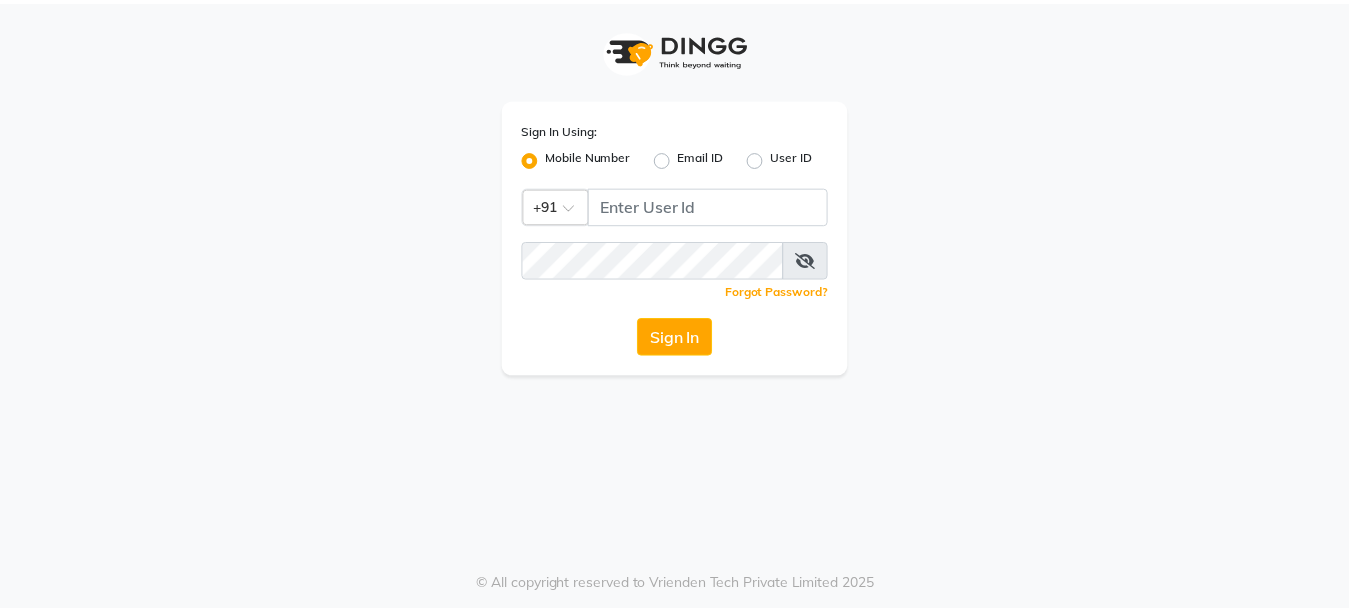 scroll, scrollTop: 0, scrollLeft: 0, axis: both 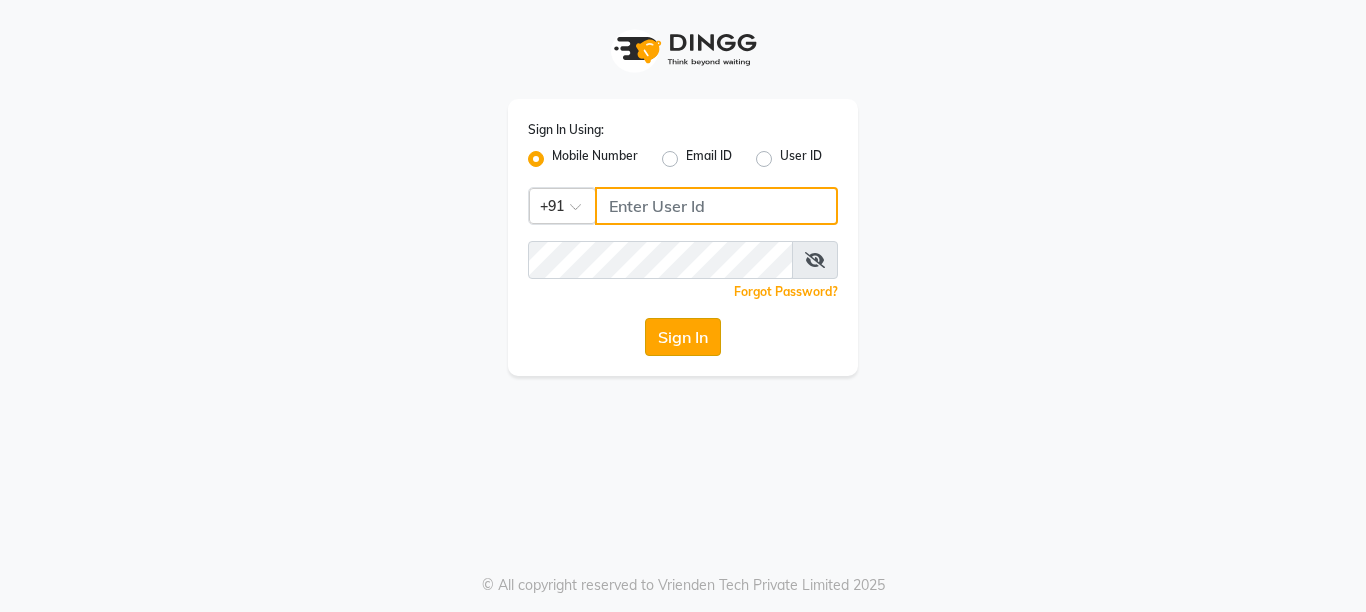 type on "[PHONE]" 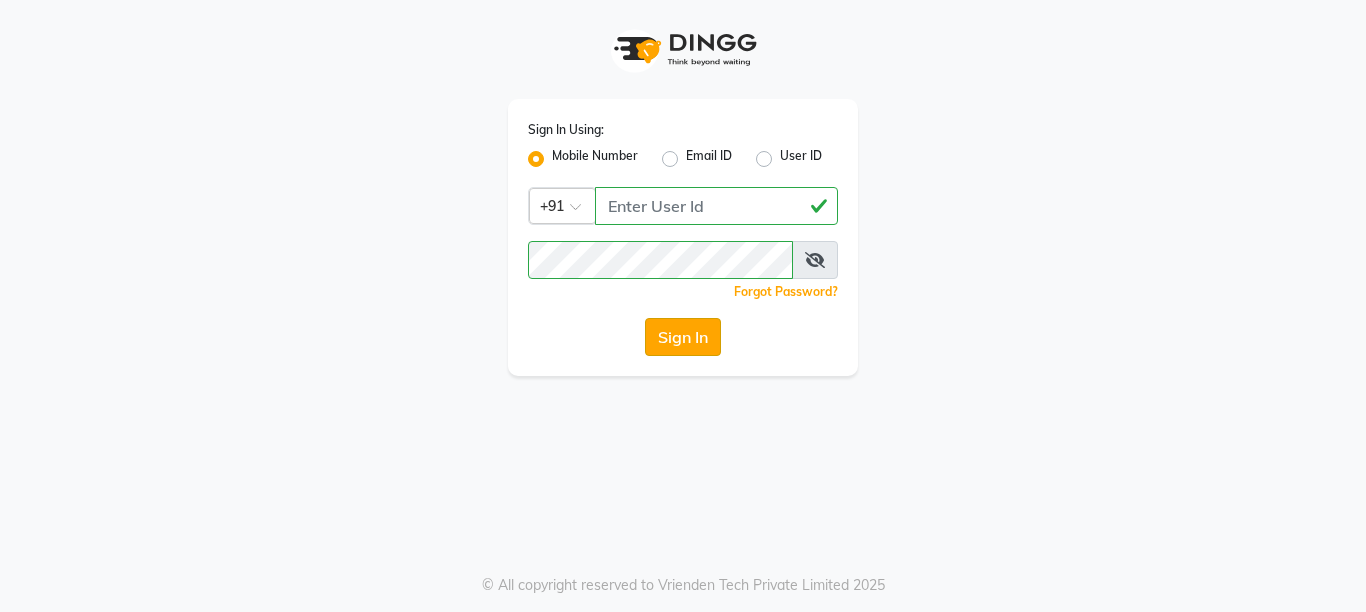 click on "Sign In" 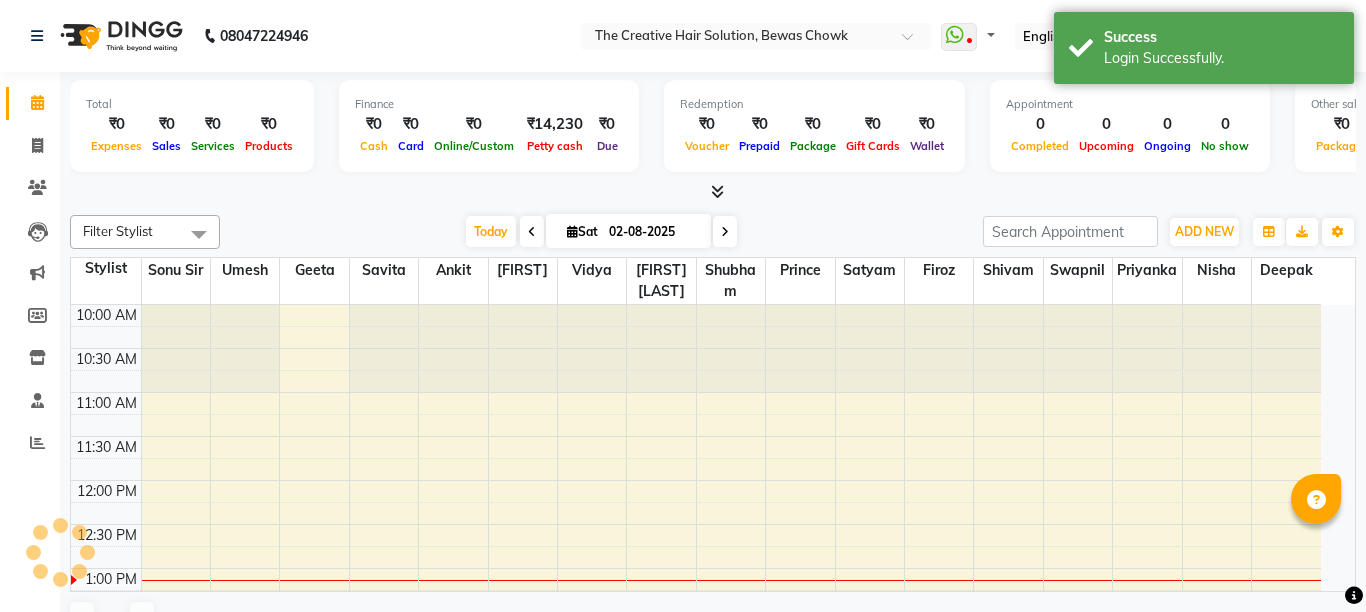 select on "en" 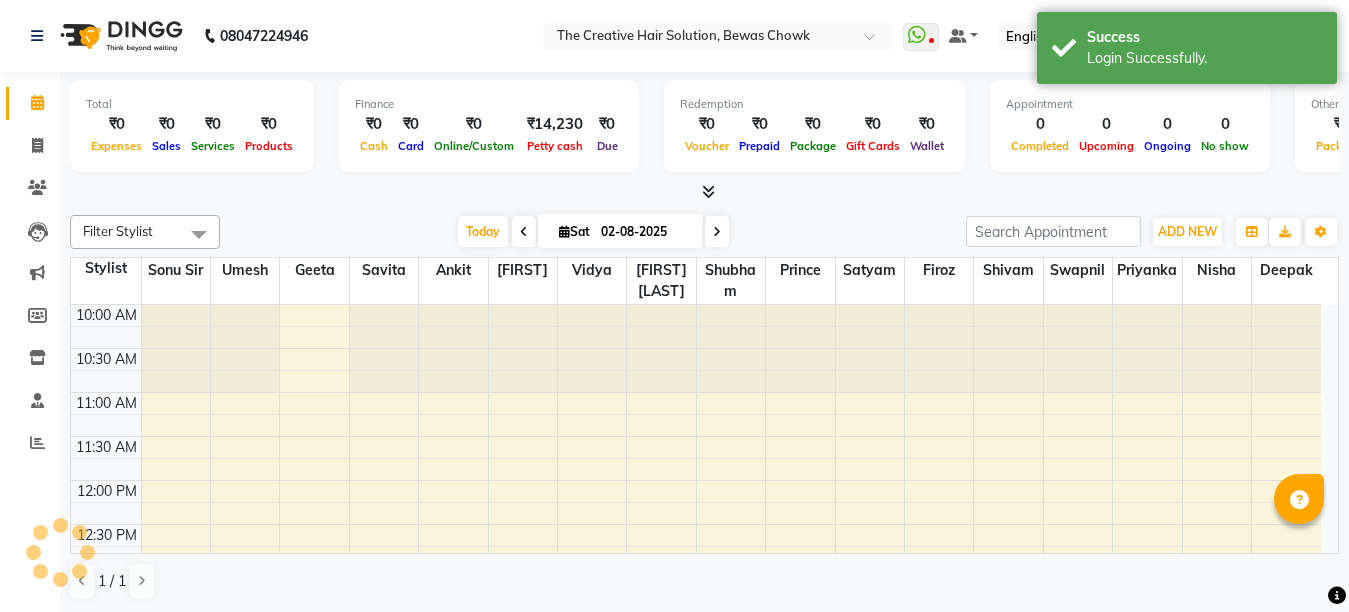 scroll, scrollTop: 0, scrollLeft: 0, axis: both 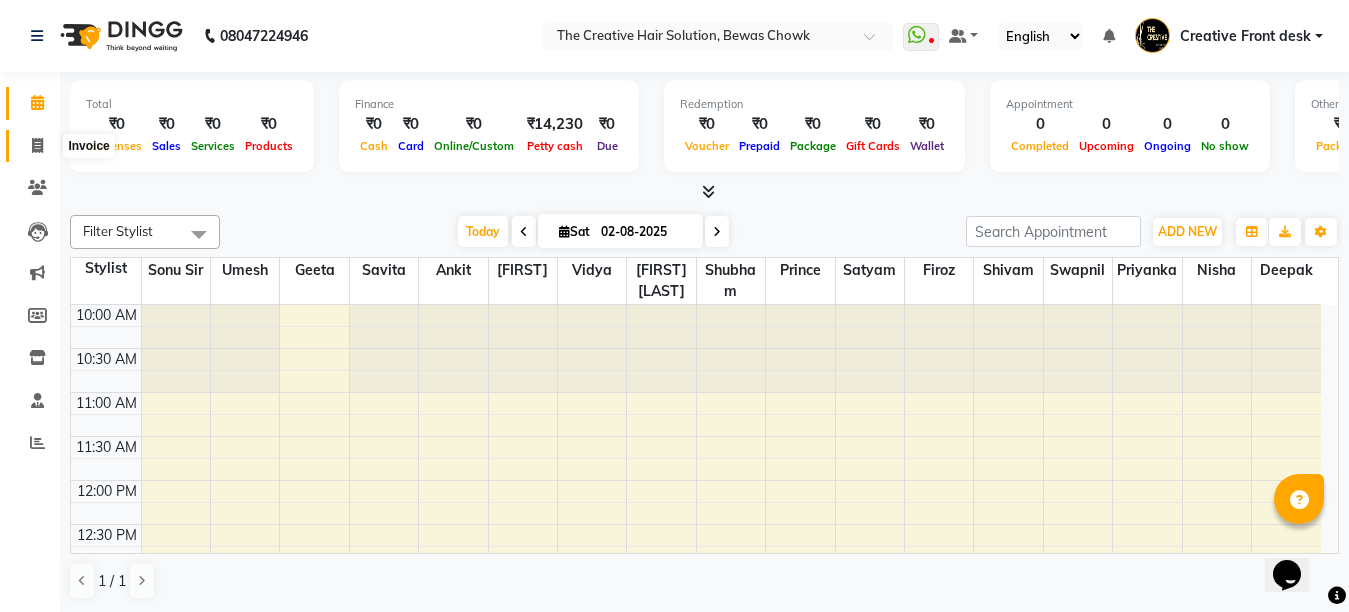 click 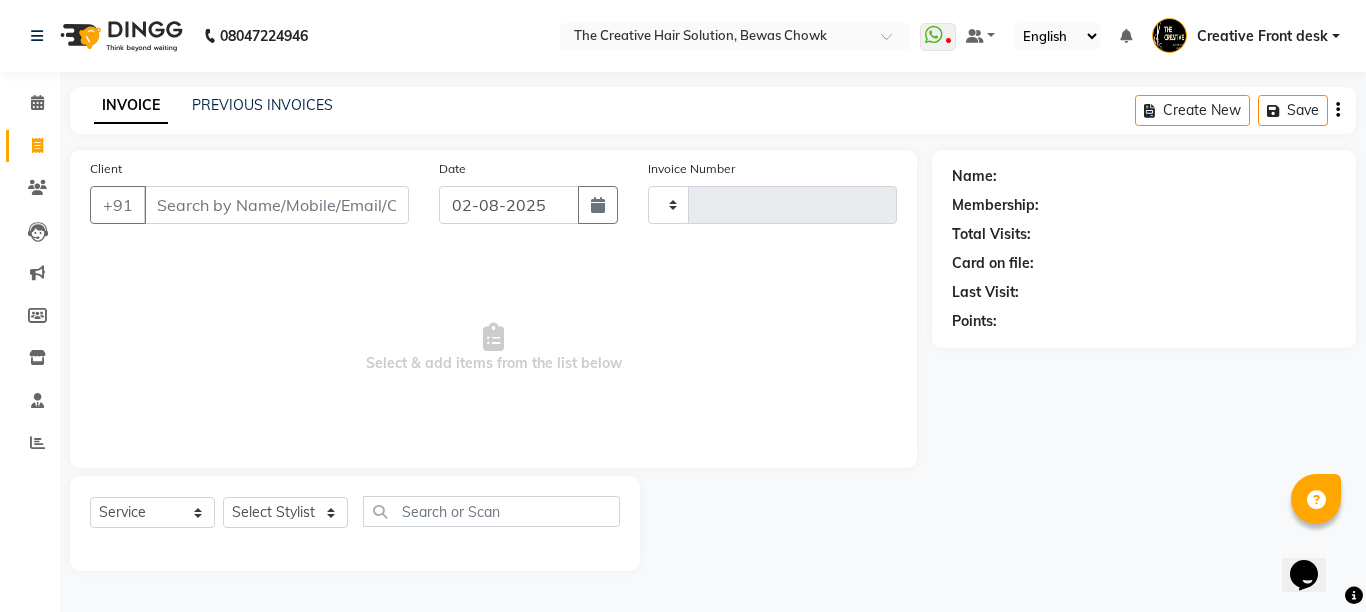 type on "2158" 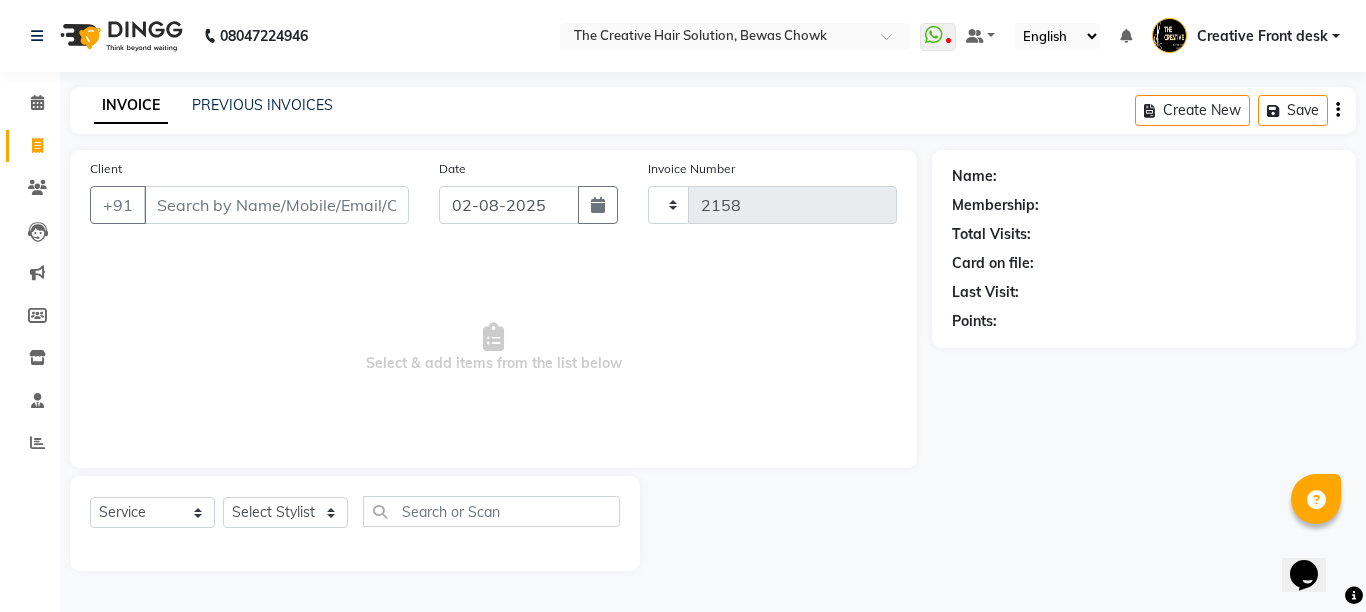 select on "146" 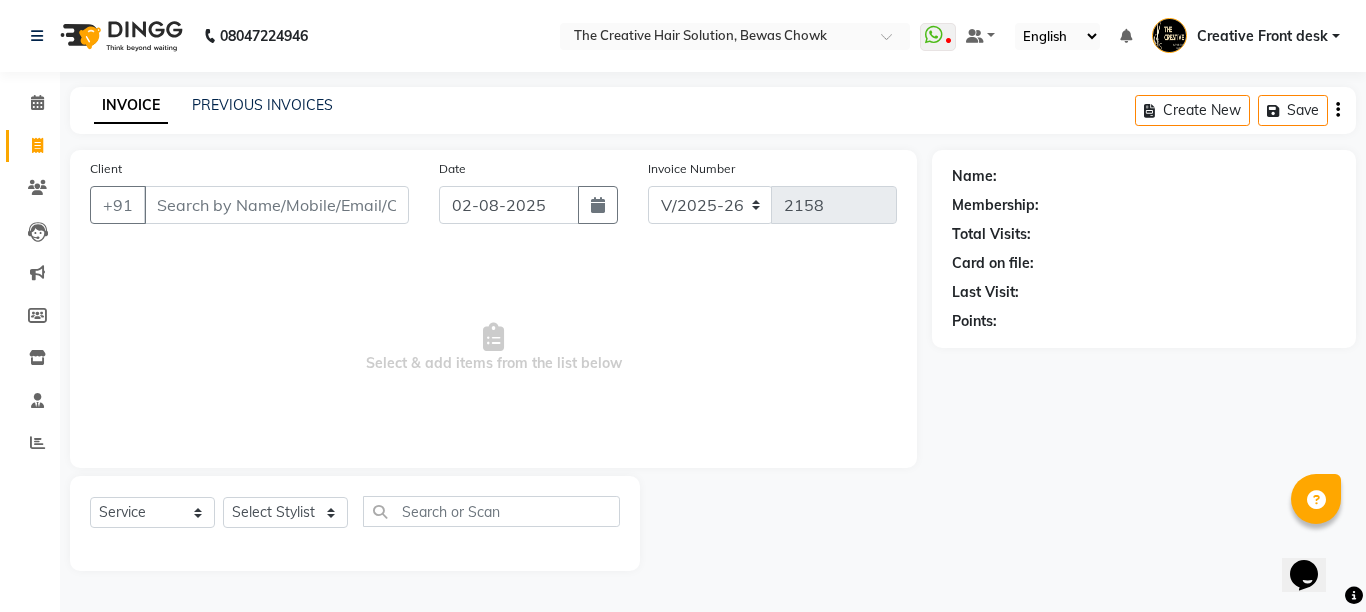 click on "Client" at bounding box center (276, 205) 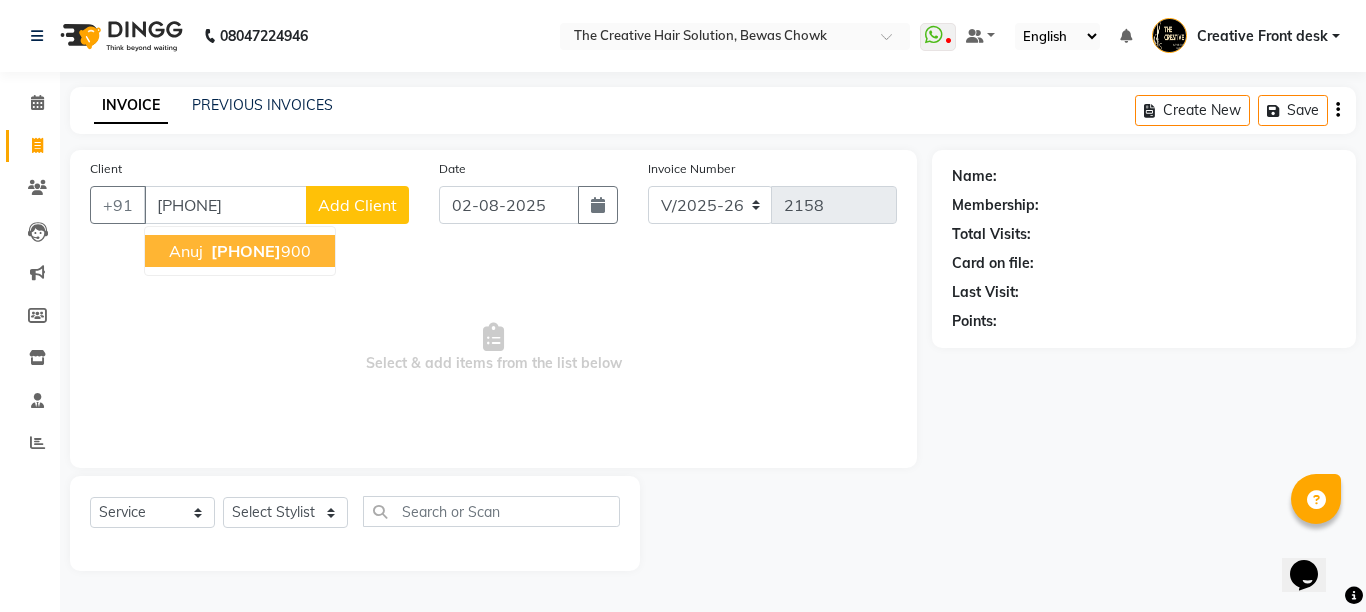 click on "[PHONE]" at bounding box center [246, 251] 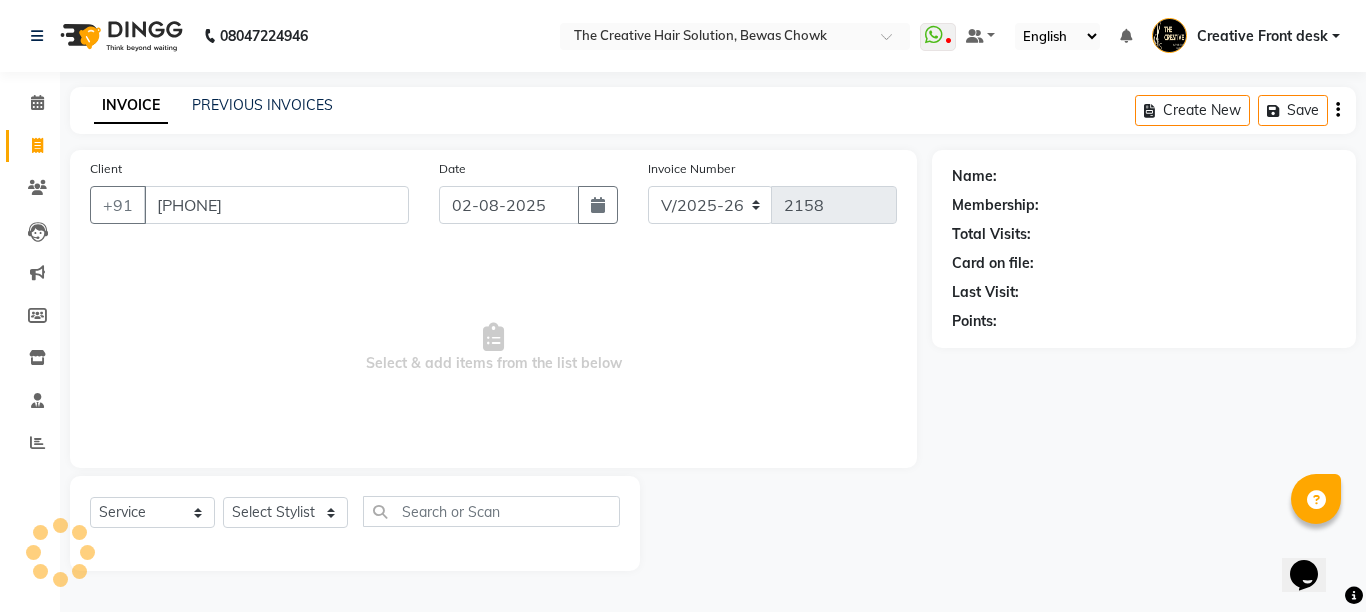 type on "[PHONE]" 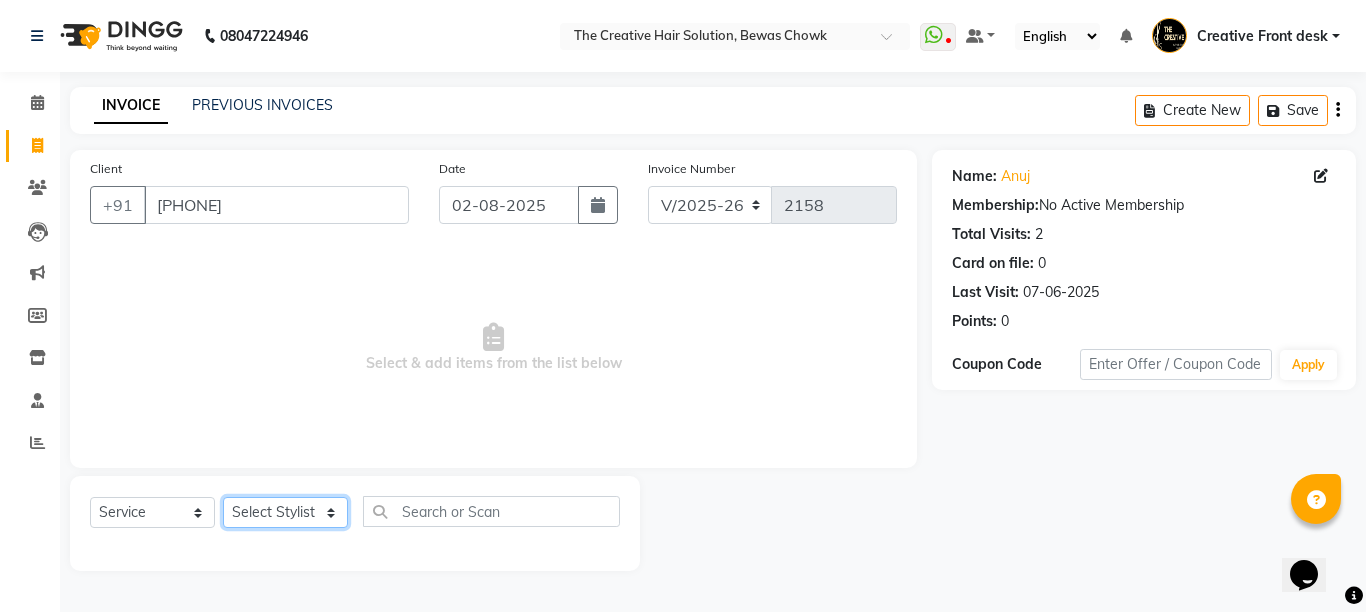 click on "Select Stylist Ankit Creative Front desk Deepak Firoz Geeta Golu Nisha Prince Priyanka Satyam Savita Shivam Shubham Sonu Sir Swapnil Taruna Panjwani Umesh Vidya" 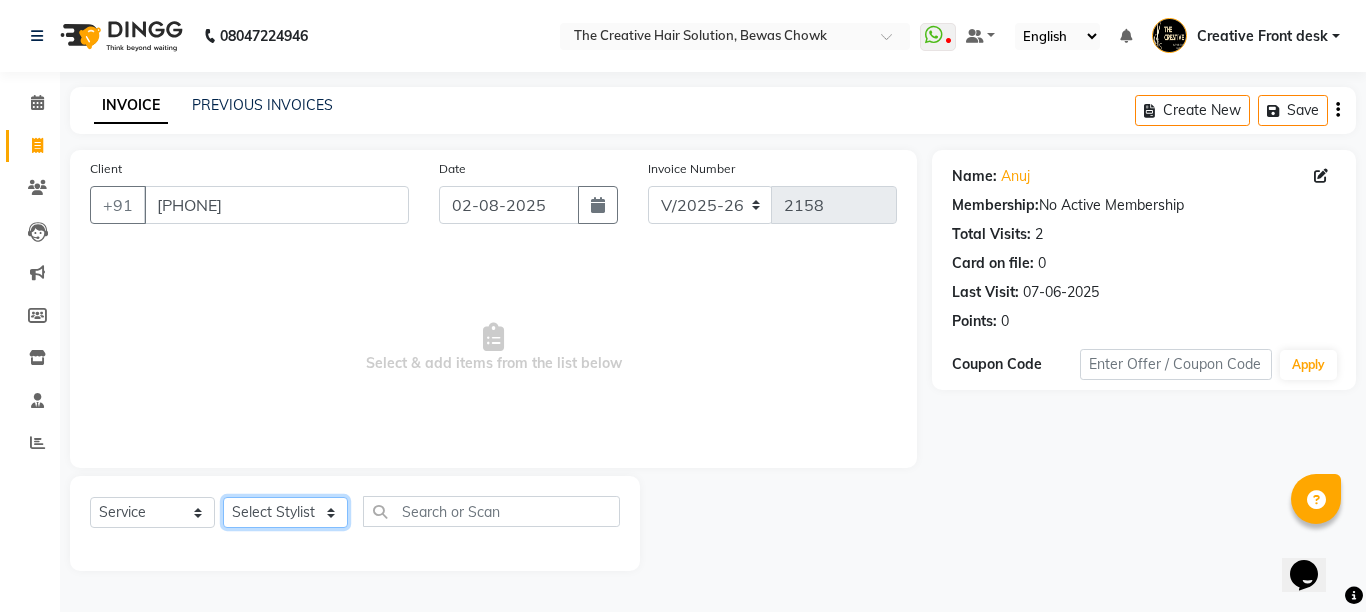 select on "44369" 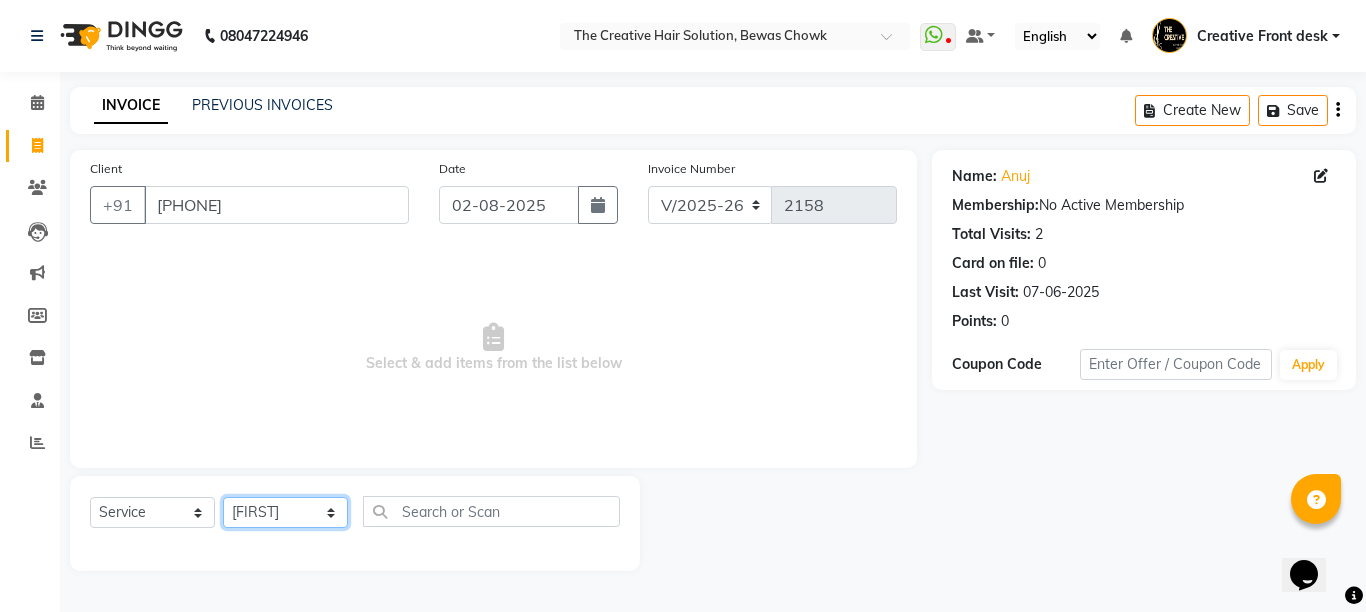 click on "Select Stylist Ankit Creative Front desk Deepak Firoz Geeta Golu Nisha Prince Priyanka Satyam Savita Shivam Shubham Sonu Sir Swapnil Taruna Panjwani Umesh Vidya" 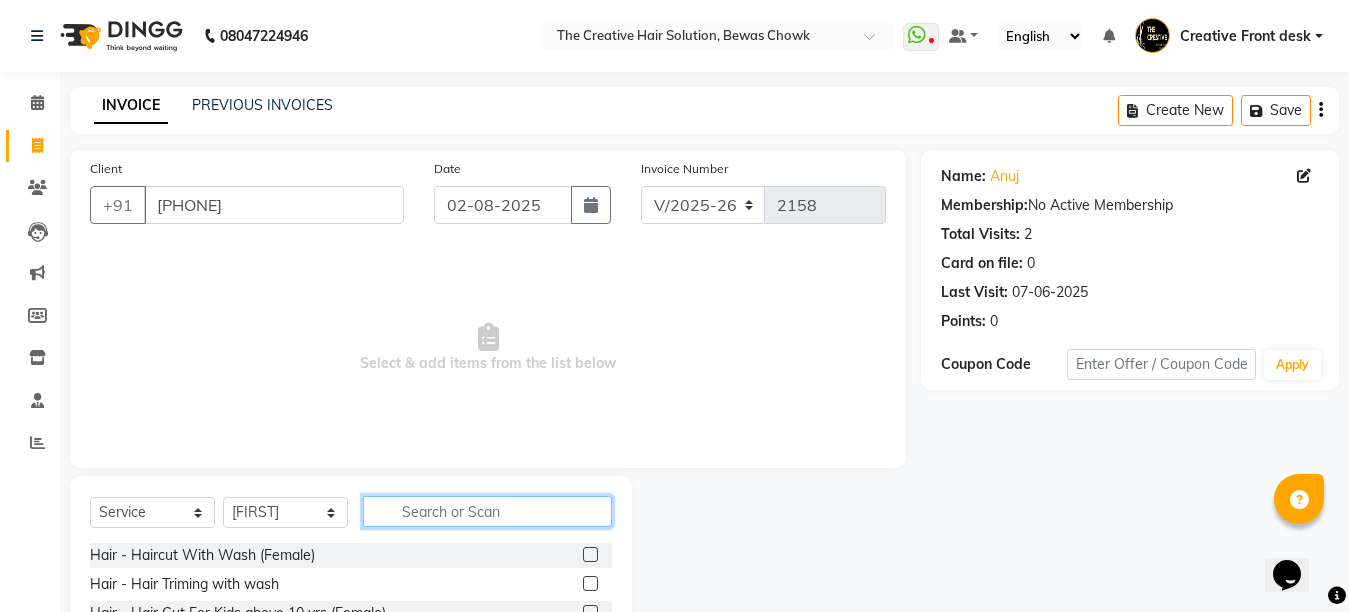 click 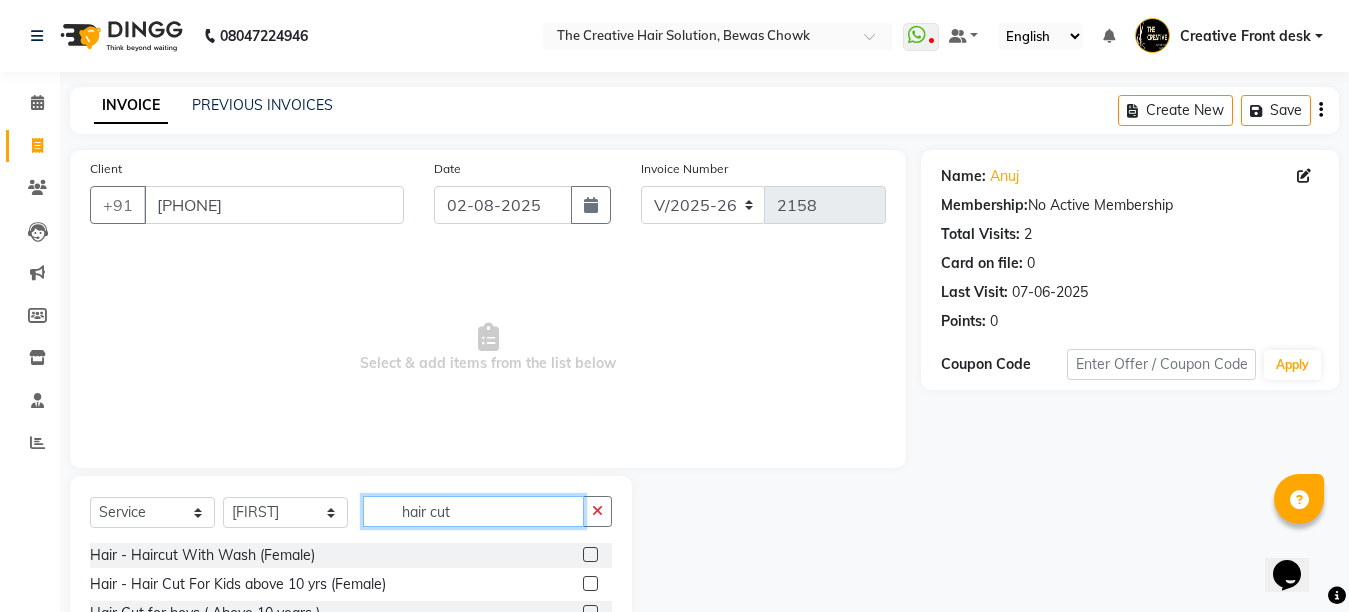 type on "hair cut" 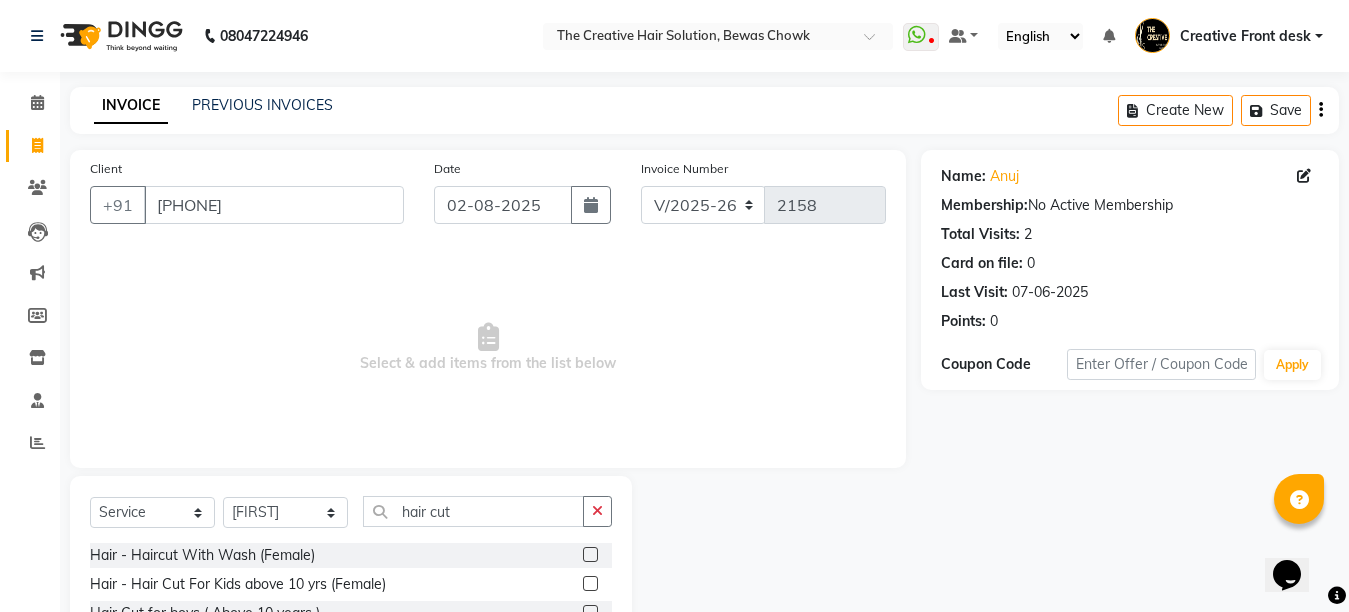 click on "Client +[COUNTRY_CODE] [PHONE] Date [DATE] Invoice Number V/[YEAR] V/[YEAR]-[YEAR] [NUMBER] Select & add items from the list below Select Service Product Membership Package Voucher Prepaid Gift Card Select Stylist [NAME] Creative Front desk [NAME] Firoz [NAME] Golu [NAME] Nisha [NAME] Prince [NAME] Priyanka [NAME] Satyam [NAME] Savita [NAME] Shivam [NAME] Shubham [NAME] Sonu Sir [NAME] Swapnil [NAME] Taruna Panjwani [NAME] Umesh [NAME] Vidya hair cut Hair - Haircut With Wash (Female) Hair - Hair Cut For Kids above 10 yrs (Female) Hair Cut for boys ( Above 10 years ) Hair cut with wash ( mens ) Hair cut Female Pre Bridal Package - Hair Wash & Cut Pre Groom Package - Hair wash & cut" 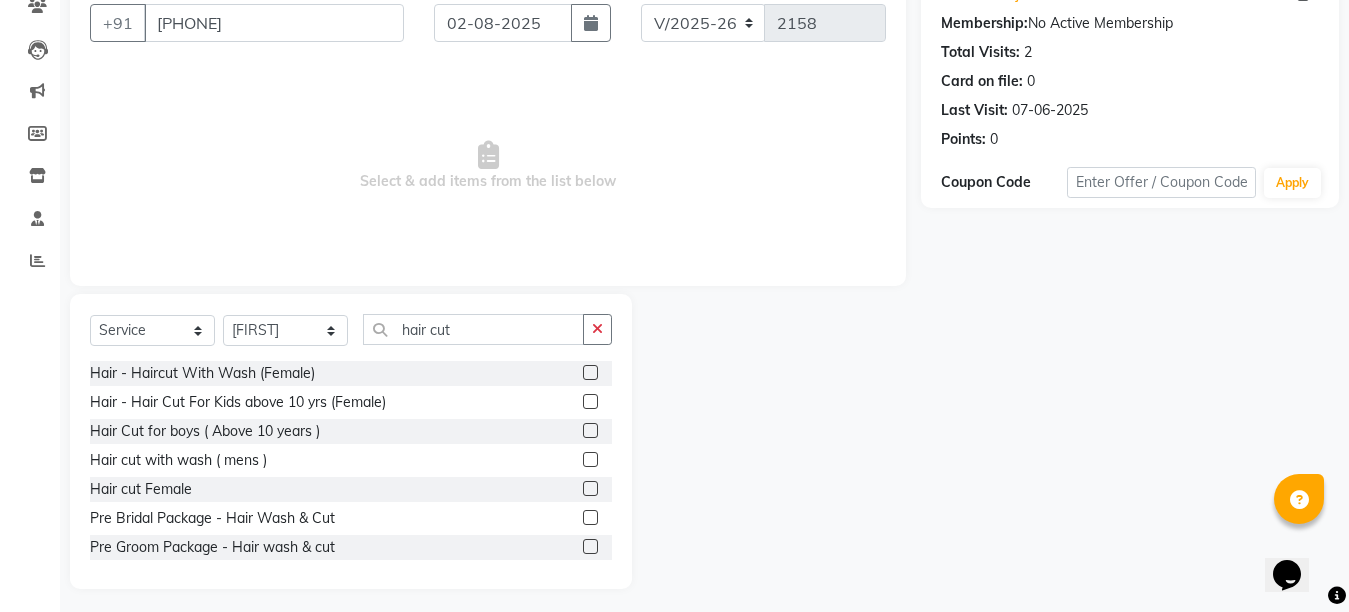 scroll, scrollTop: 189, scrollLeft: 0, axis: vertical 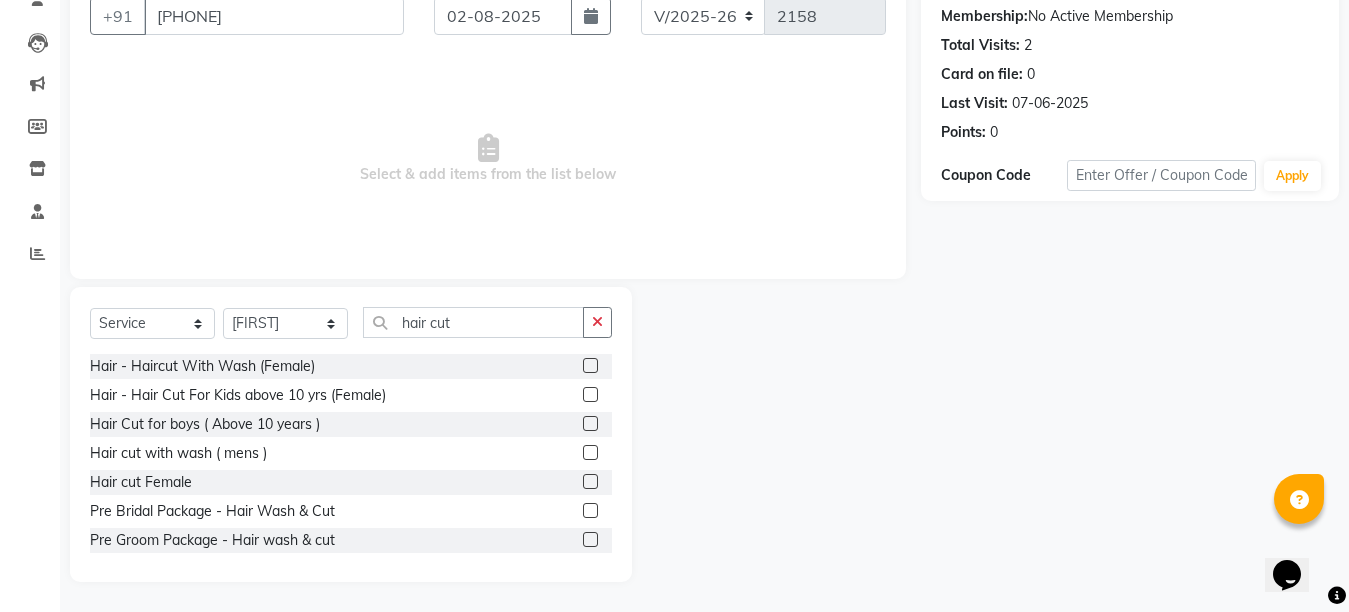 click 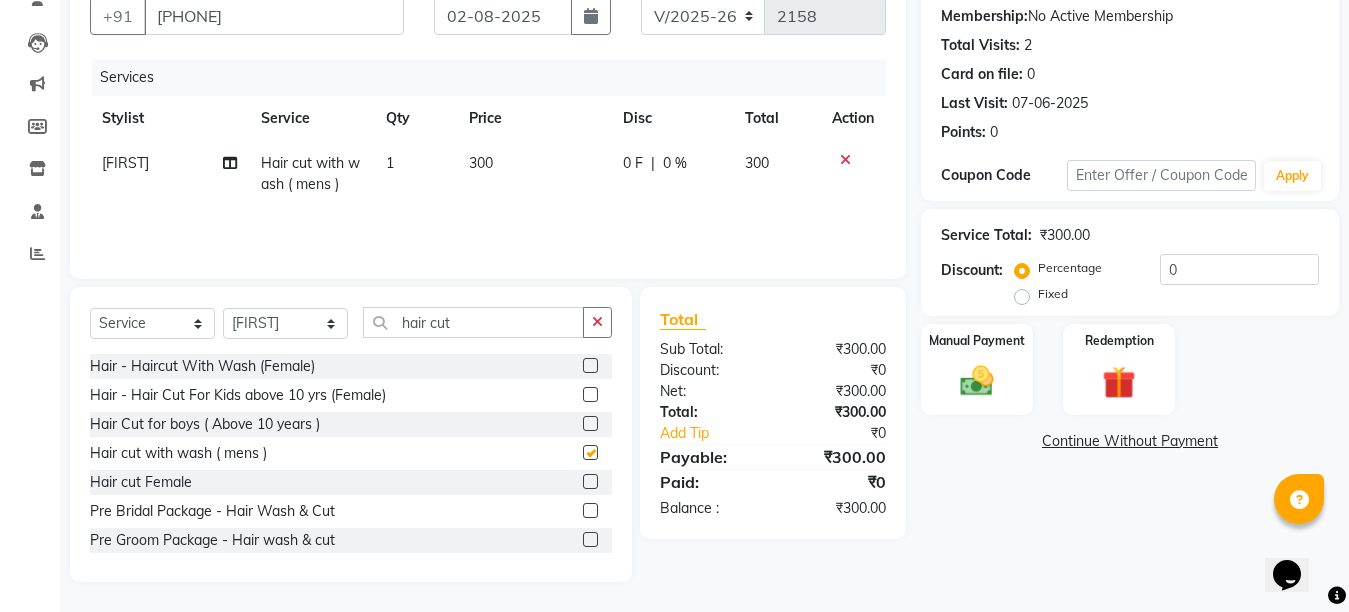 checkbox on "false" 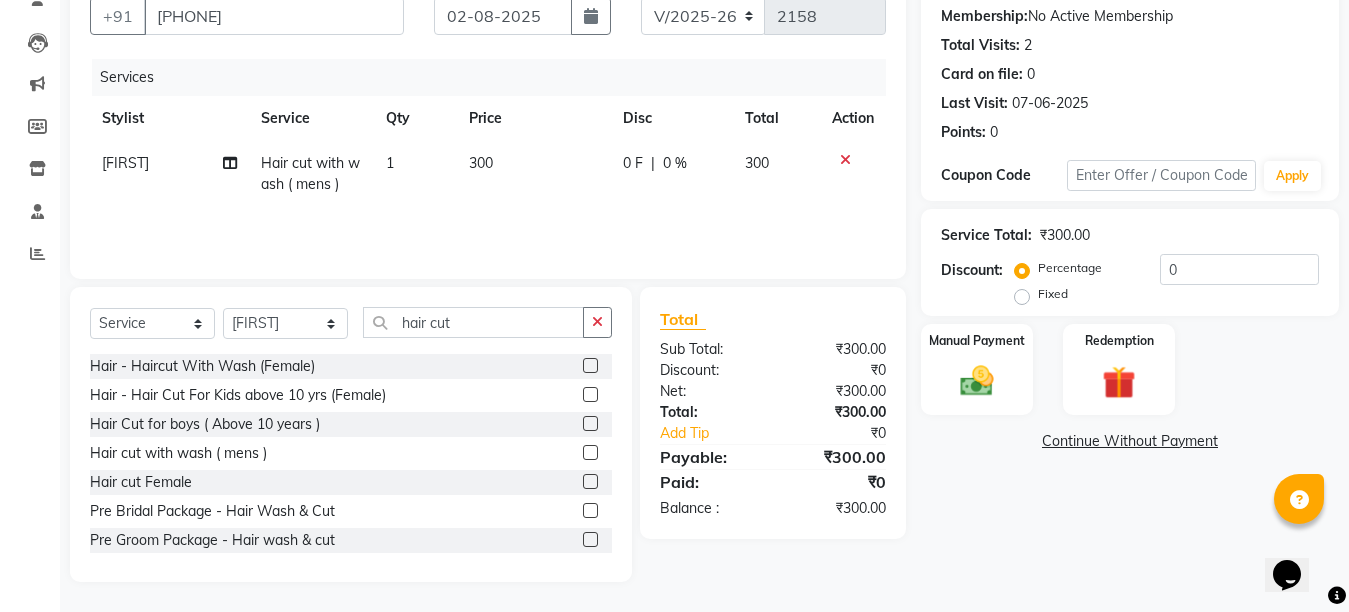 click on "300" 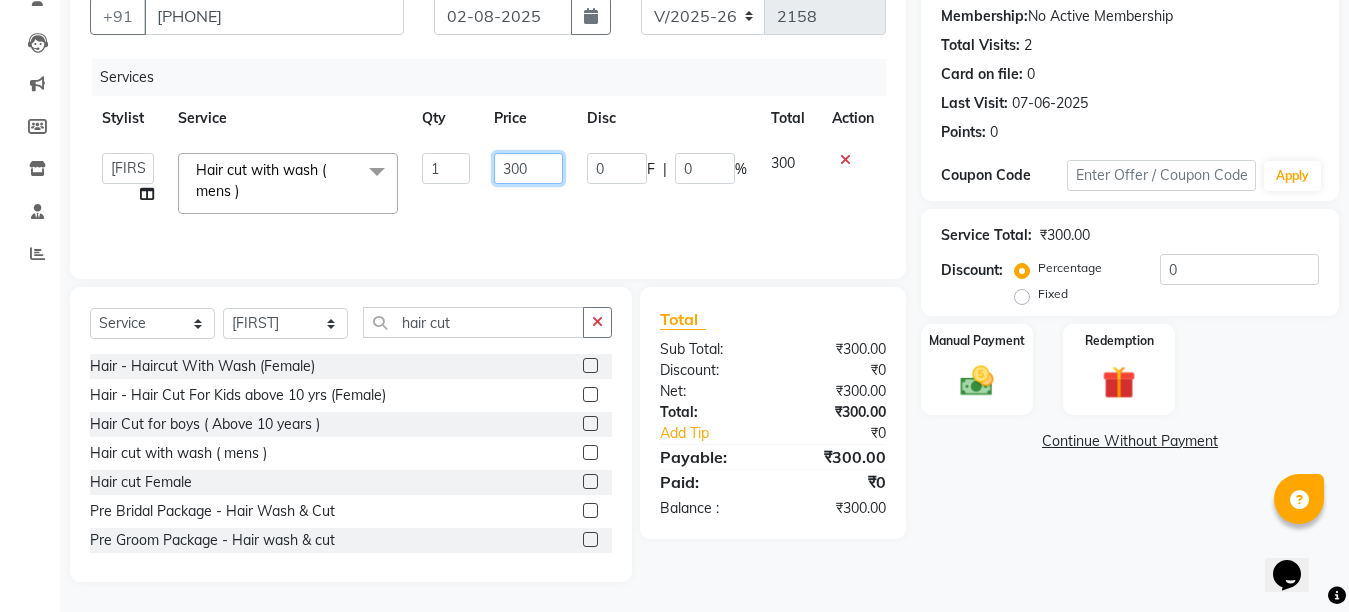 click on "300" 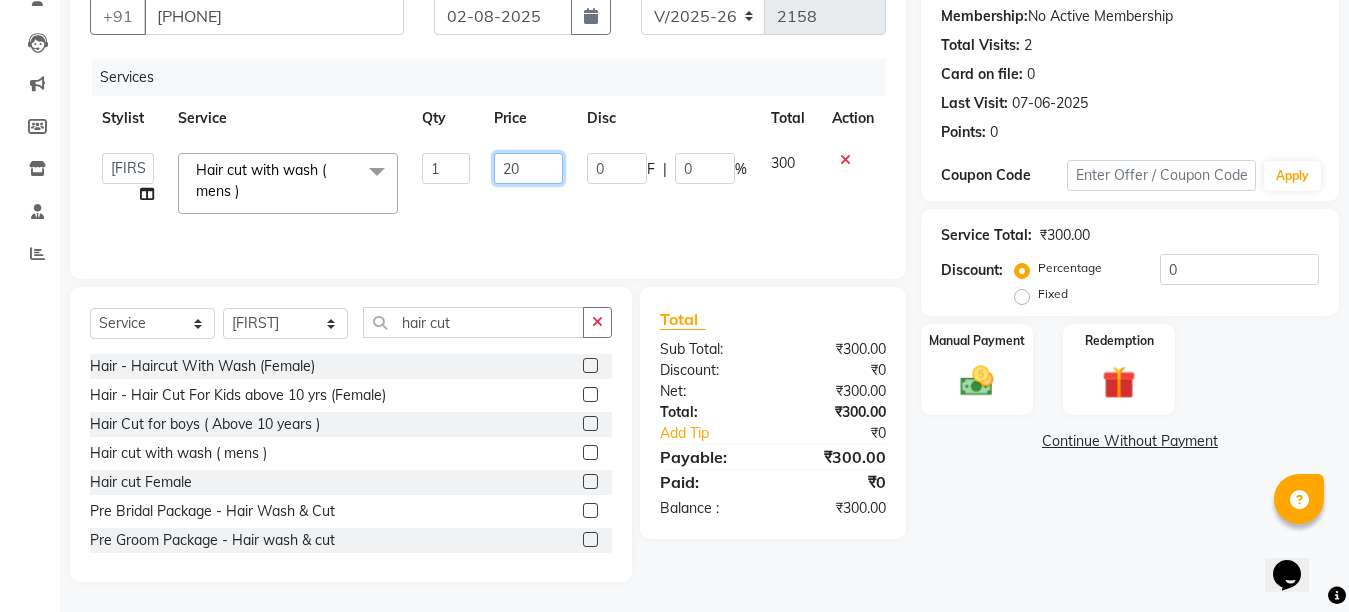 type on "250" 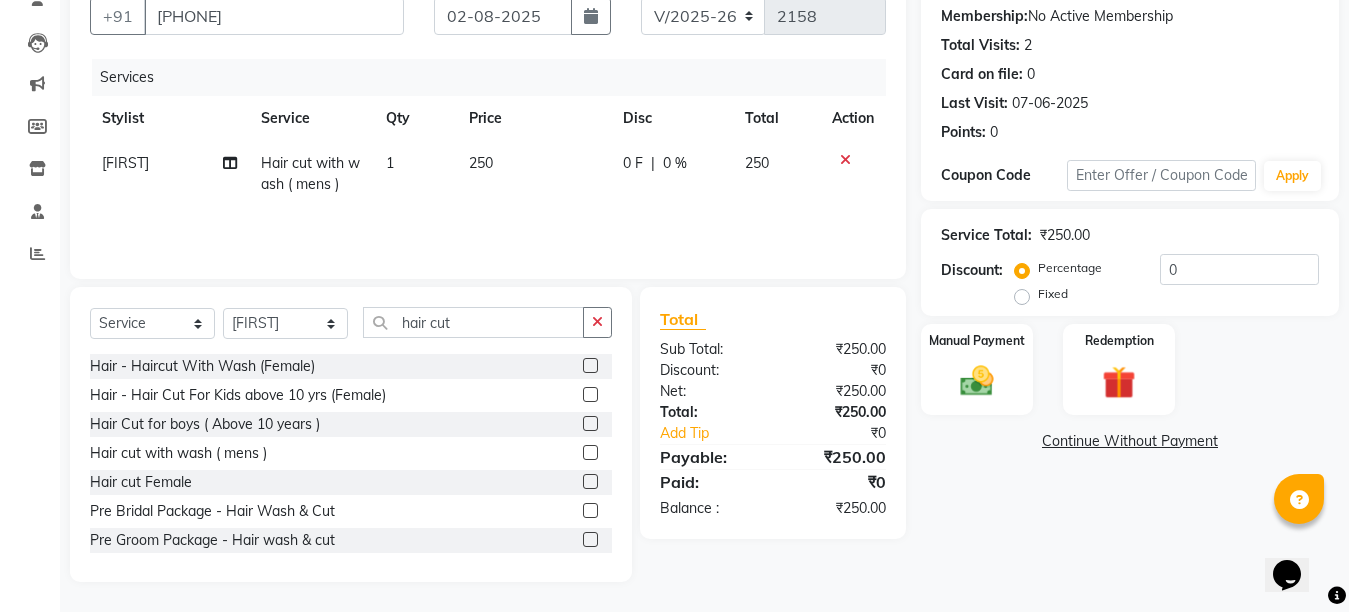 click on "Services Stylist Service Qty Price Disc Total Action [FIRST] Hair cut with wash ( mens ) 1 [AMOUNT] 0 F | 0 % [AMOUNT]" 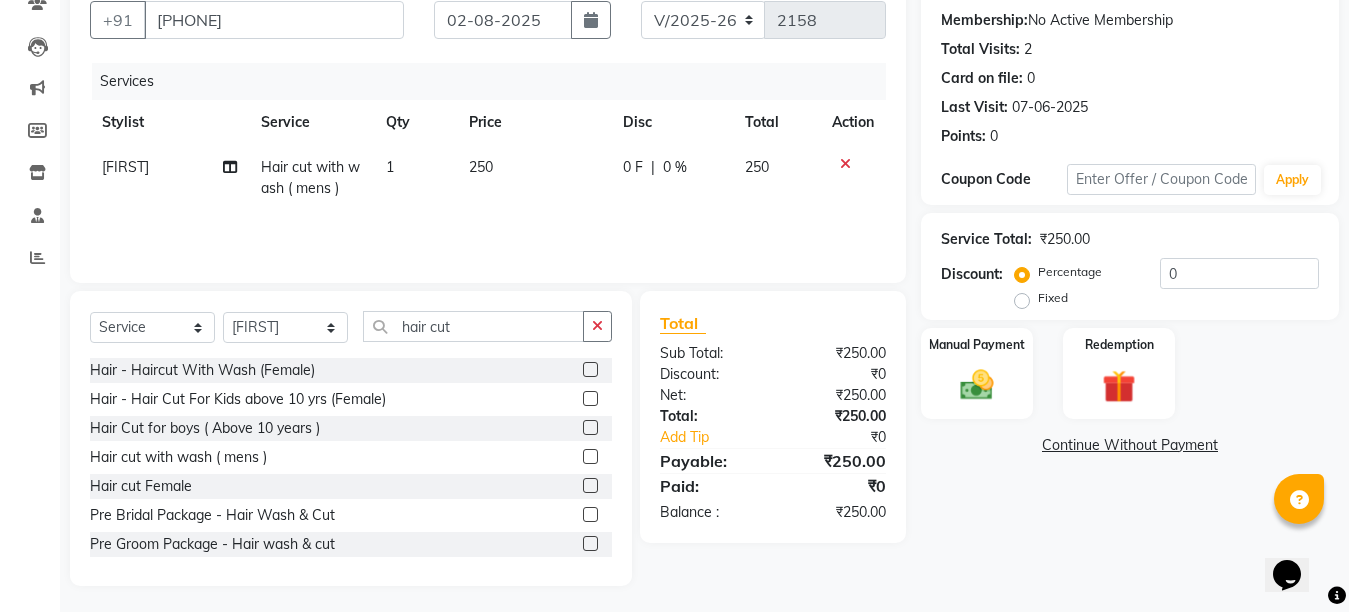 scroll, scrollTop: 189, scrollLeft: 0, axis: vertical 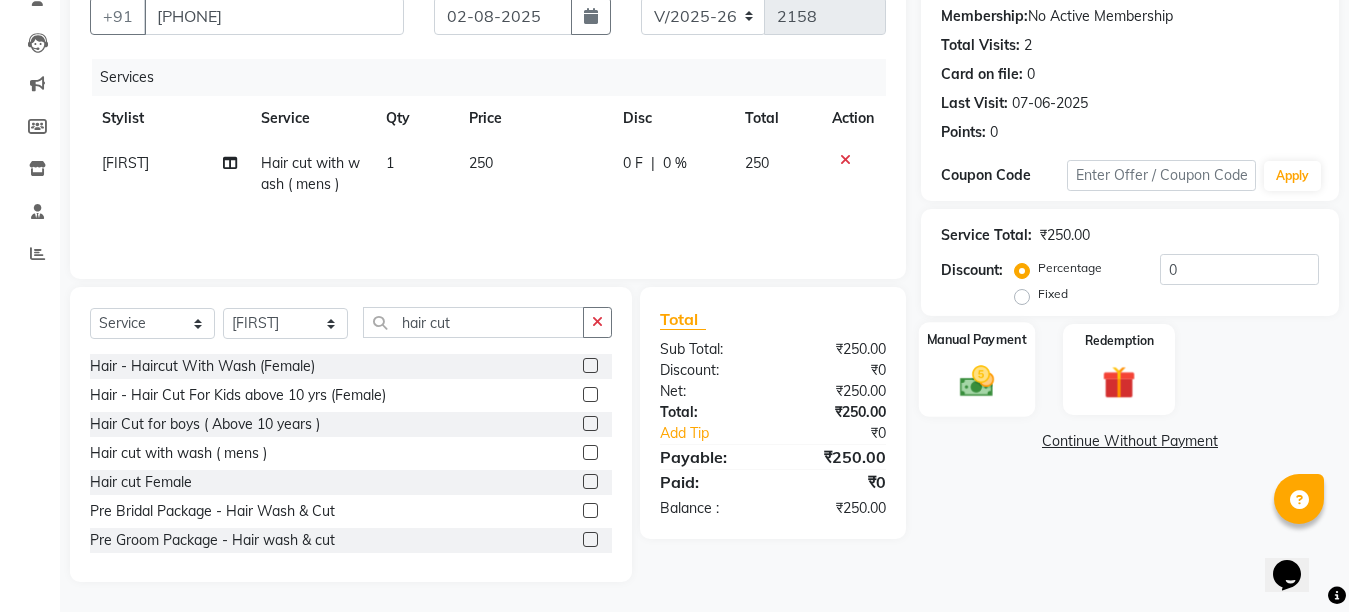 click 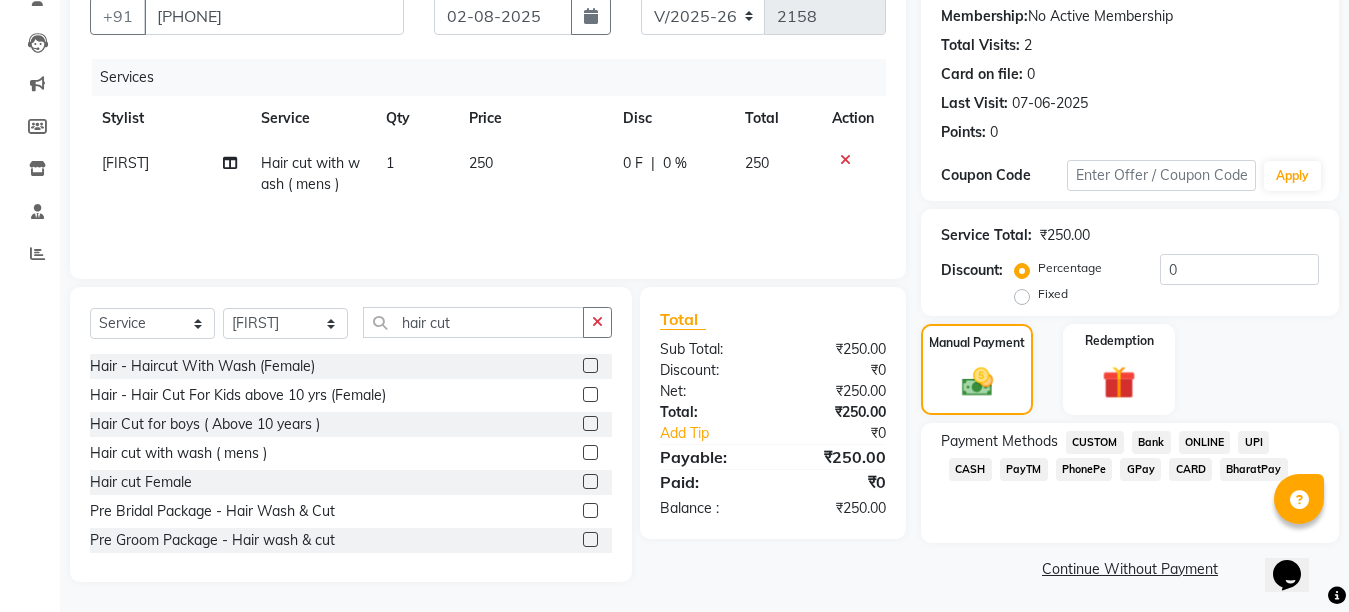 click on "CASH" 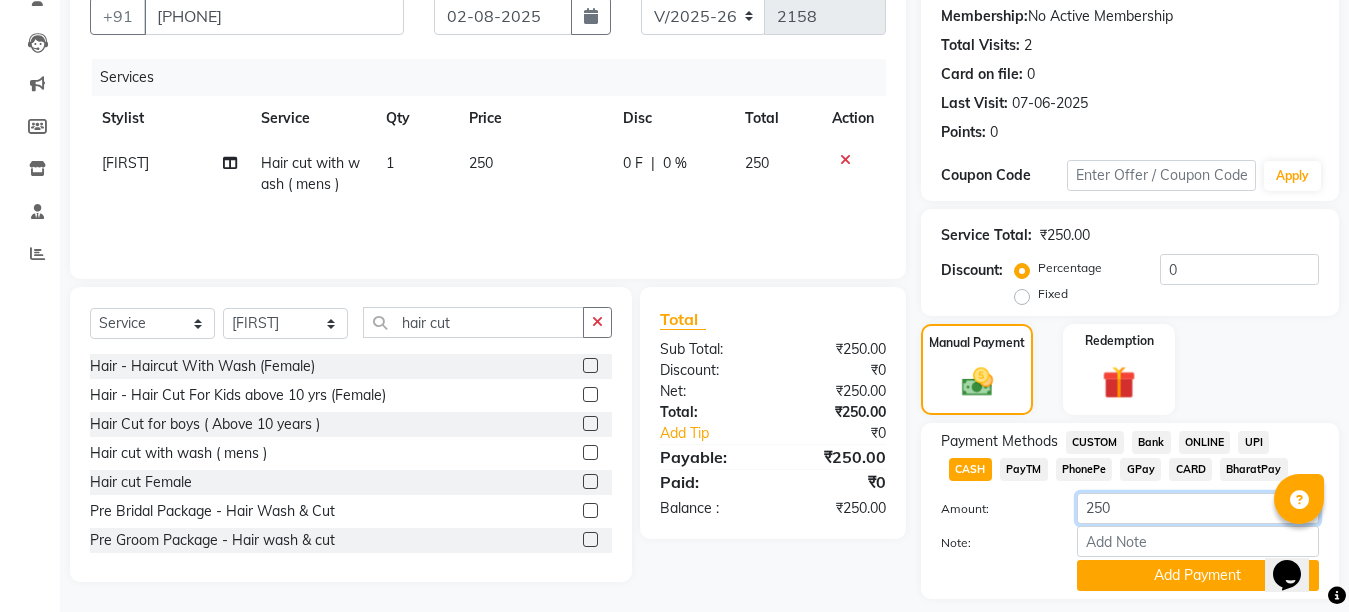 click on "250" 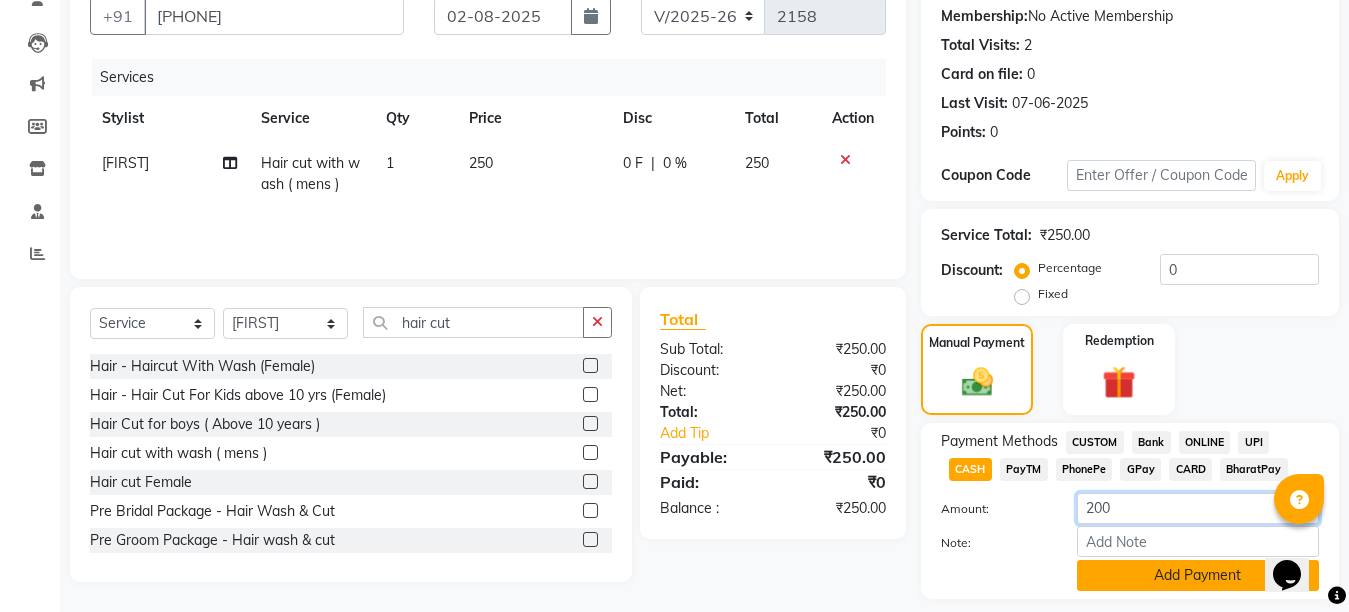 type on "200" 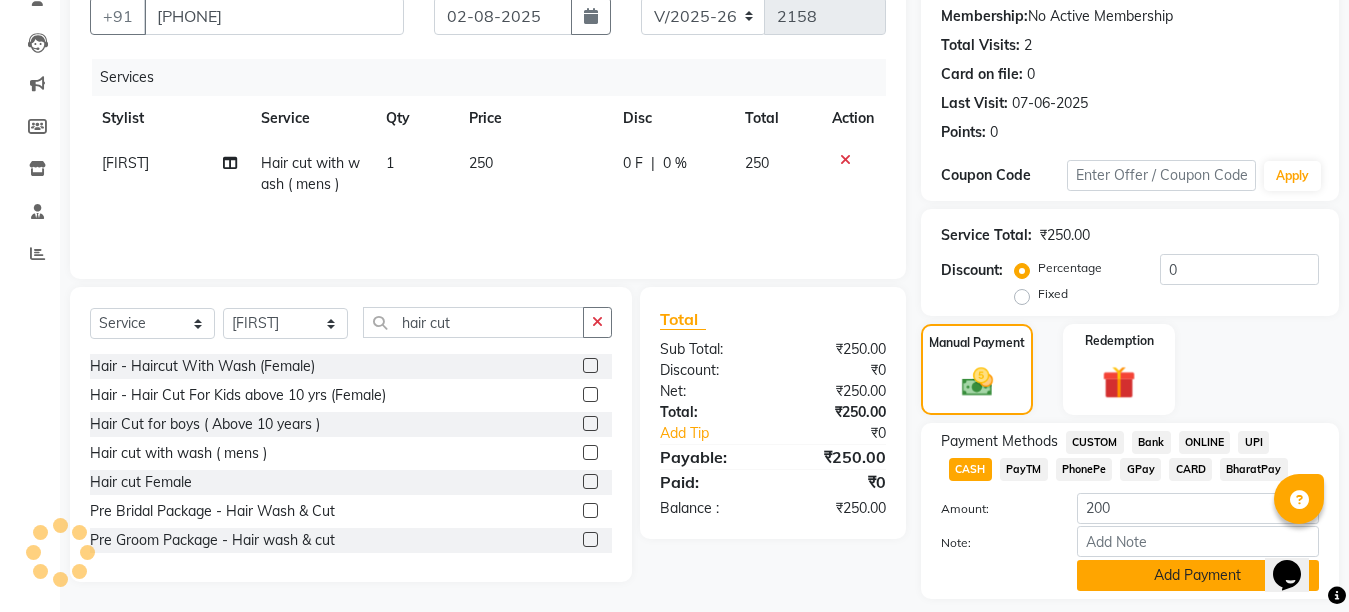 click on "Add Payment" 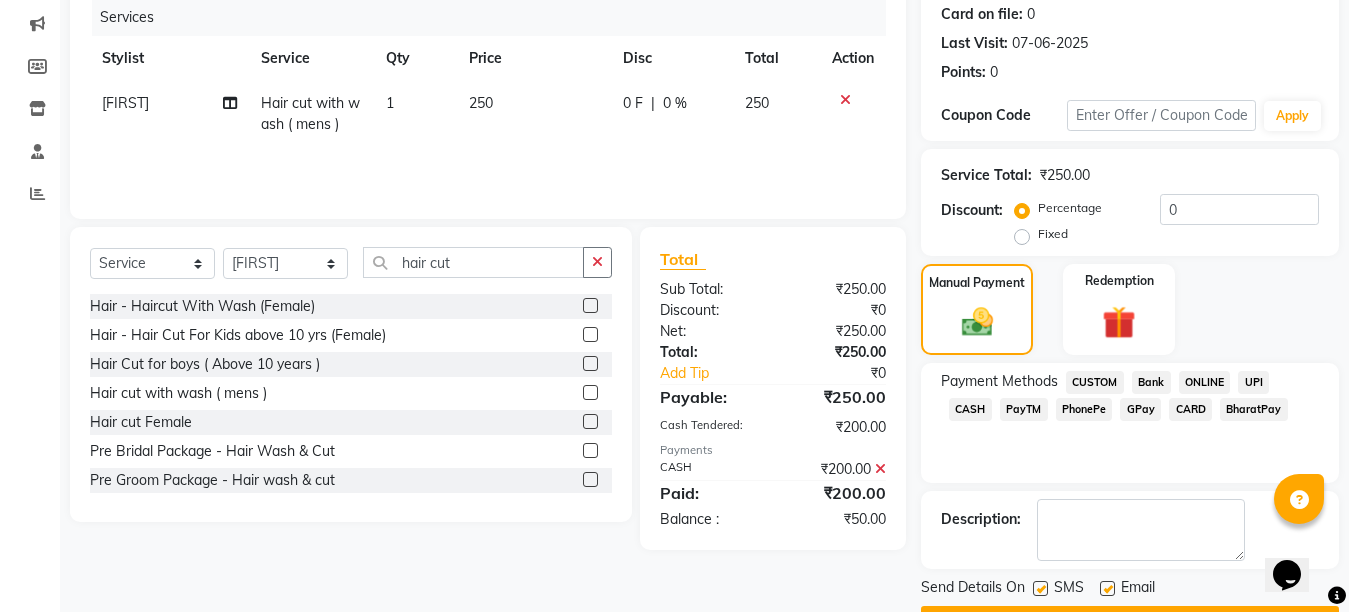 scroll, scrollTop: 304, scrollLeft: 0, axis: vertical 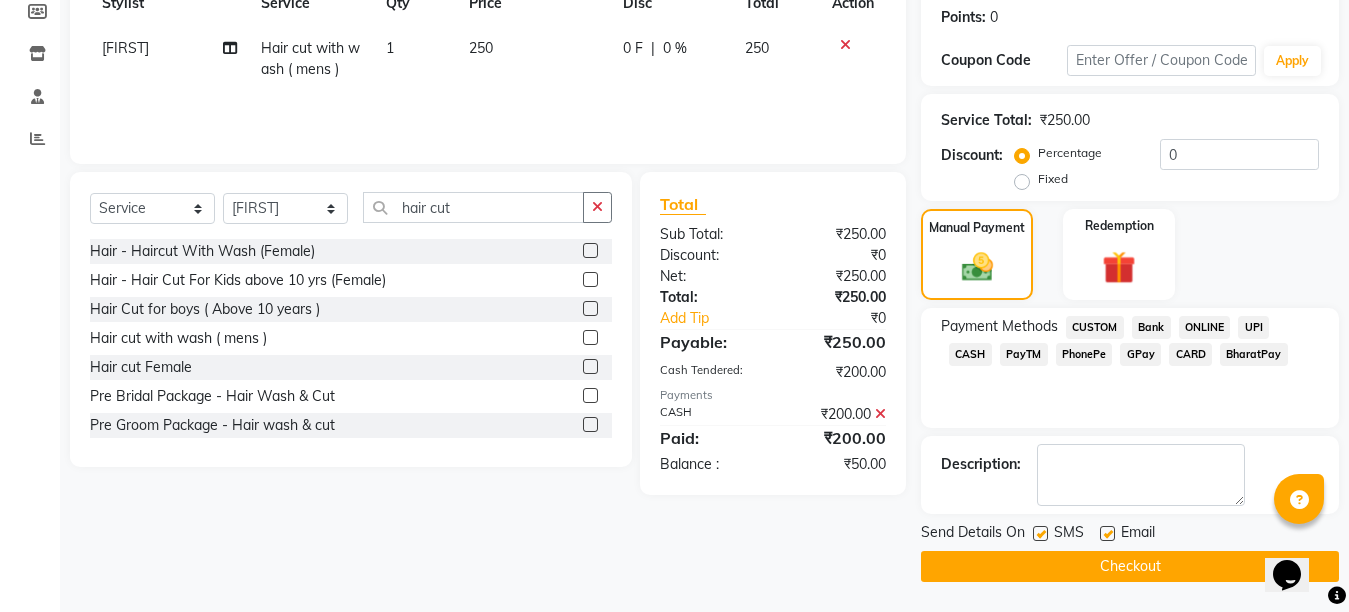 click 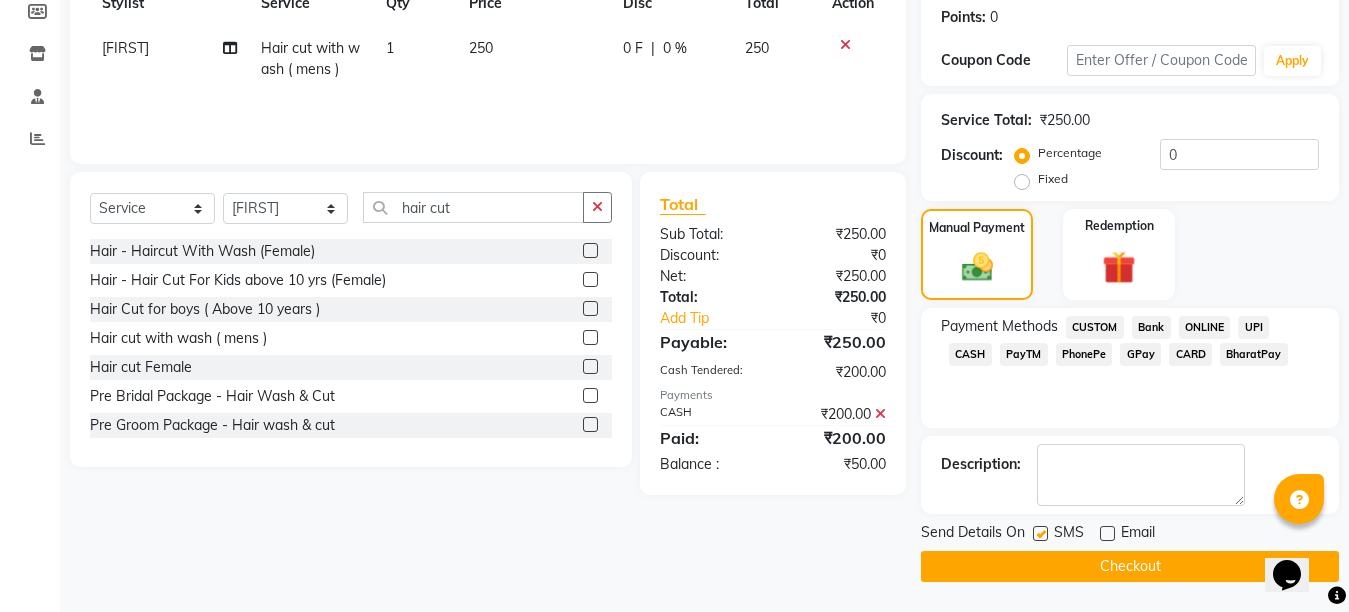 click on "Checkout" 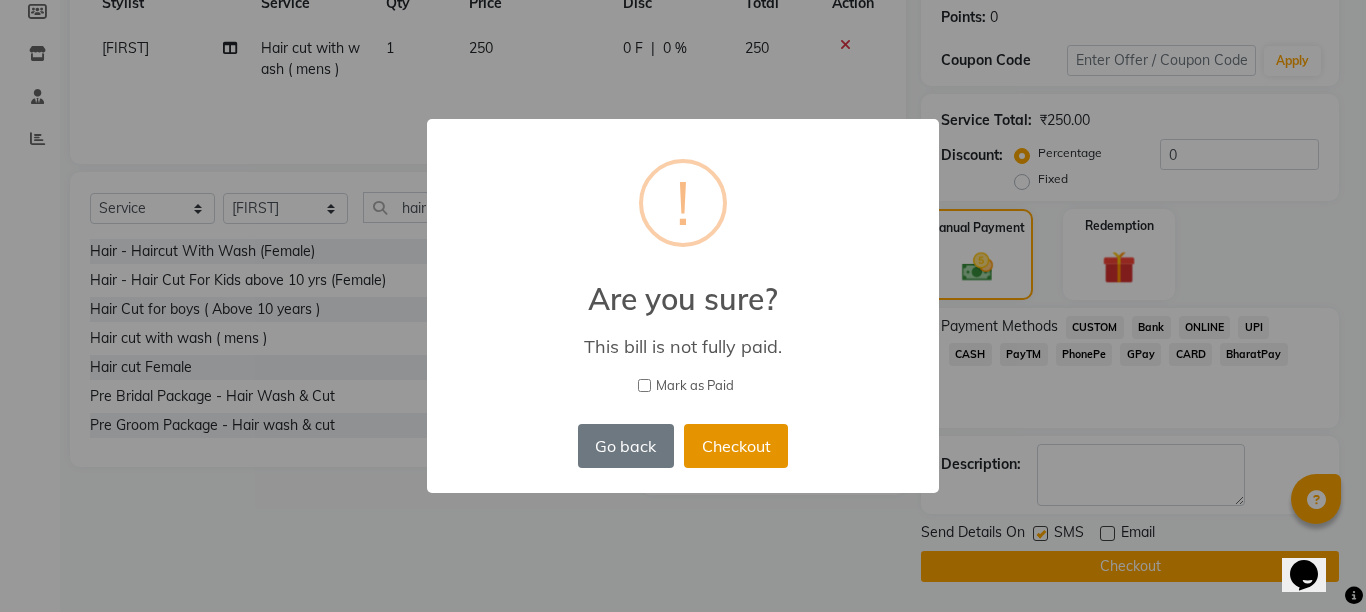 click on "Checkout" at bounding box center (736, 446) 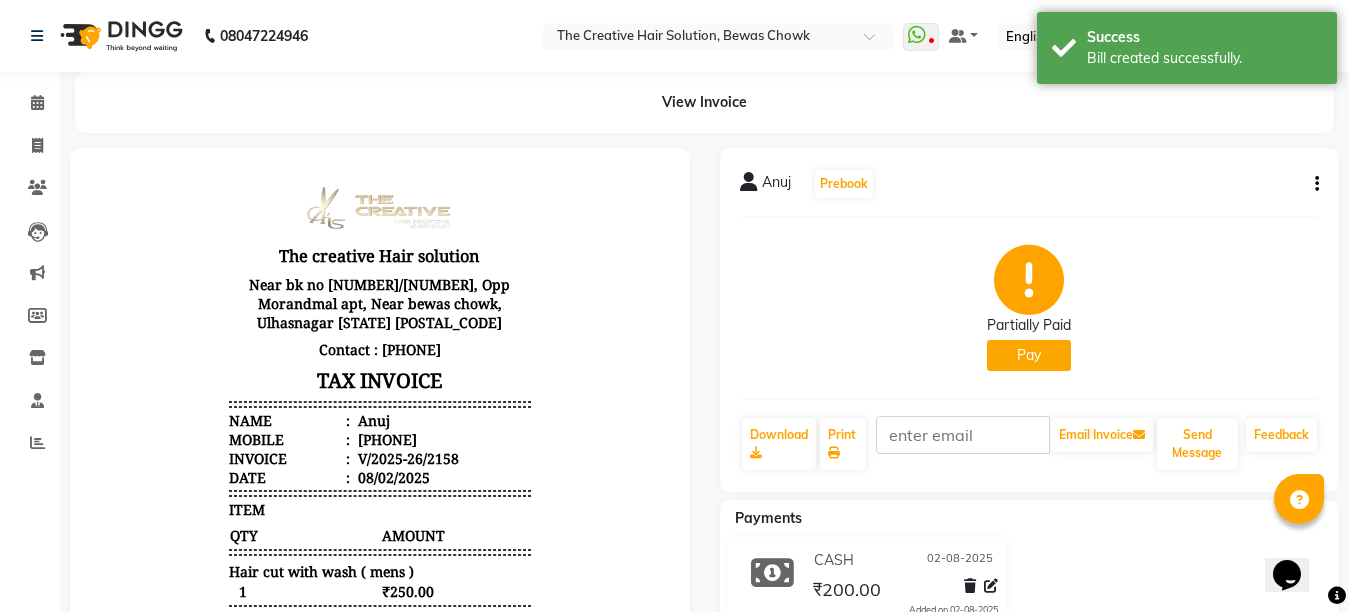 scroll, scrollTop: 0, scrollLeft: 0, axis: both 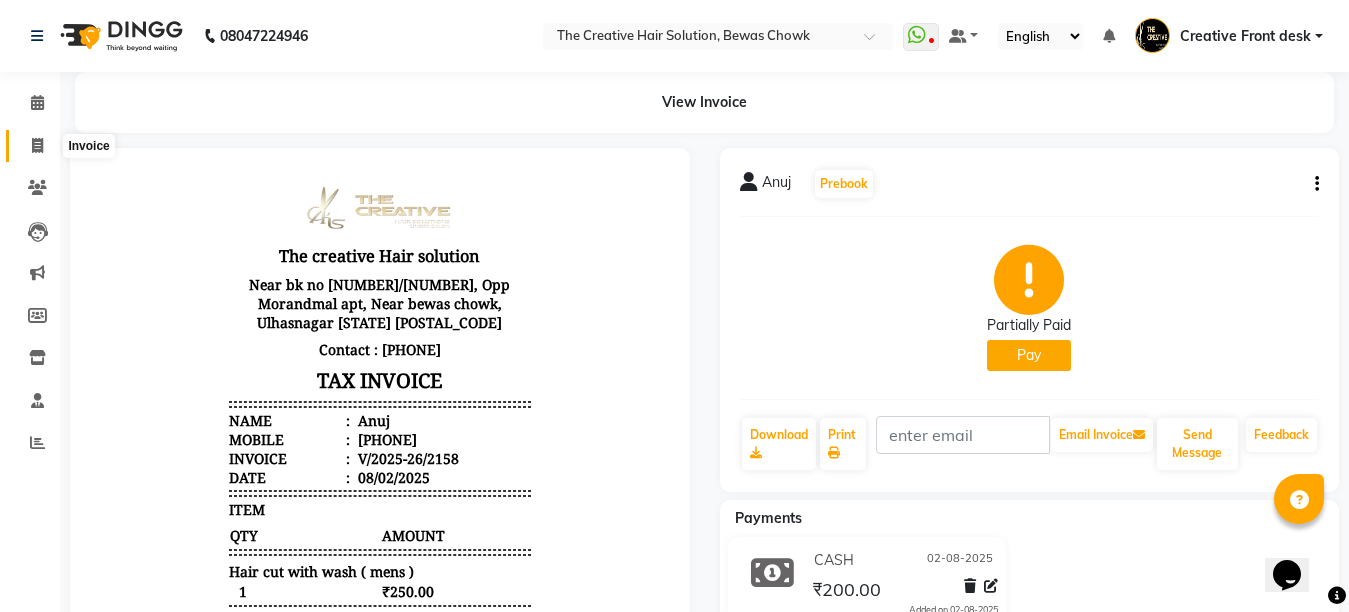 click 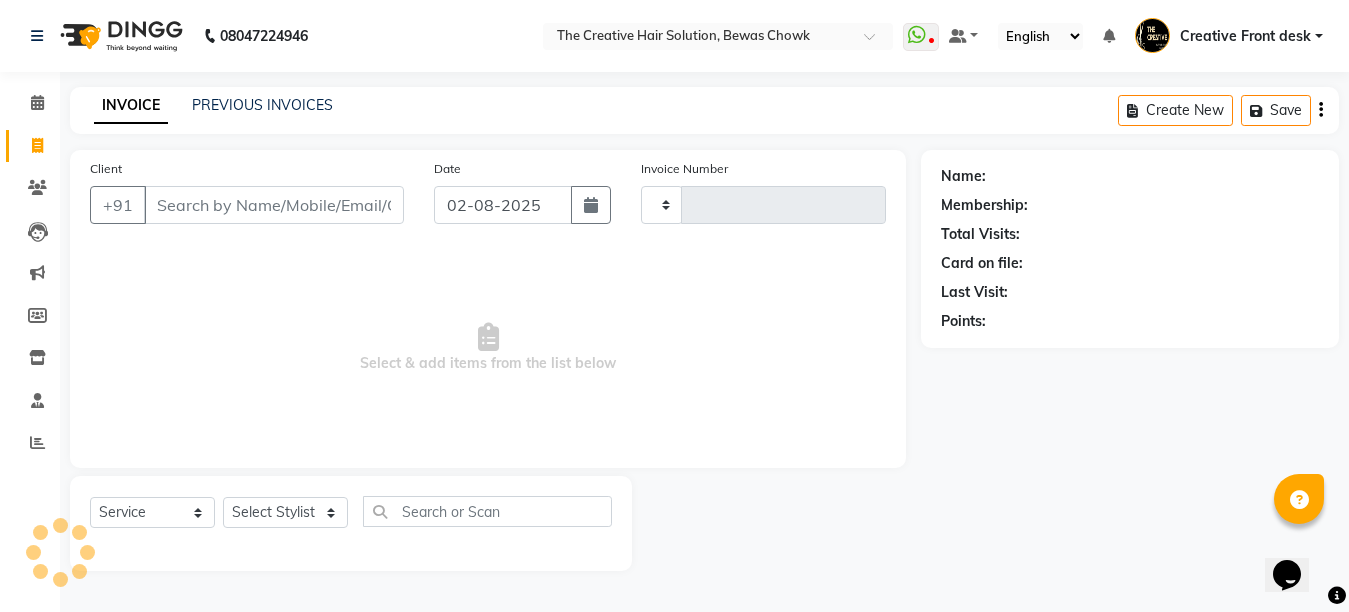 type on "2159" 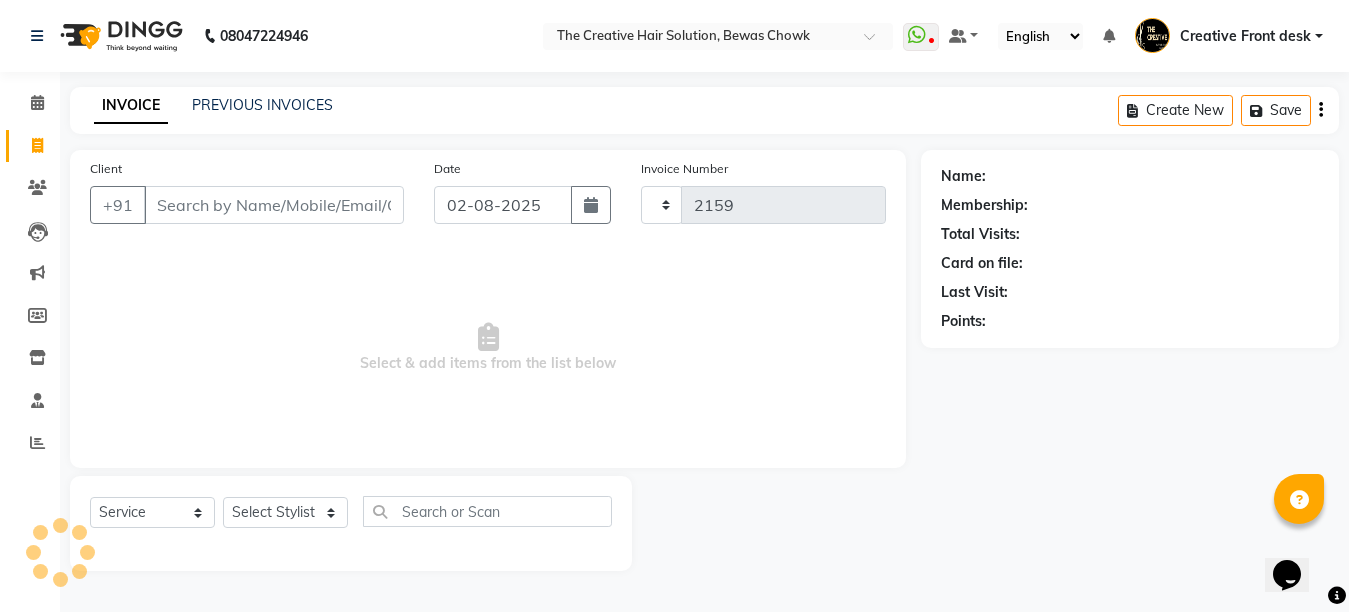 select on "146" 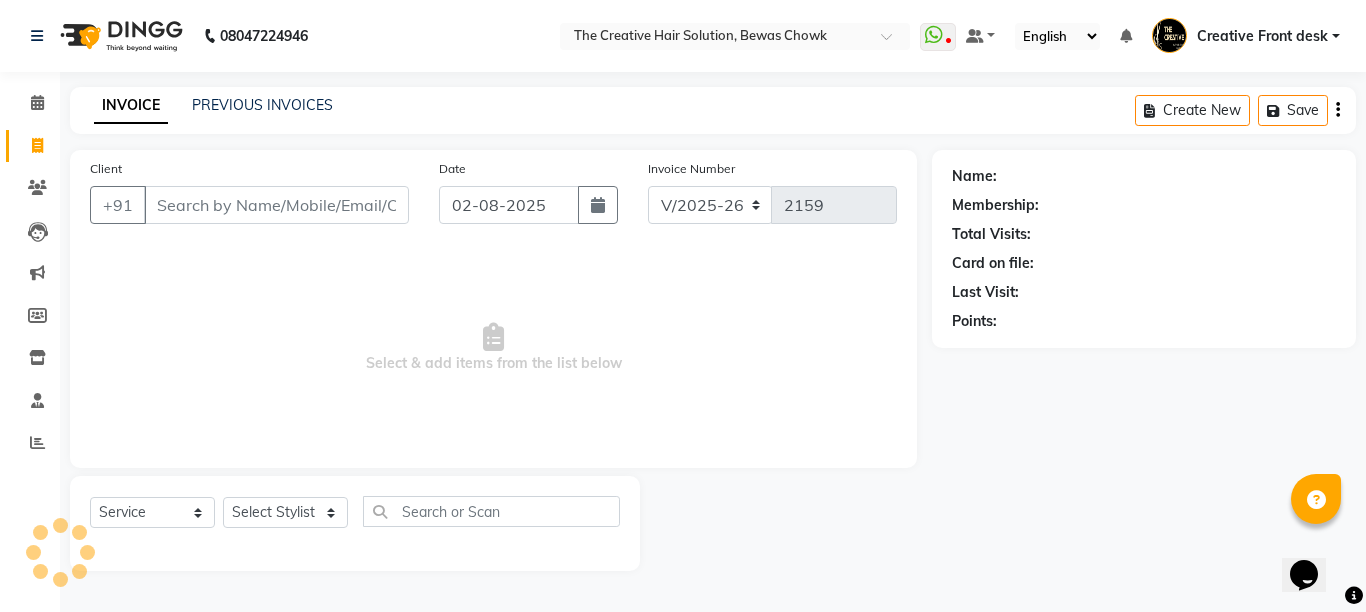 click on "Client" at bounding box center (276, 205) 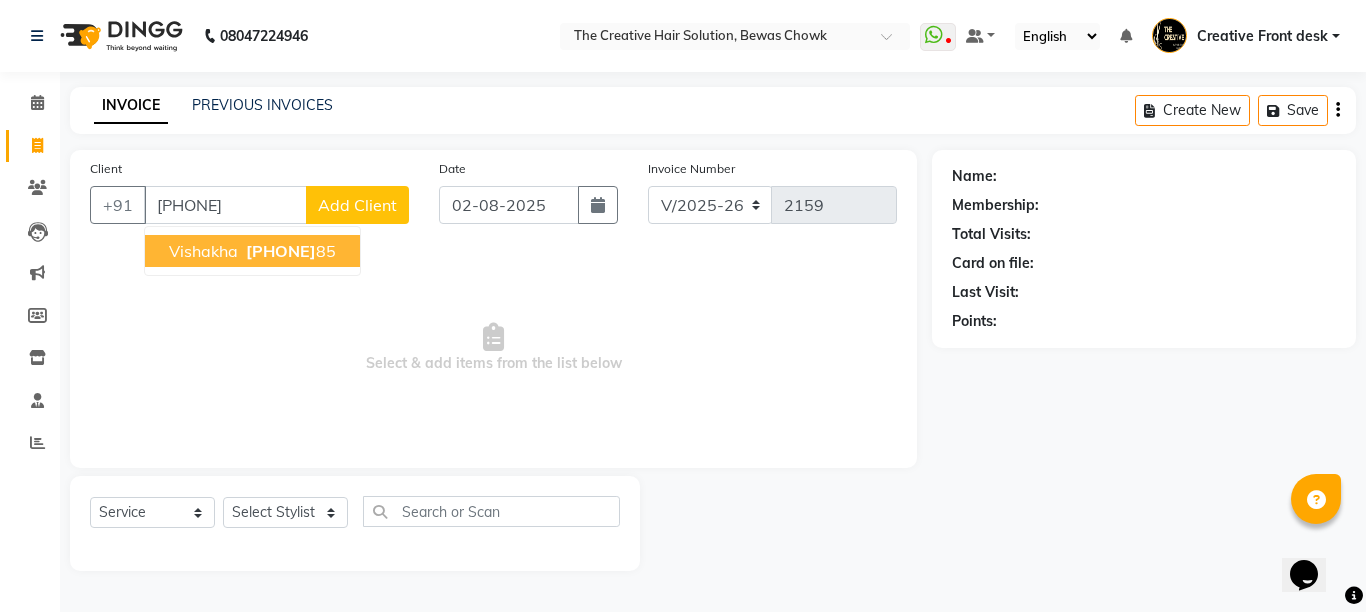click on "[PHONE]" at bounding box center [281, 251] 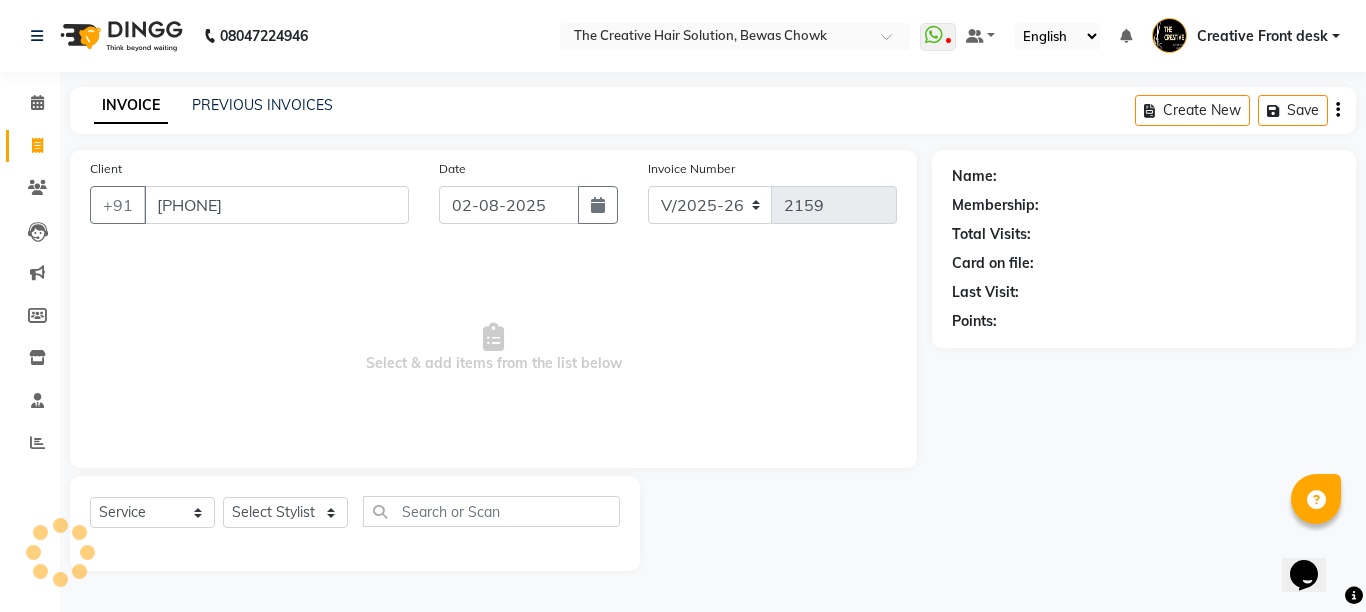 type on "[PHONE]" 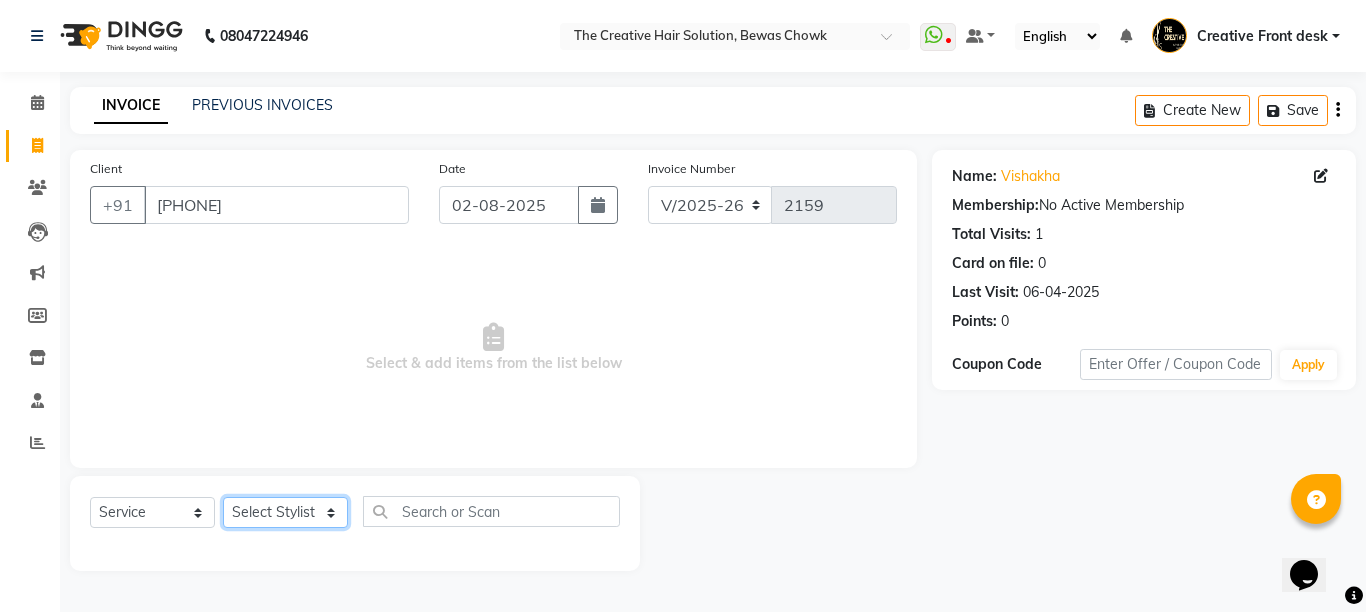 click on "Select Stylist Ankit Creative Front desk Deepak Firoz Geeta Golu Nisha Prince Priyanka Satyam Savita Shivam Shubham Sonu Sir Swapnil Taruna Panjwani Umesh Vidya" 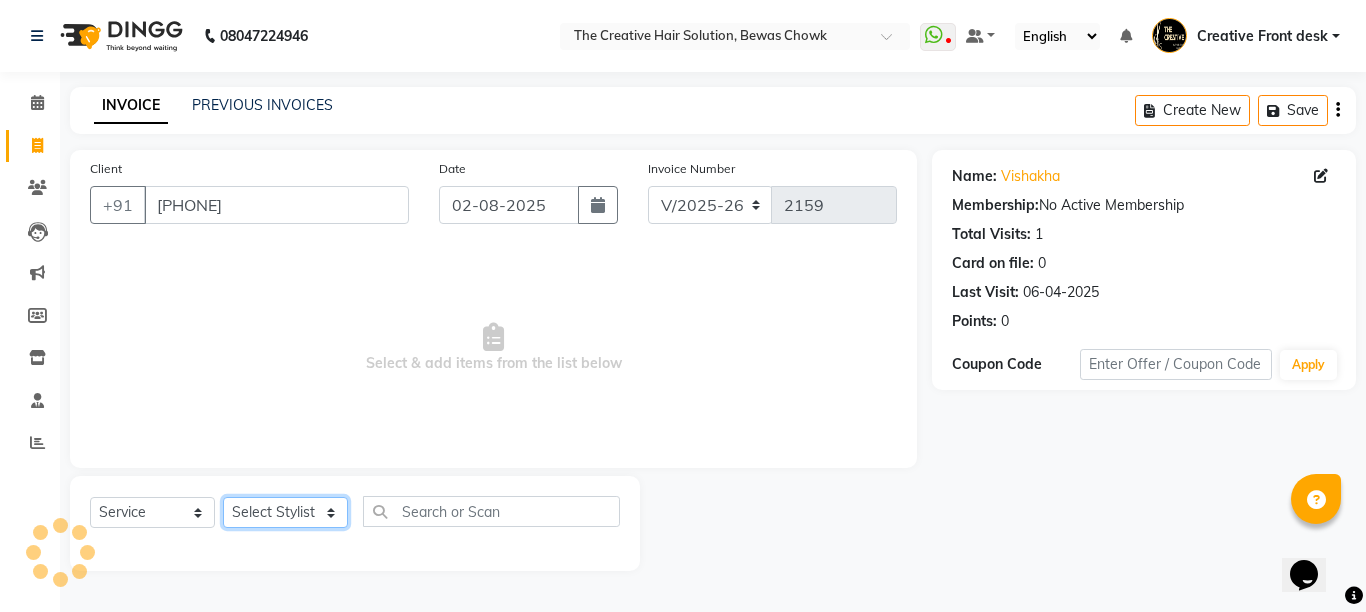 select on "55240" 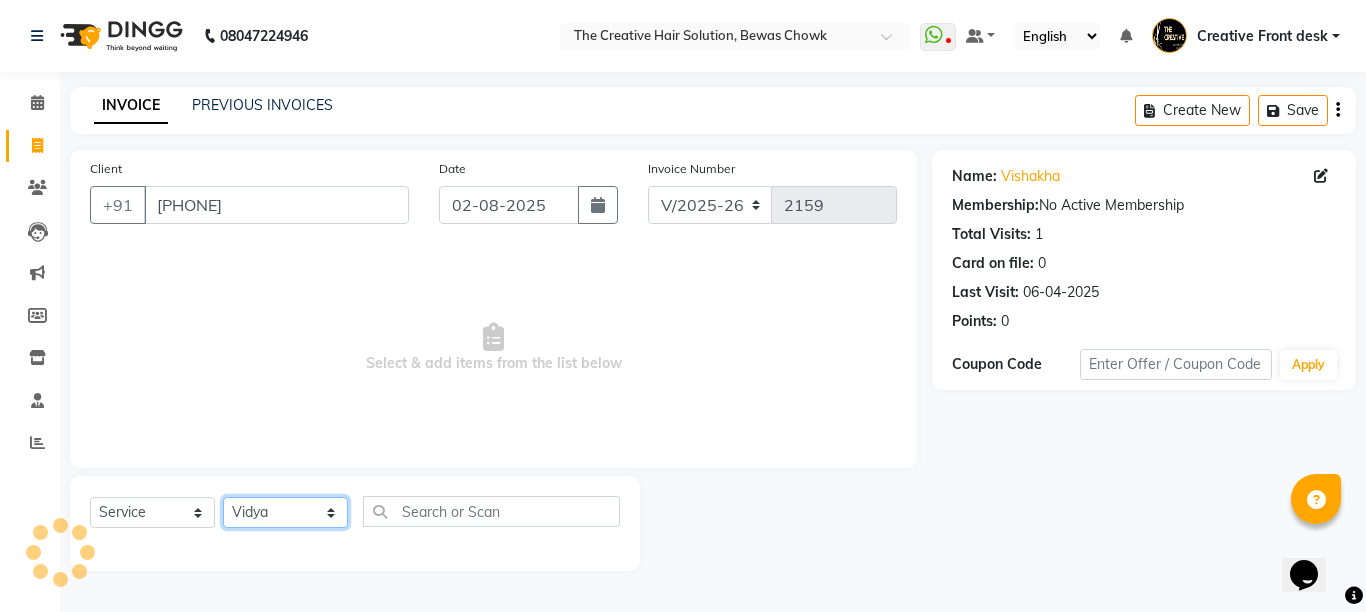 click on "Select Stylist Ankit Creative Front desk Deepak Firoz Geeta Golu Nisha Prince Priyanka Satyam Savita Shivam Shubham Sonu Sir Swapnil Taruna Panjwani Umesh Vidya" 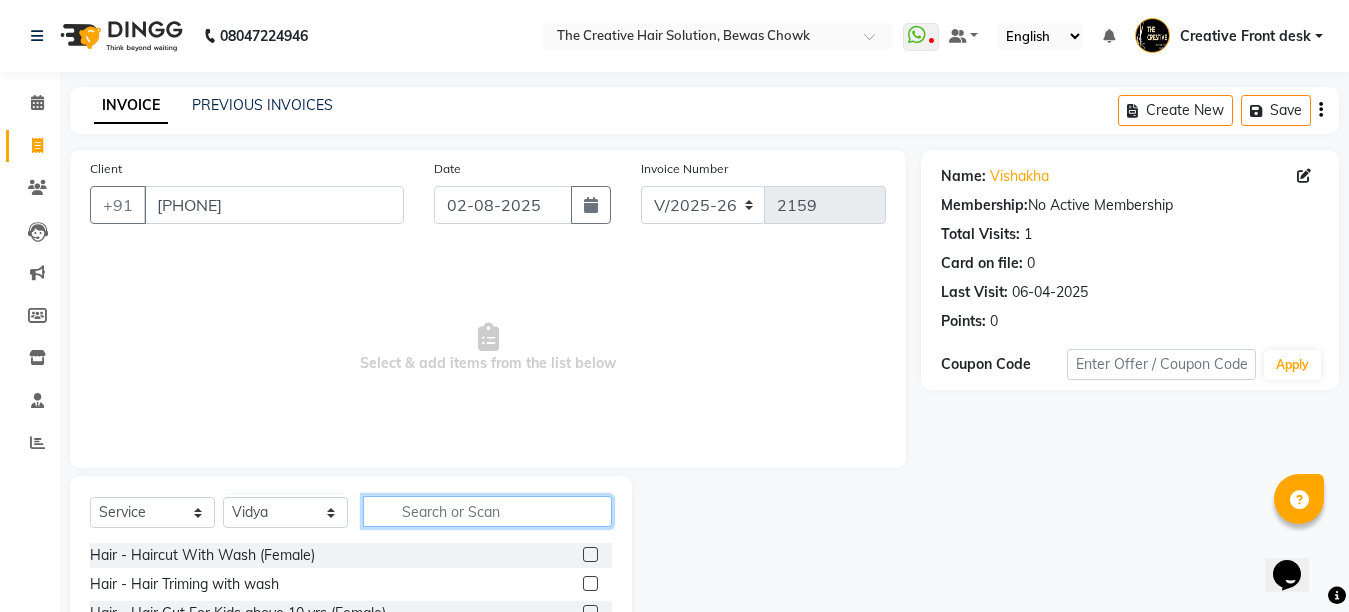 click 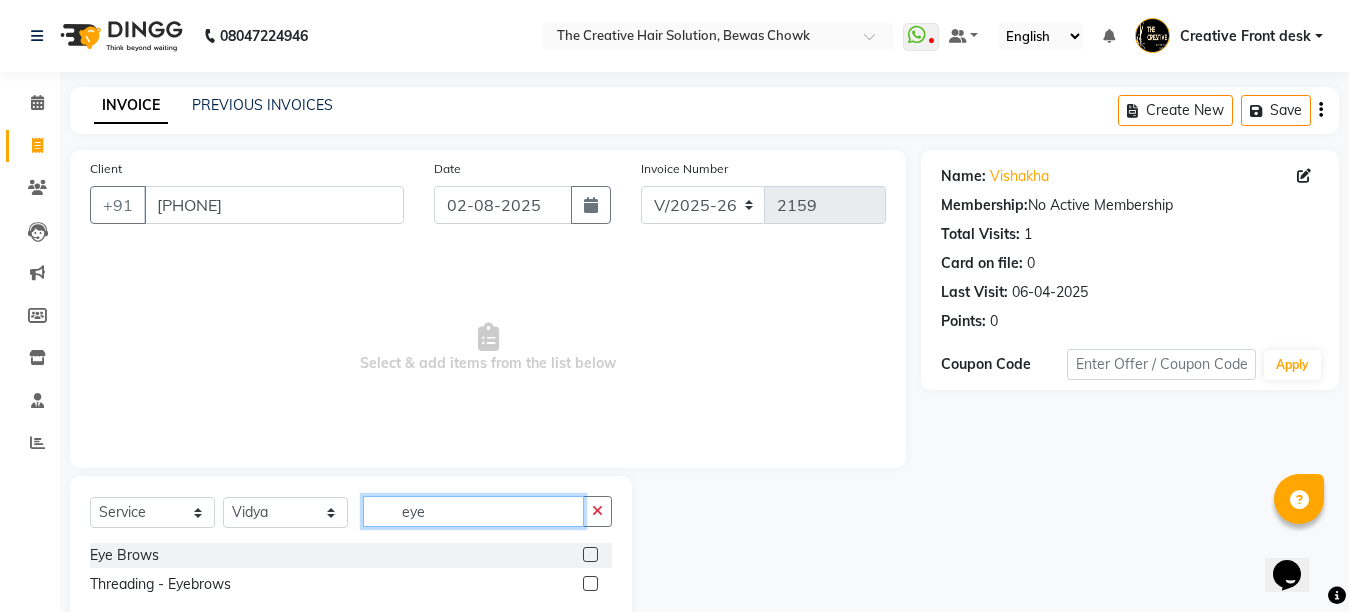 type on "eye" 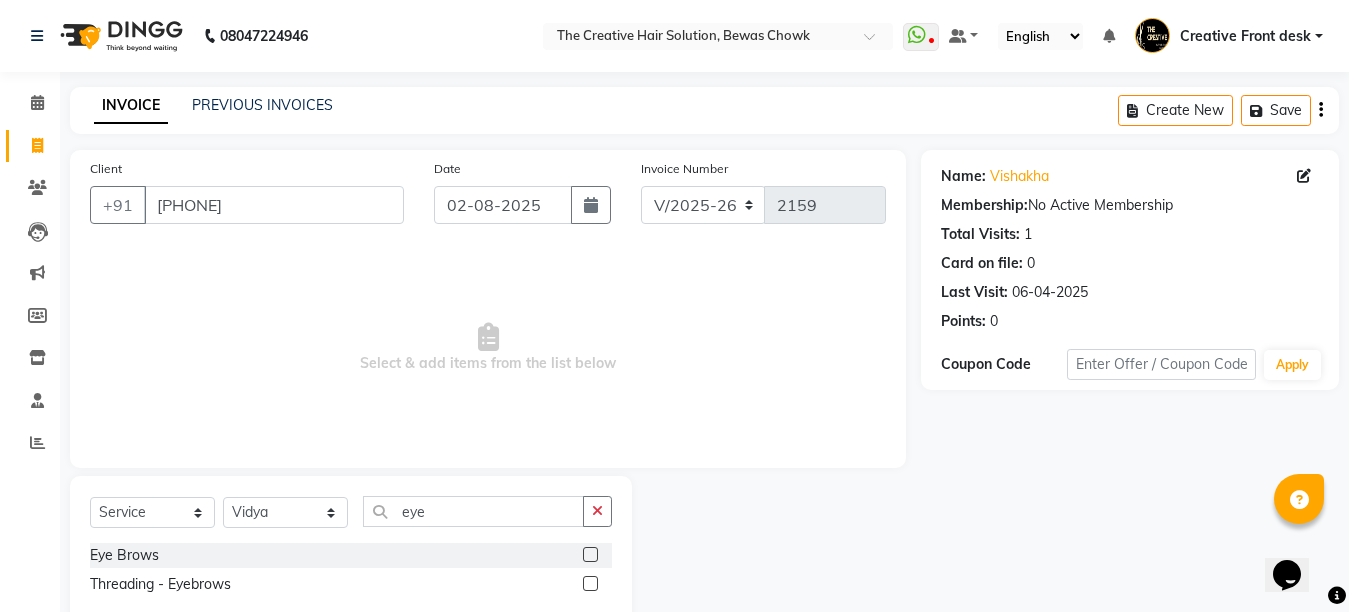 click 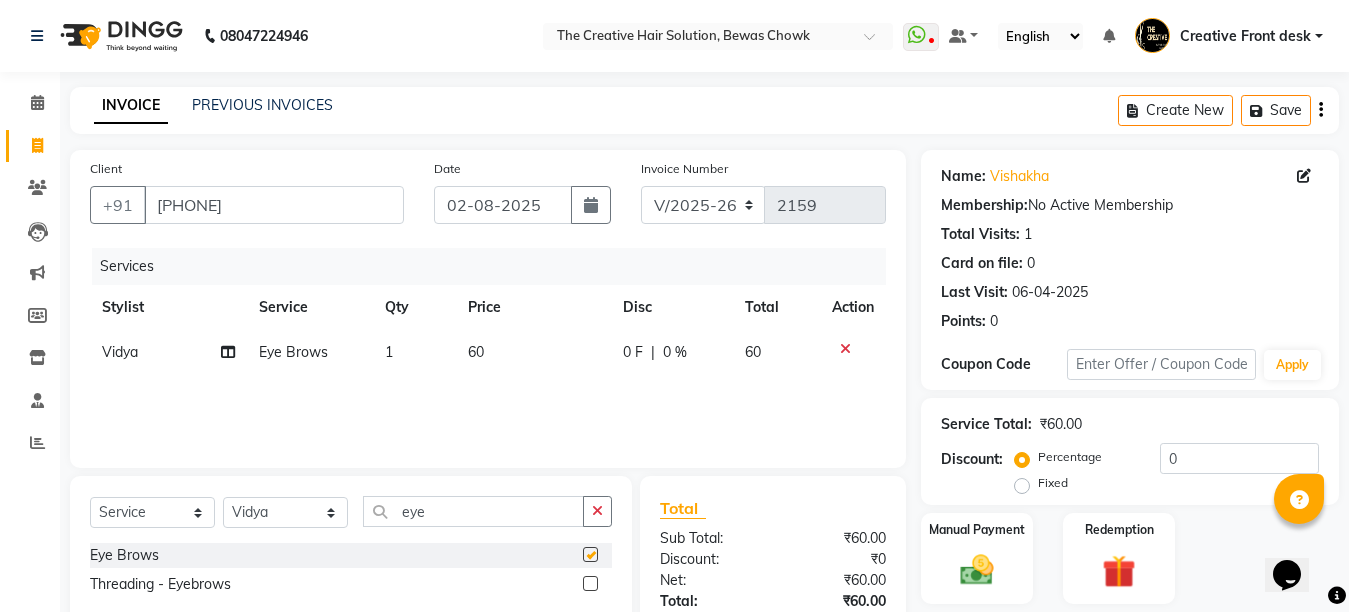 checkbox on "false" 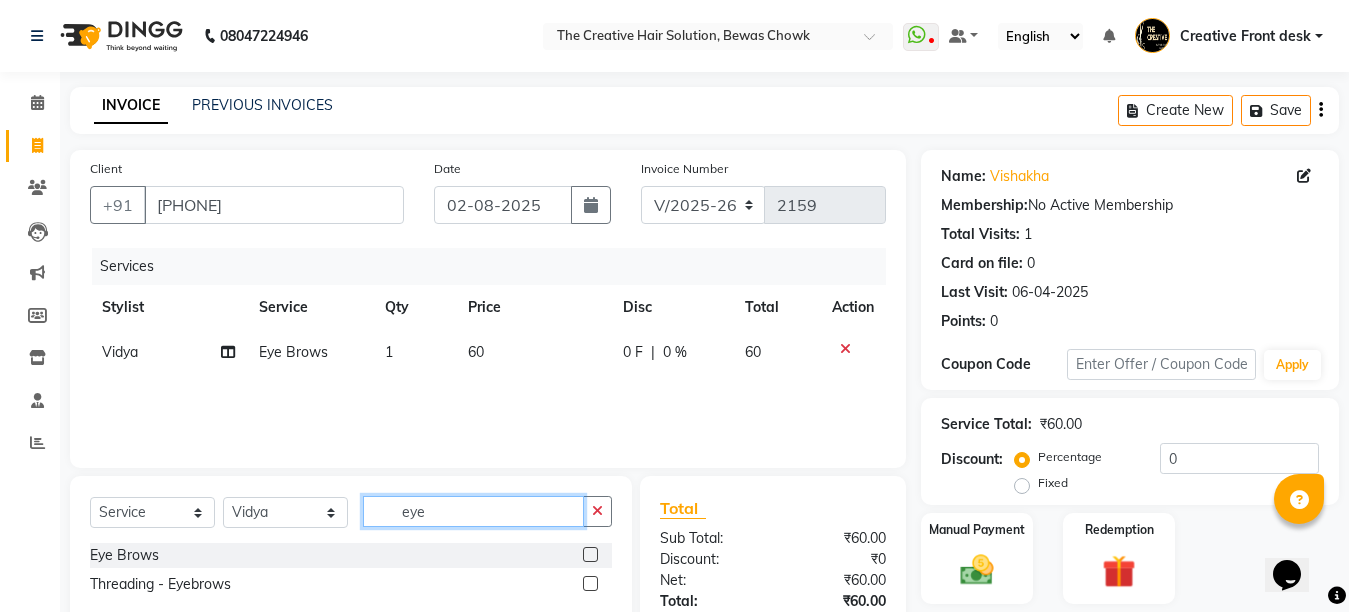 click on "eye" 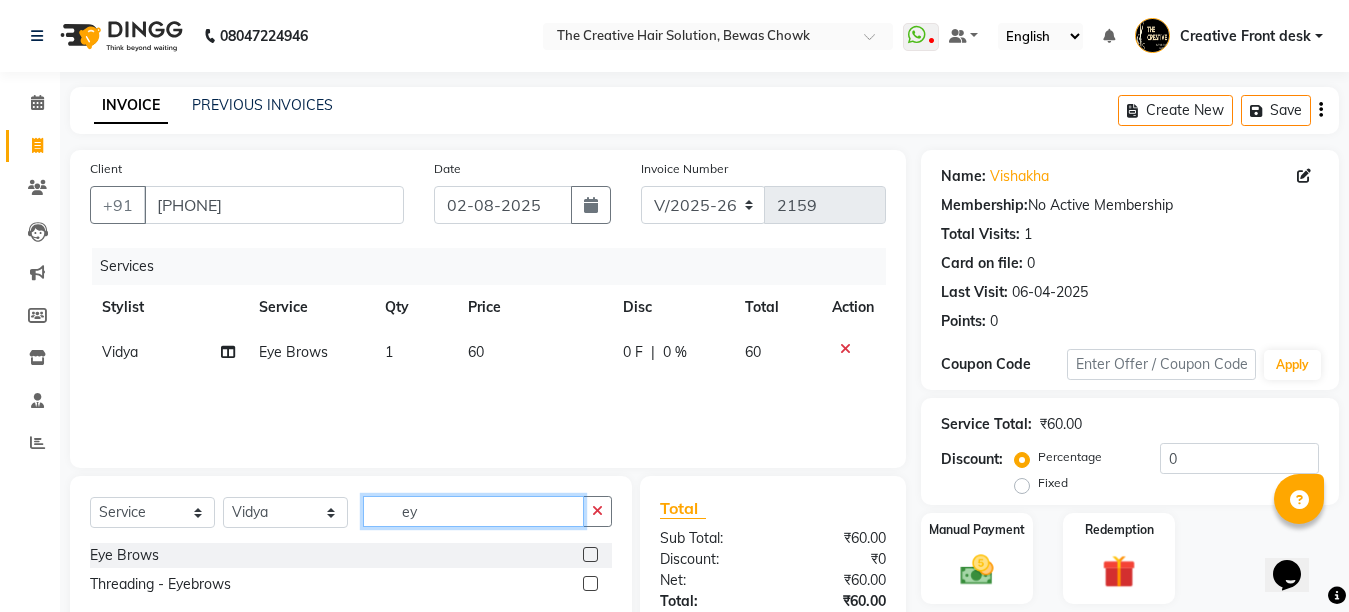 type on "e" 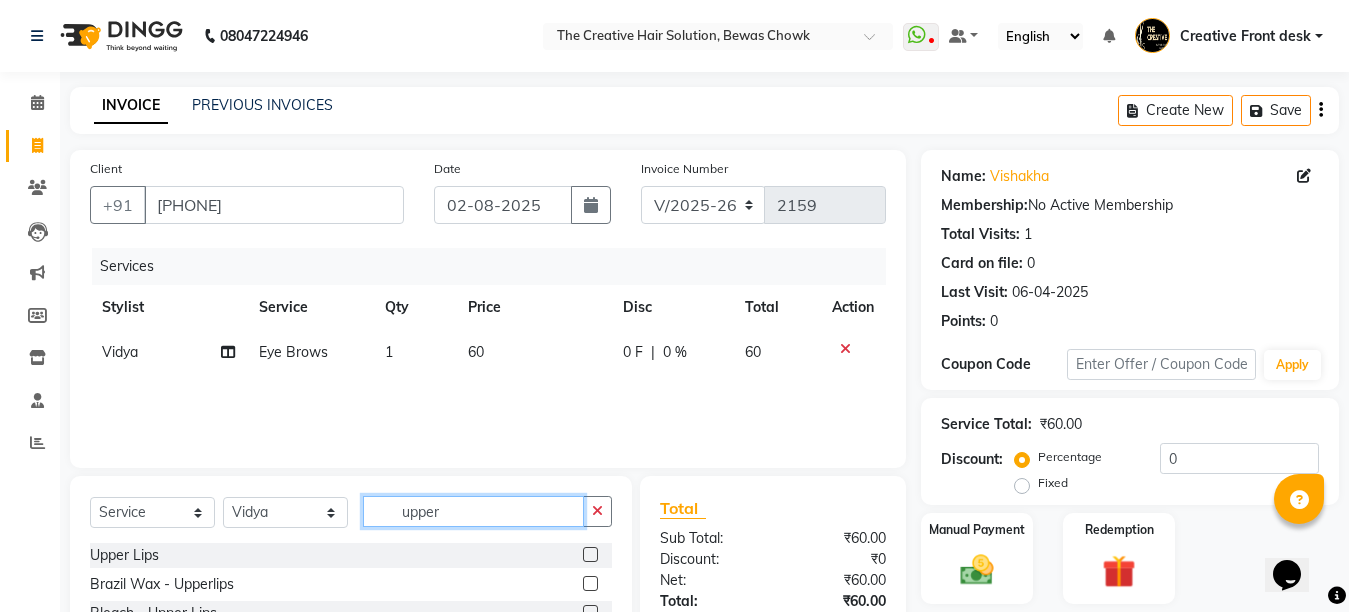 type on "upper" 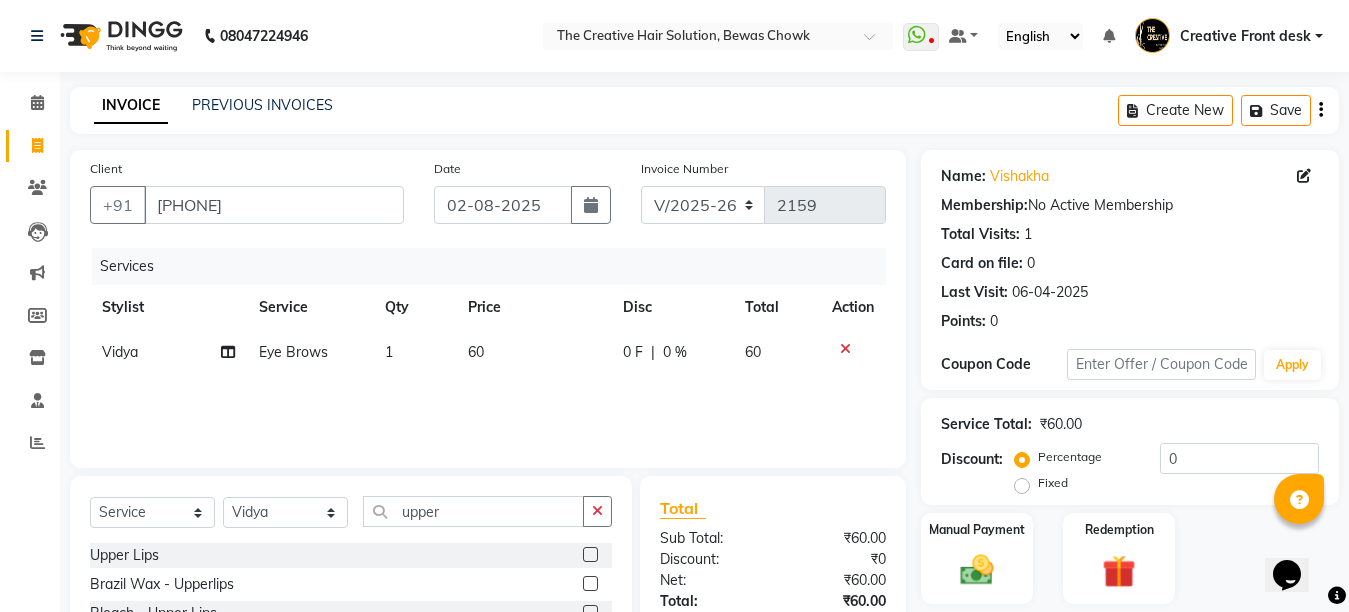click 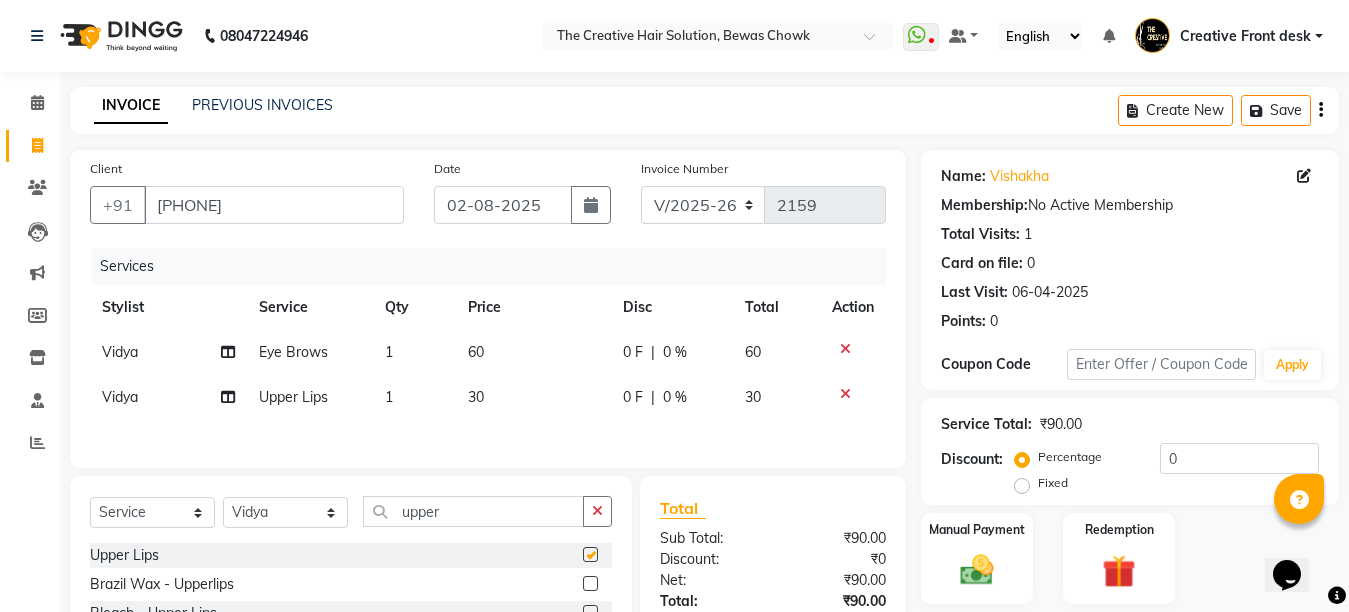 checkbox on "false" 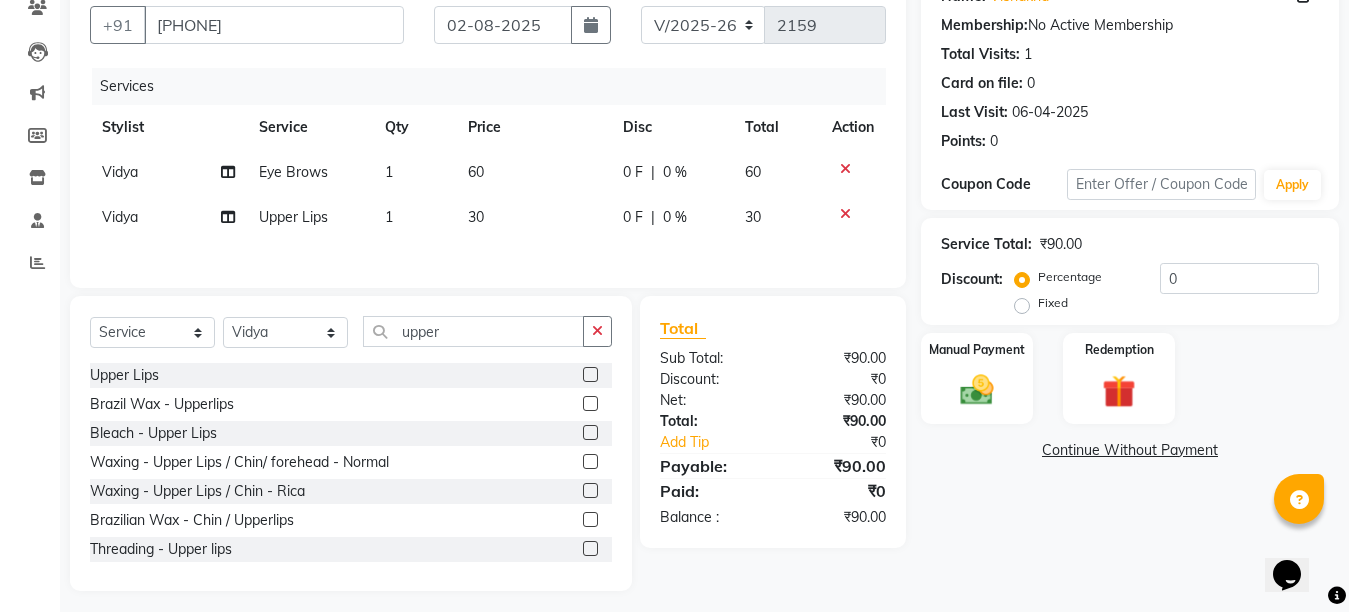 scroll, scrollTop: 194, scrollLeft: 0, axis: vertical 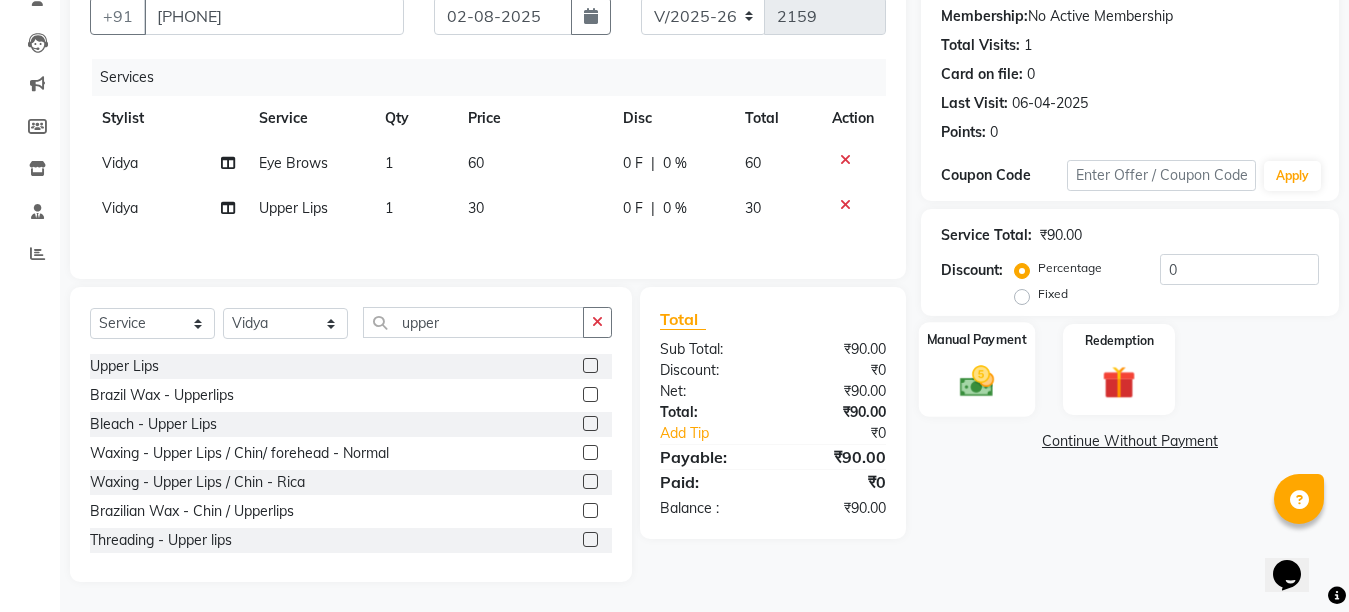 click on "Manual Payment" 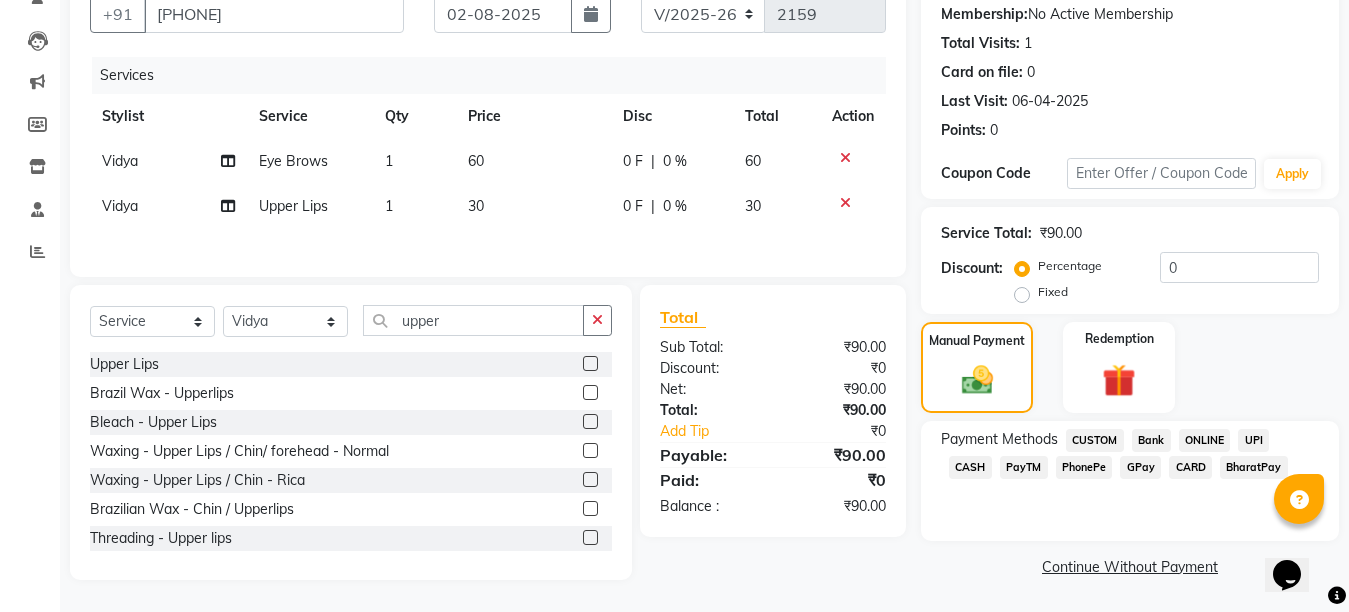 click on "CASH" 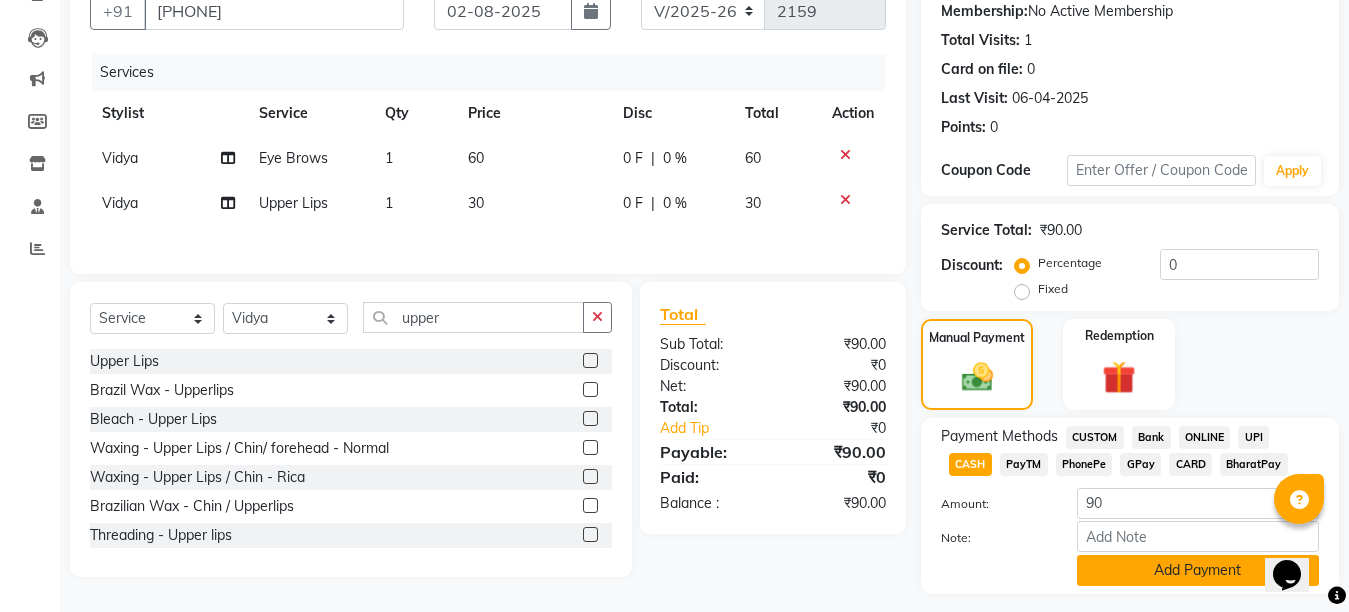 click on "Add Payment" 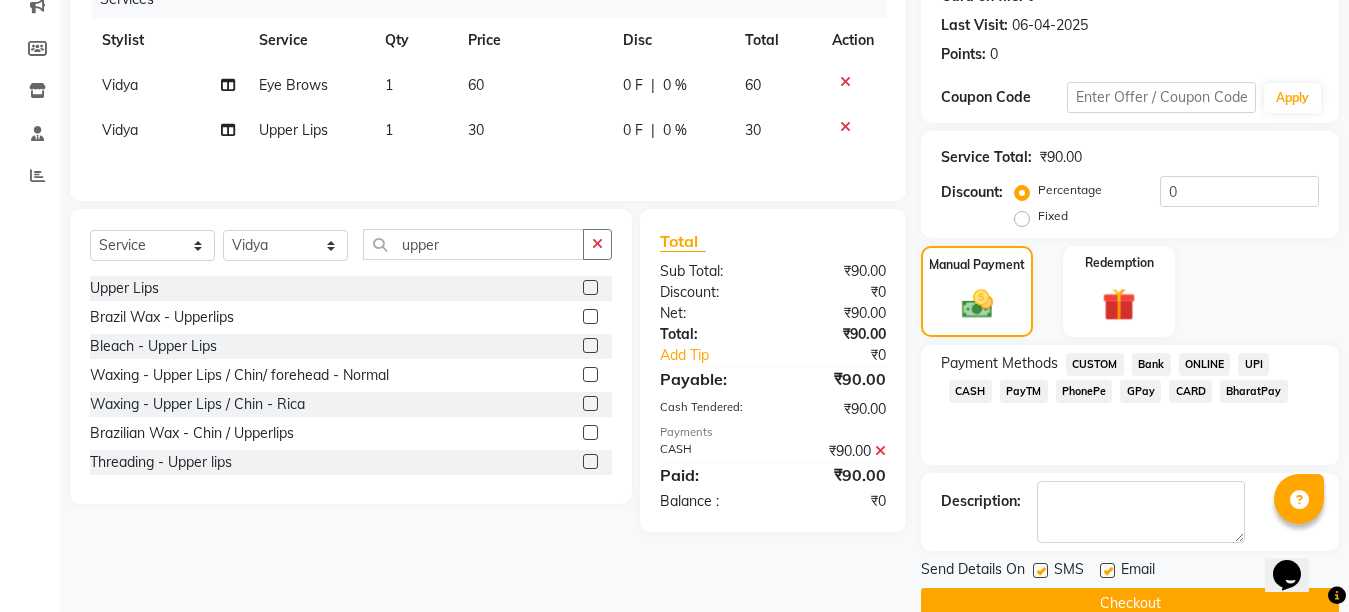 scroll, scrollTop: 304, scrollLeft: 0, axis: vertical 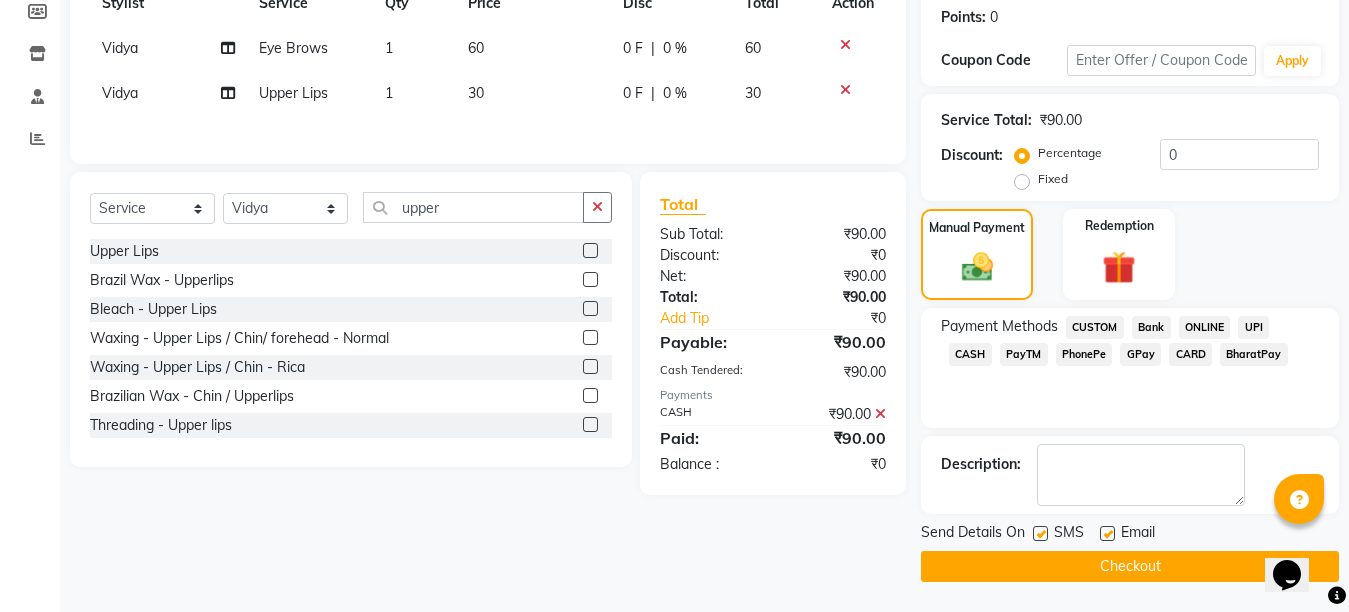 click 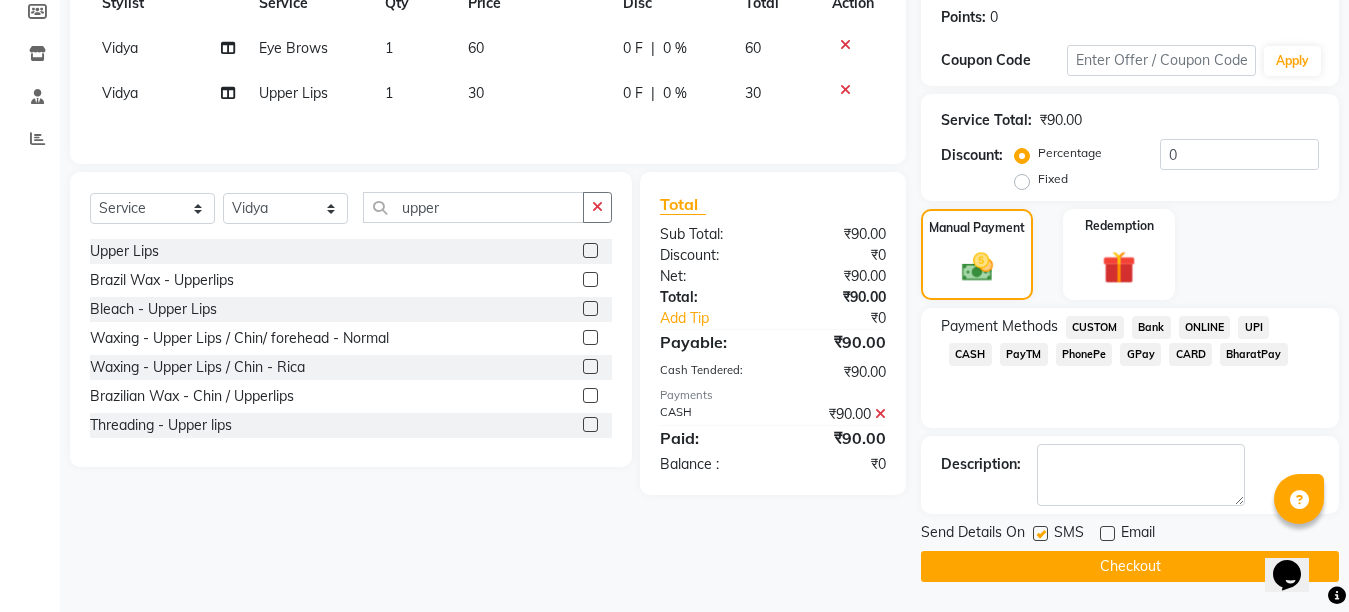 click on "Checkout" 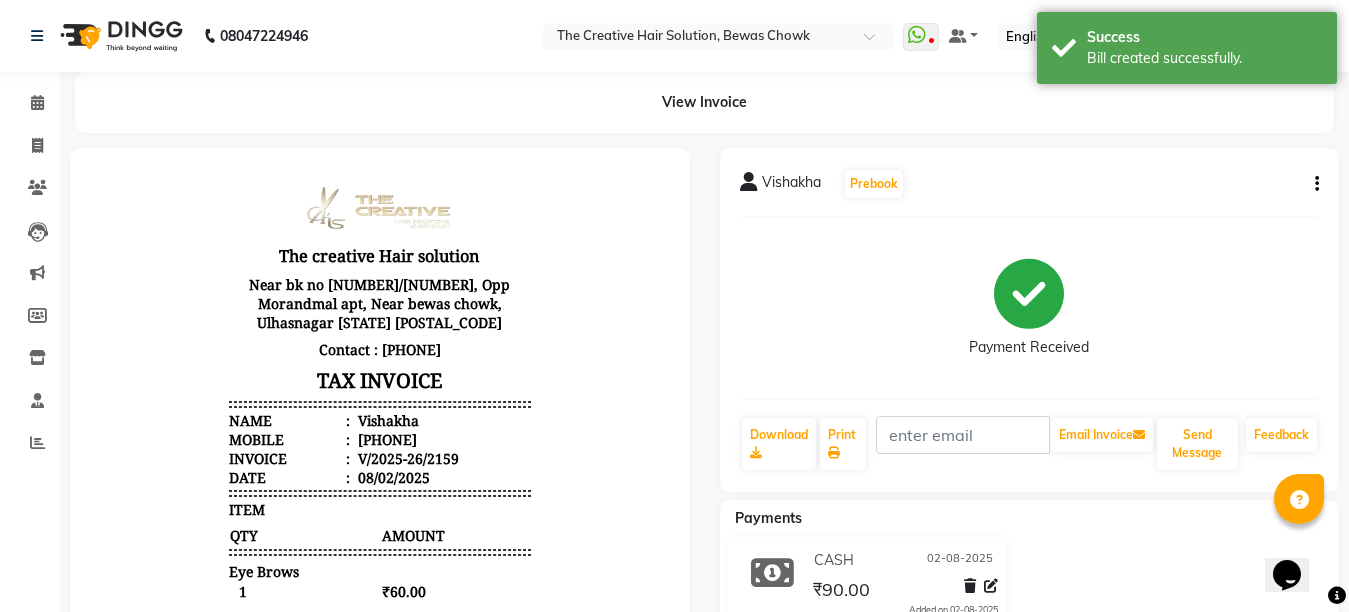 scroll, scrollTop: 0, scrollLeft: 0, axis: both 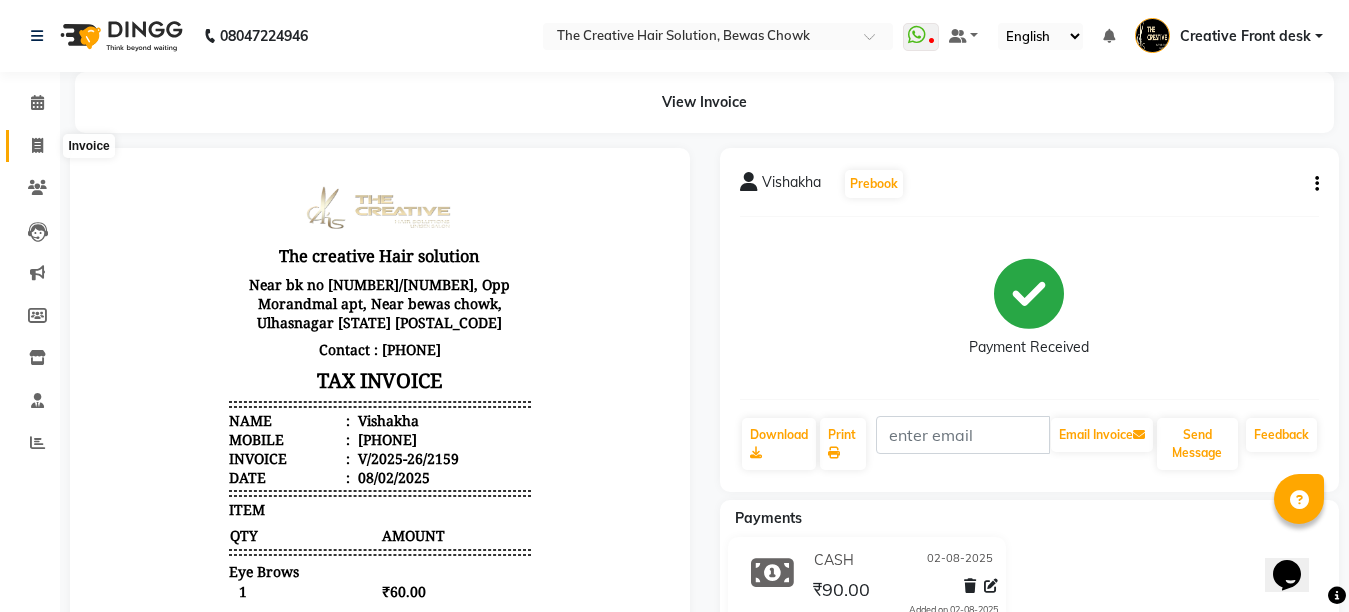 click 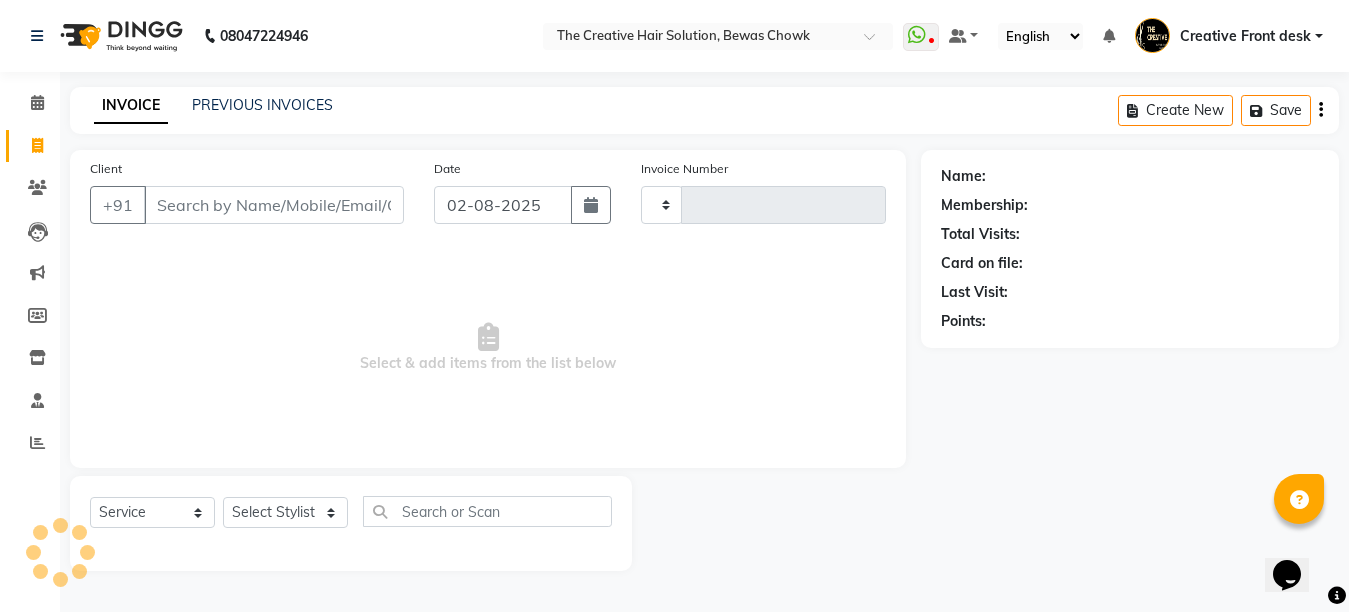 click on "Client" at bounding box center (274, 205) 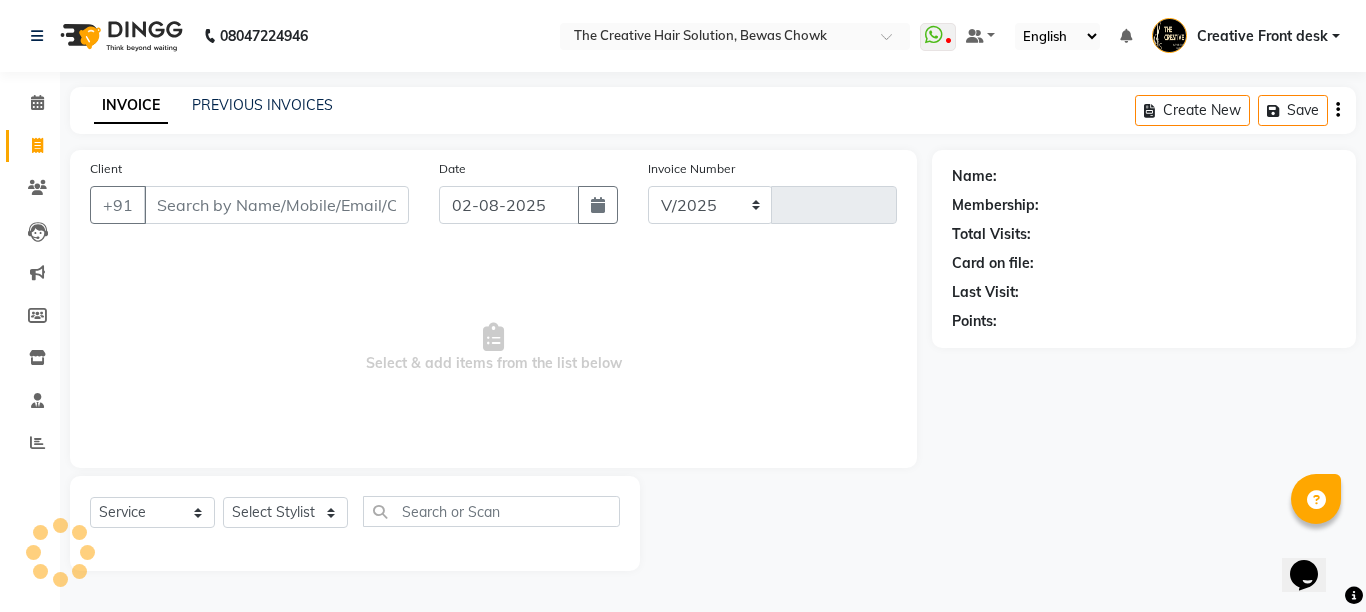 select on "146" 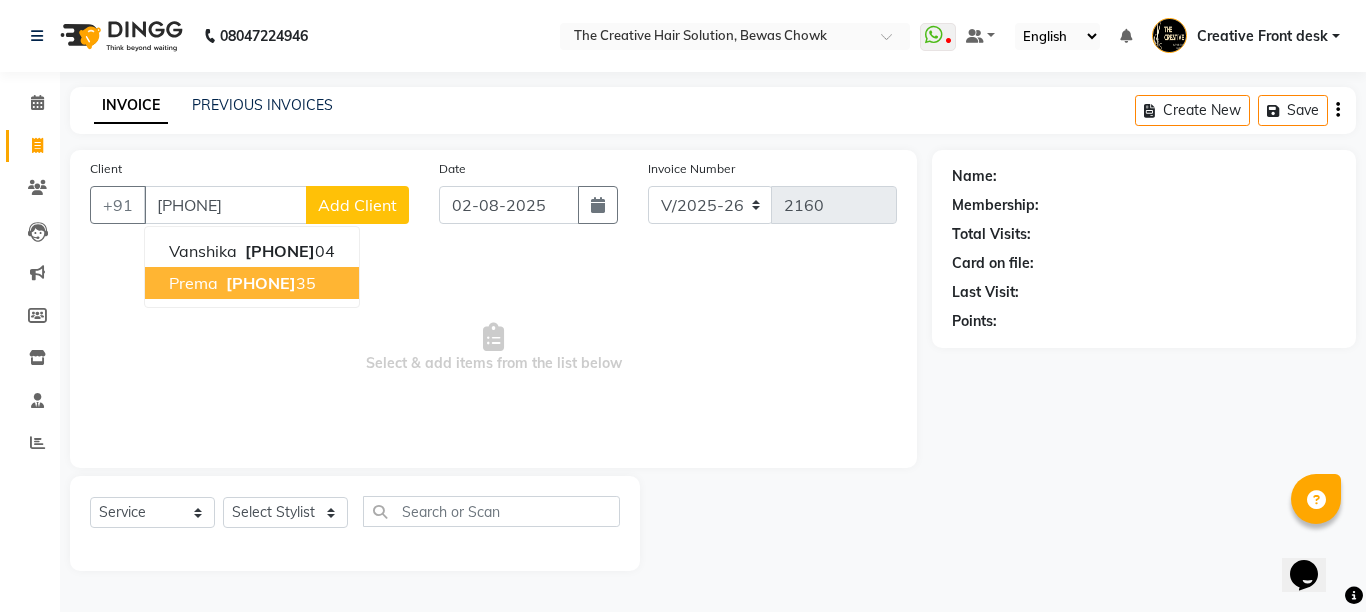 click on "[PHONE]" at bounding box center [261, 283] 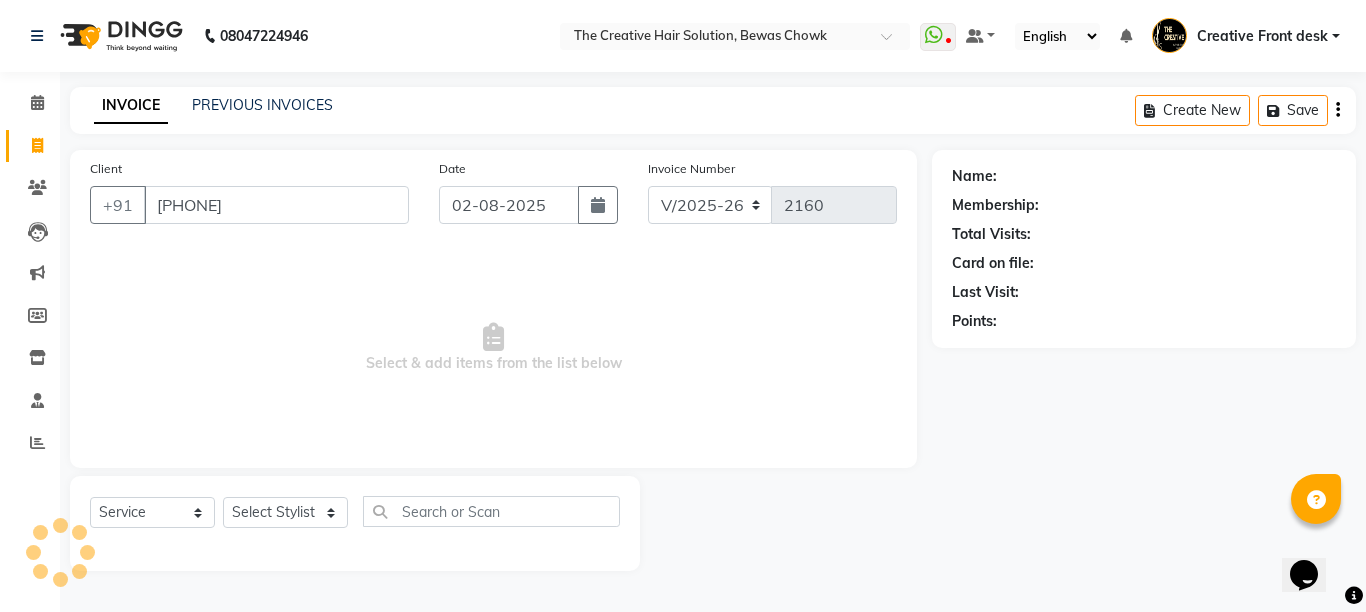 type on "[PHONE]" 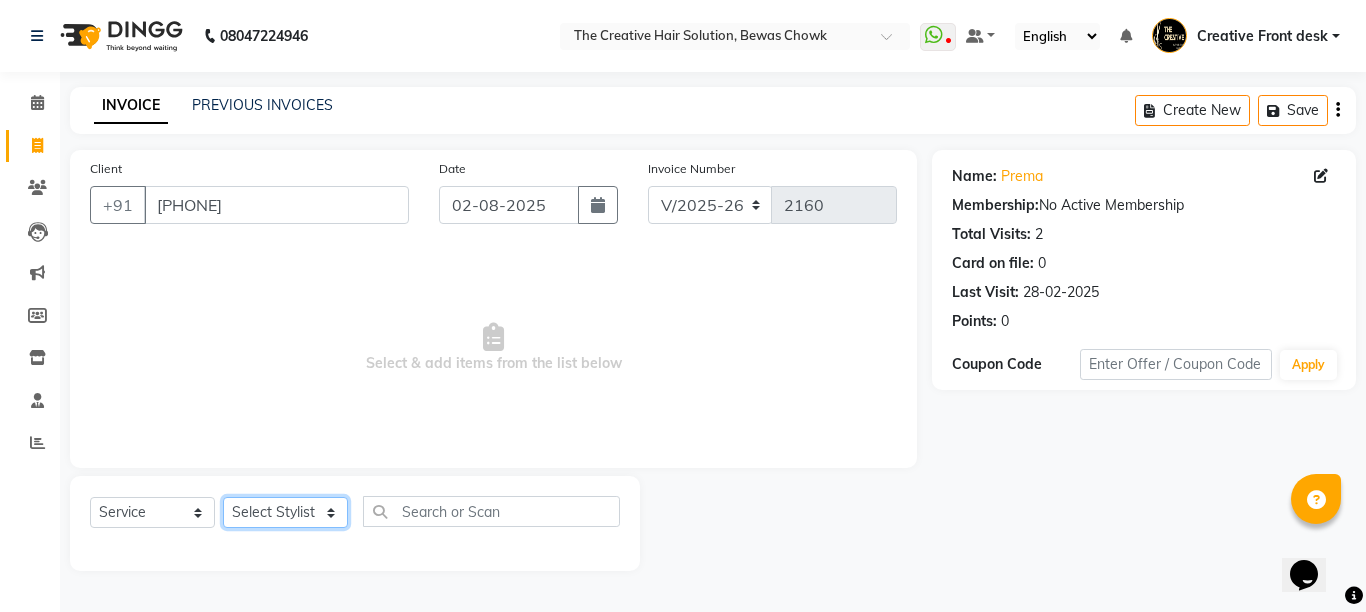 click on "Select Stylist Ankit Creative Front desk Deepak Firoz Geeta Golu Nisha Prince Priyanka Satyam Savita Shivam Shubham Sonu Sir Swapnil Taruna Panjwani Umesh Vidya" 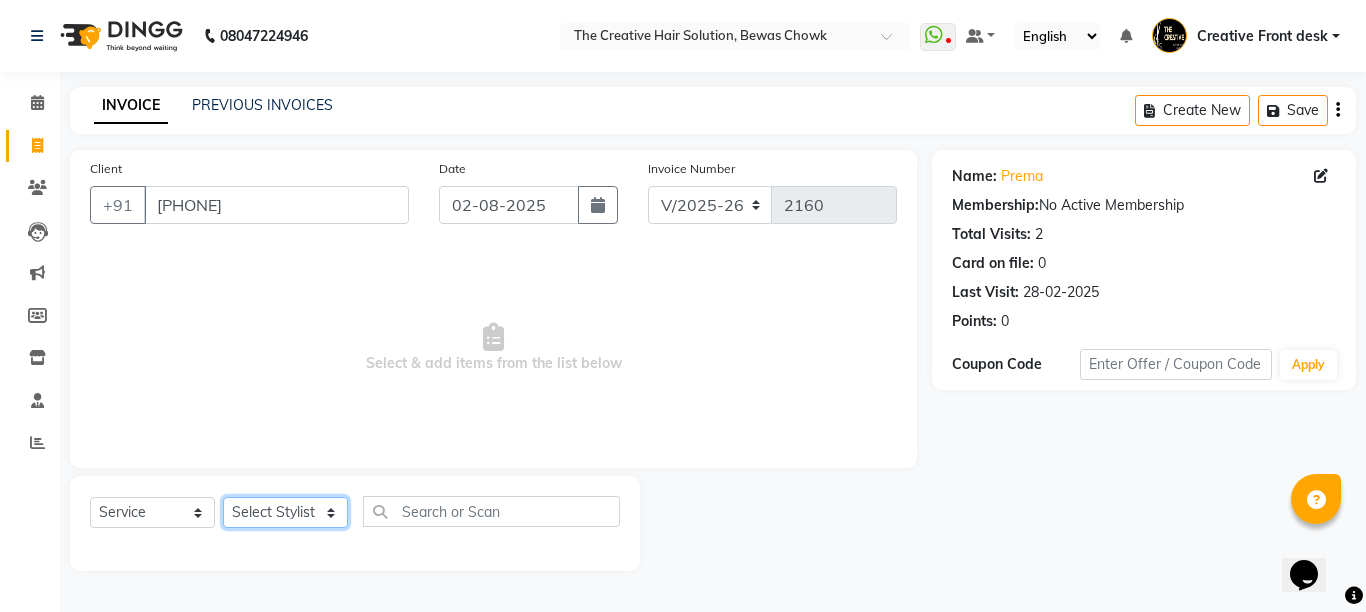 select on "44369" 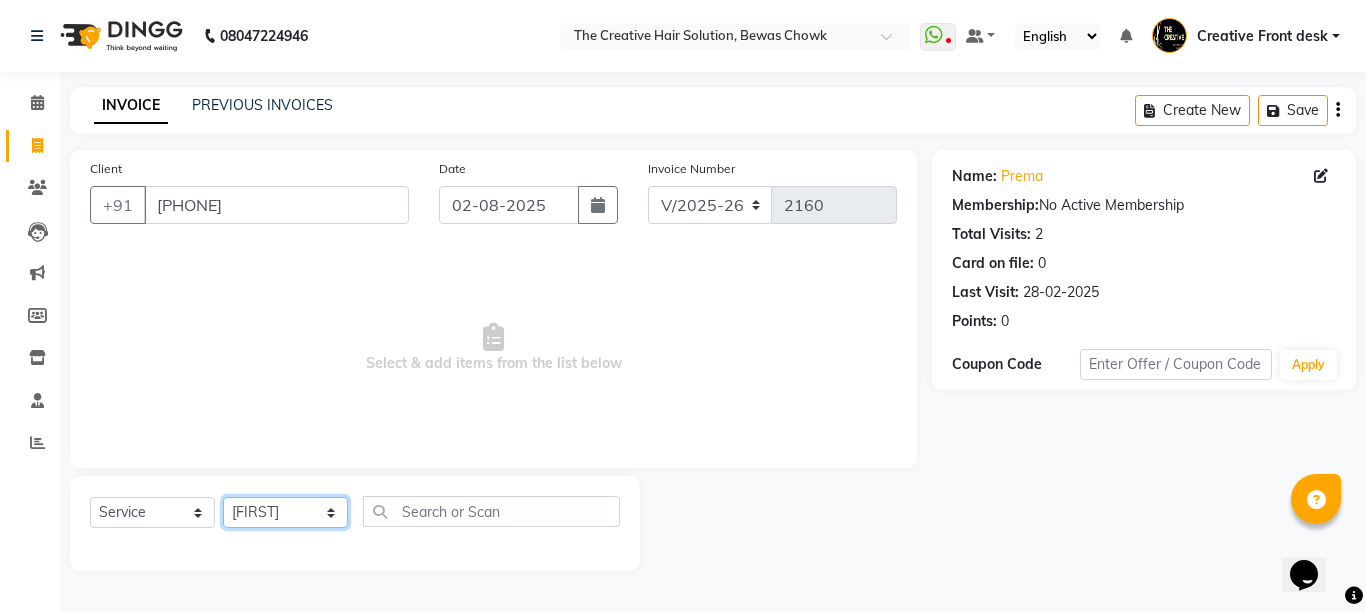 click on "Select Stylist Ankit Creative Front desk Deepak Firoz Geeta Golu Nisha Prince Priyanka Satyam Savita Shivam Shubham Sonu Sir Swapnil Taruna Panjwani Umesh Vidya" 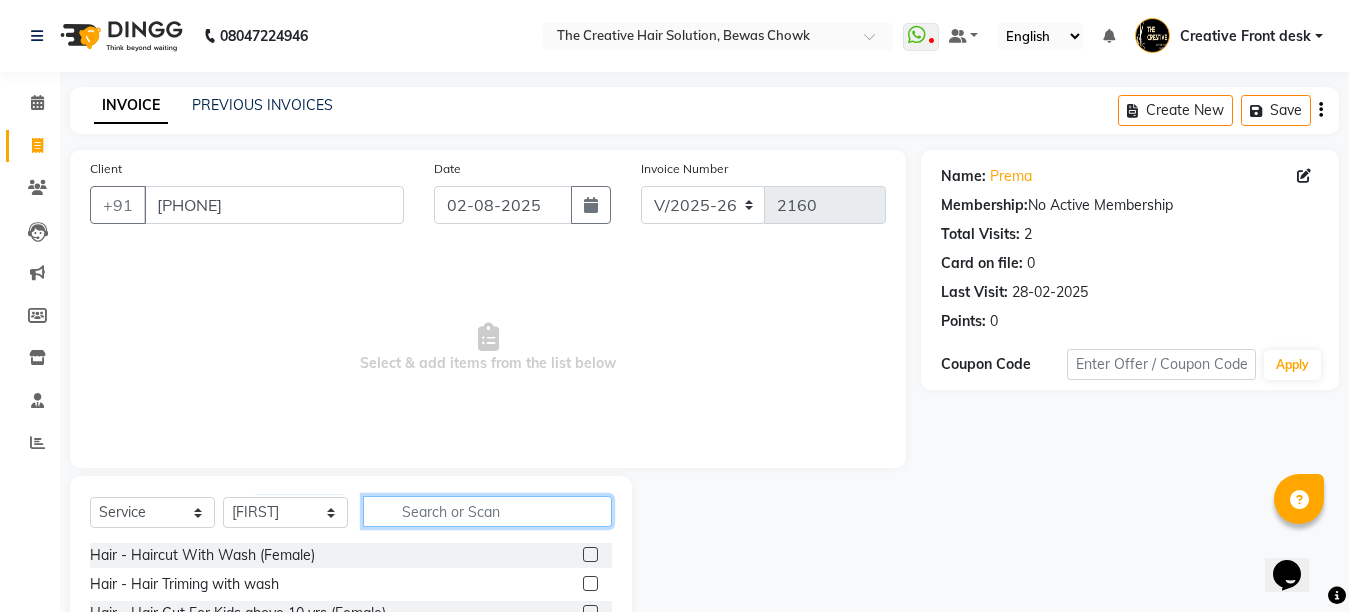 click 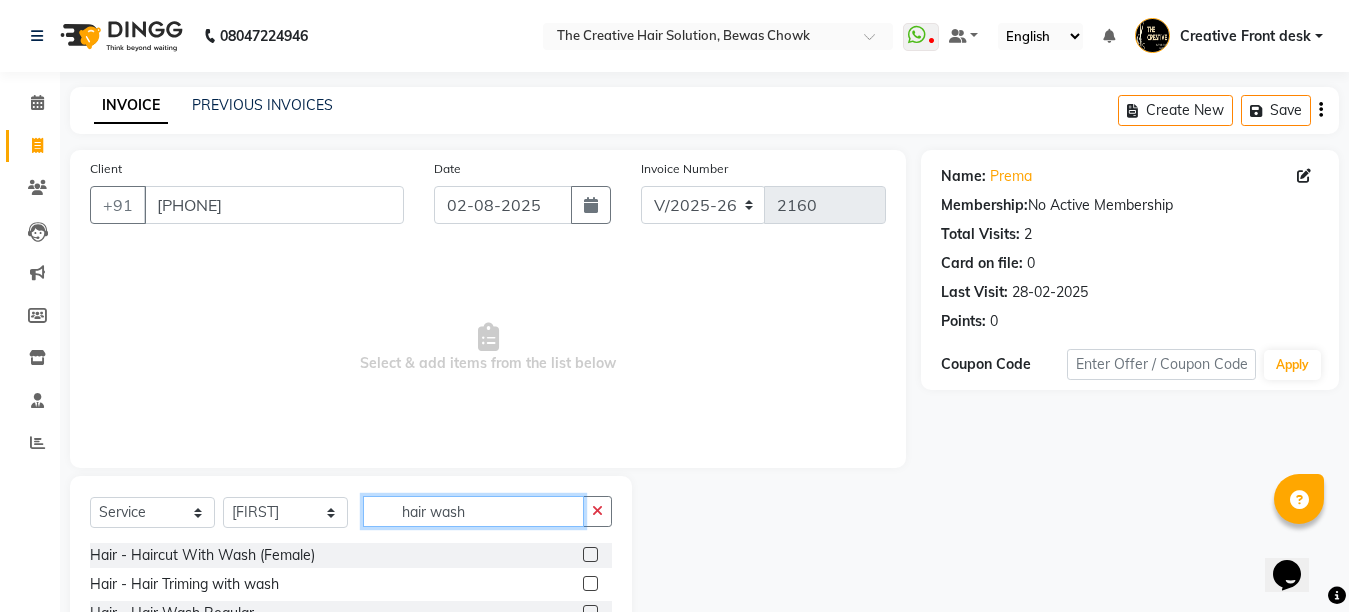 type on "hair wash" 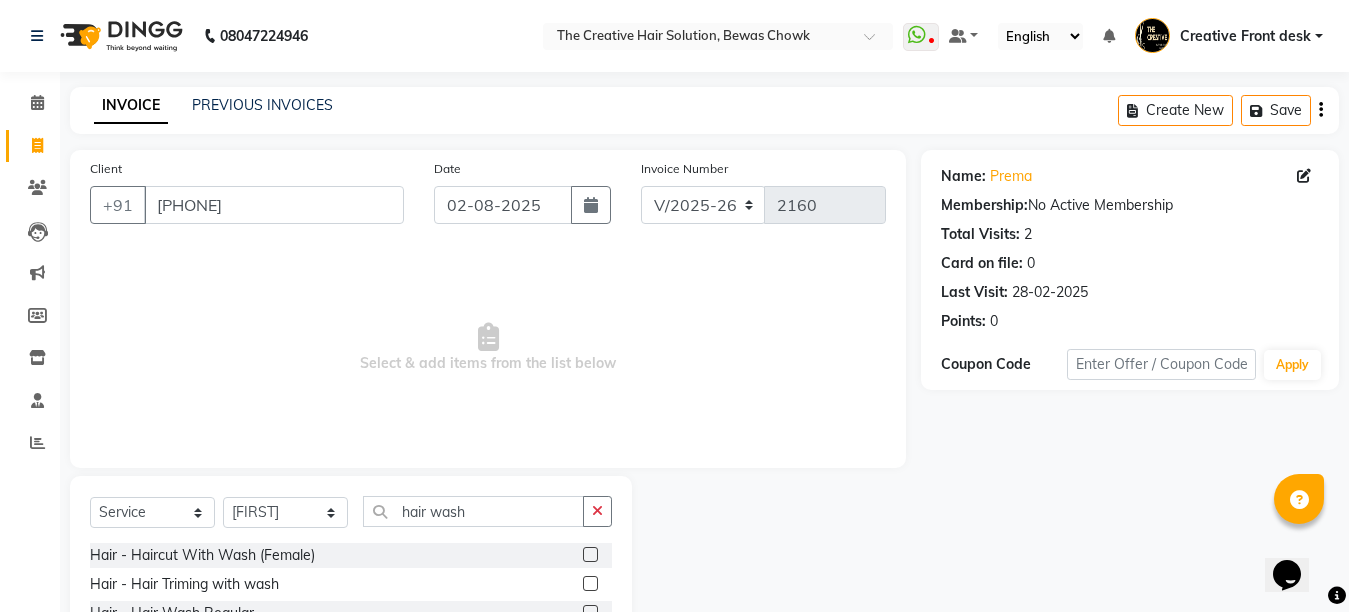click on "Select & add items from the list below" at bounding box center (488, 348) 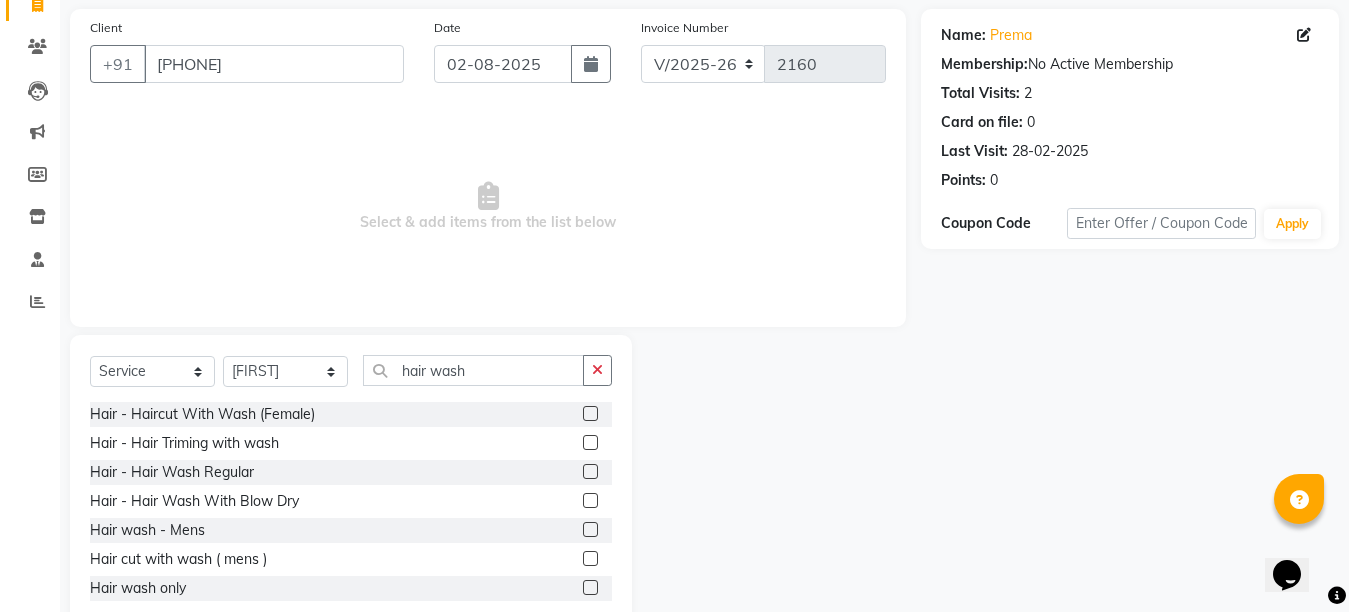 scroll, scrollTop: 160, scrollLeft: 0, axis: vertical 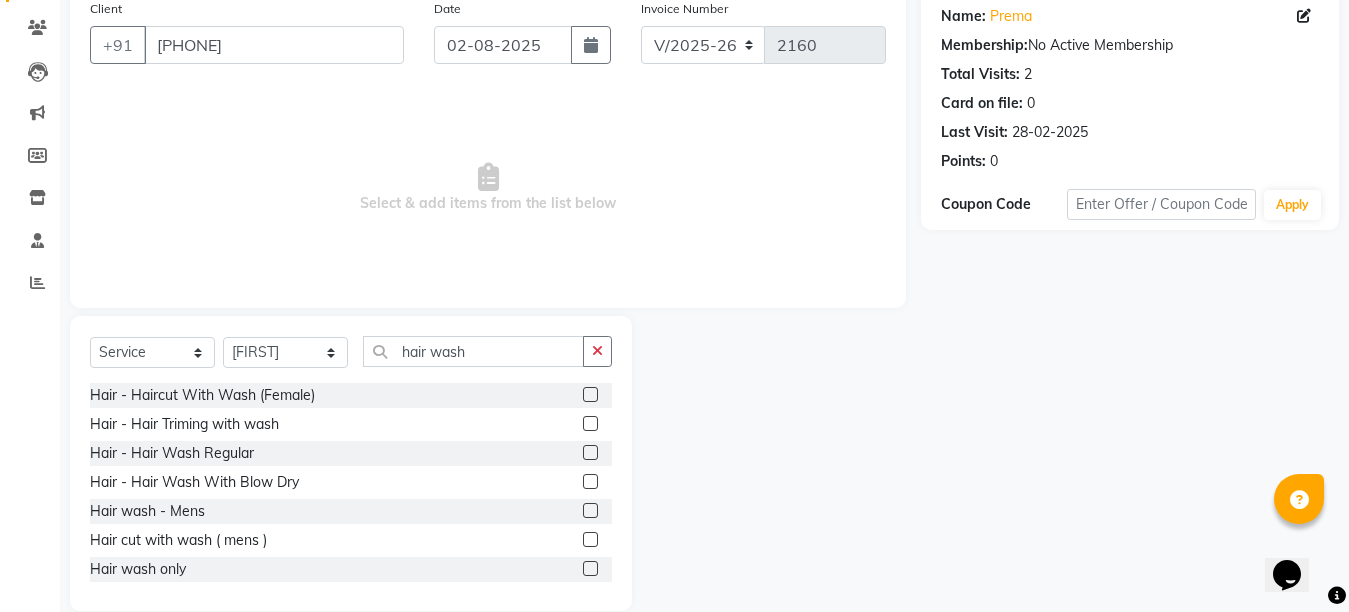click 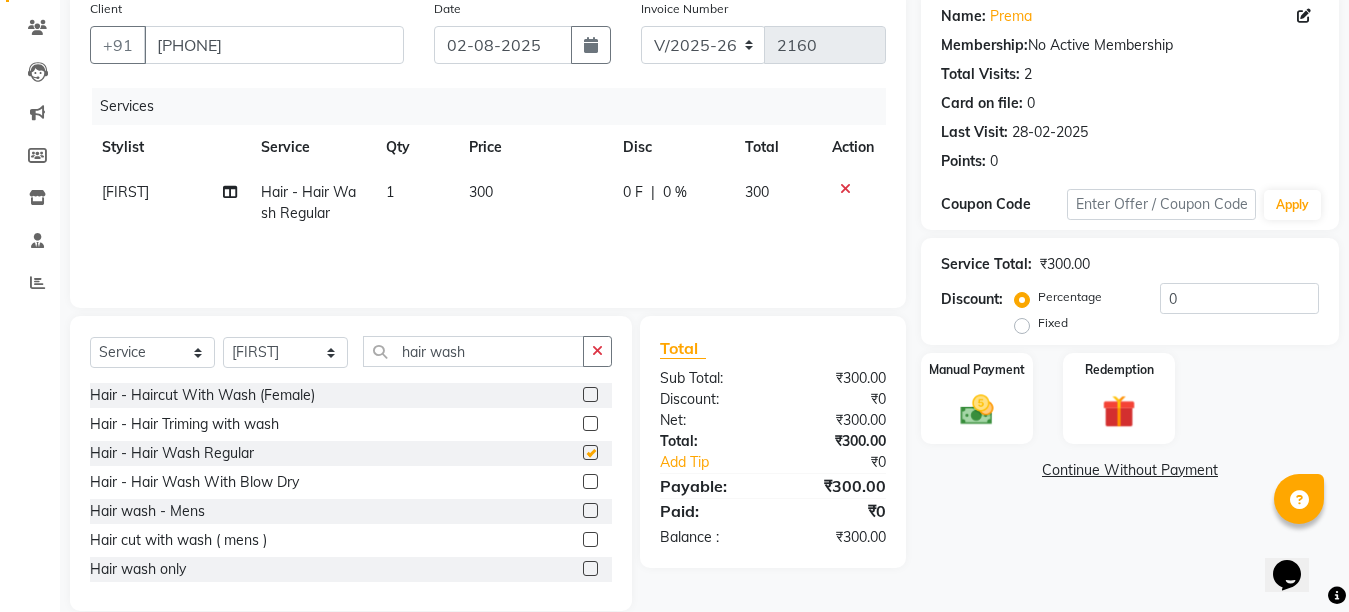 checkbox on "false" 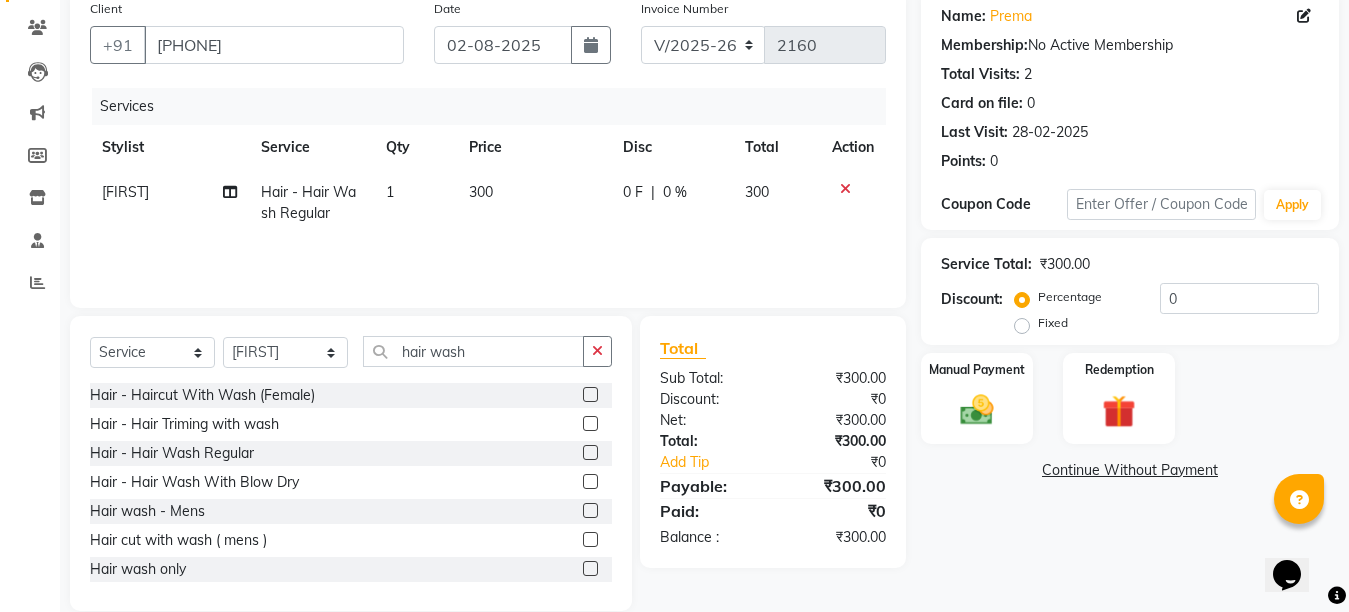click on "300" 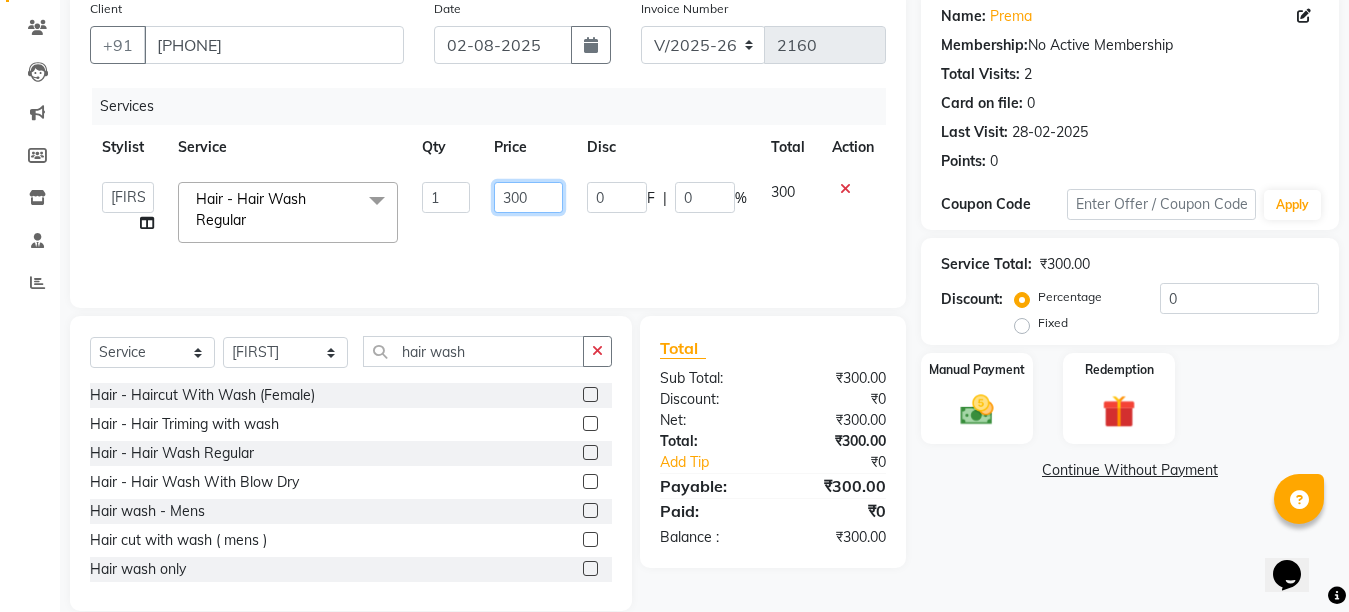 click on "300" 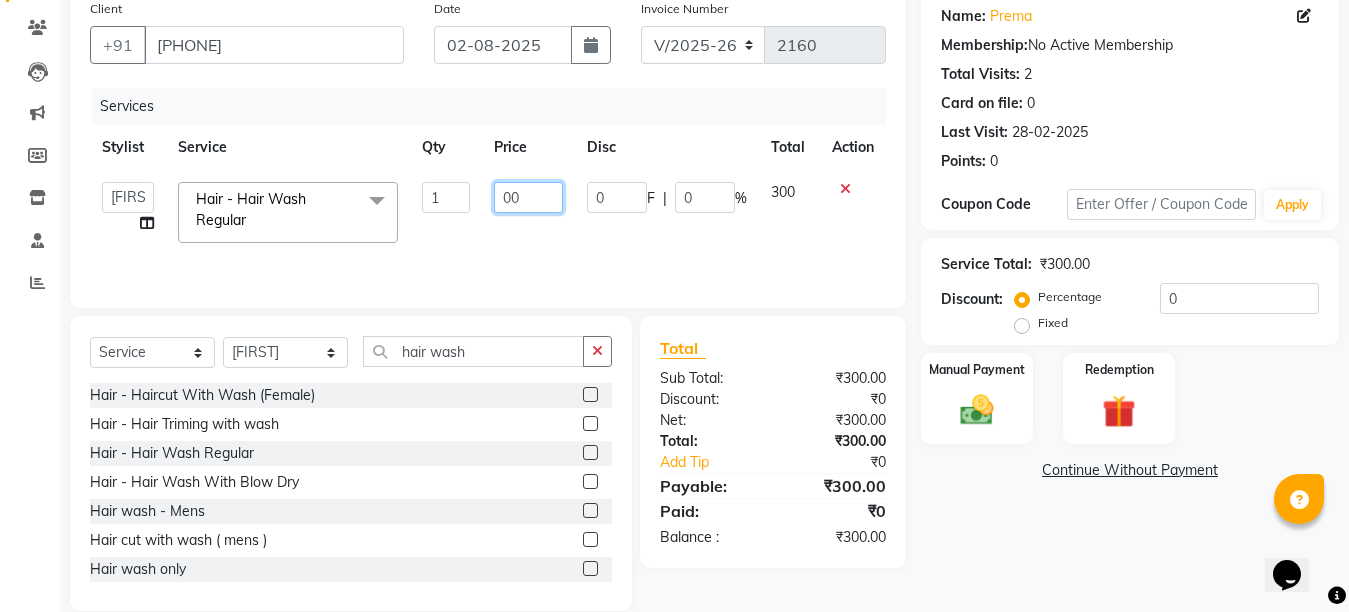 type on "200" 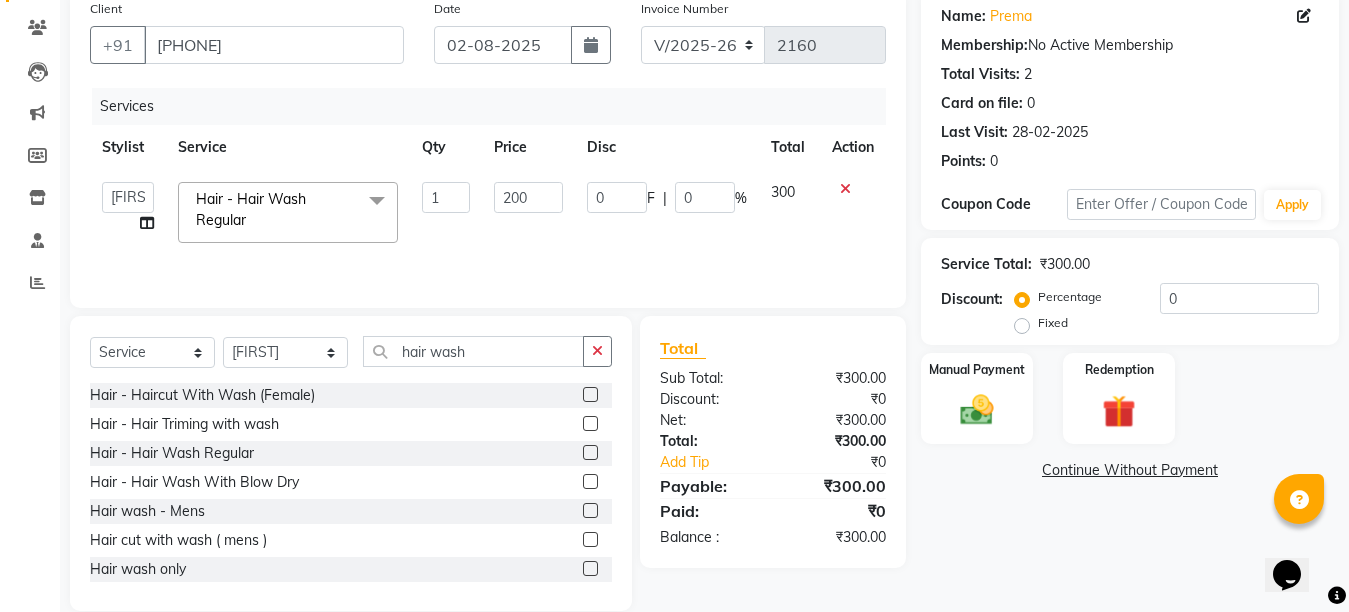 click on "200" 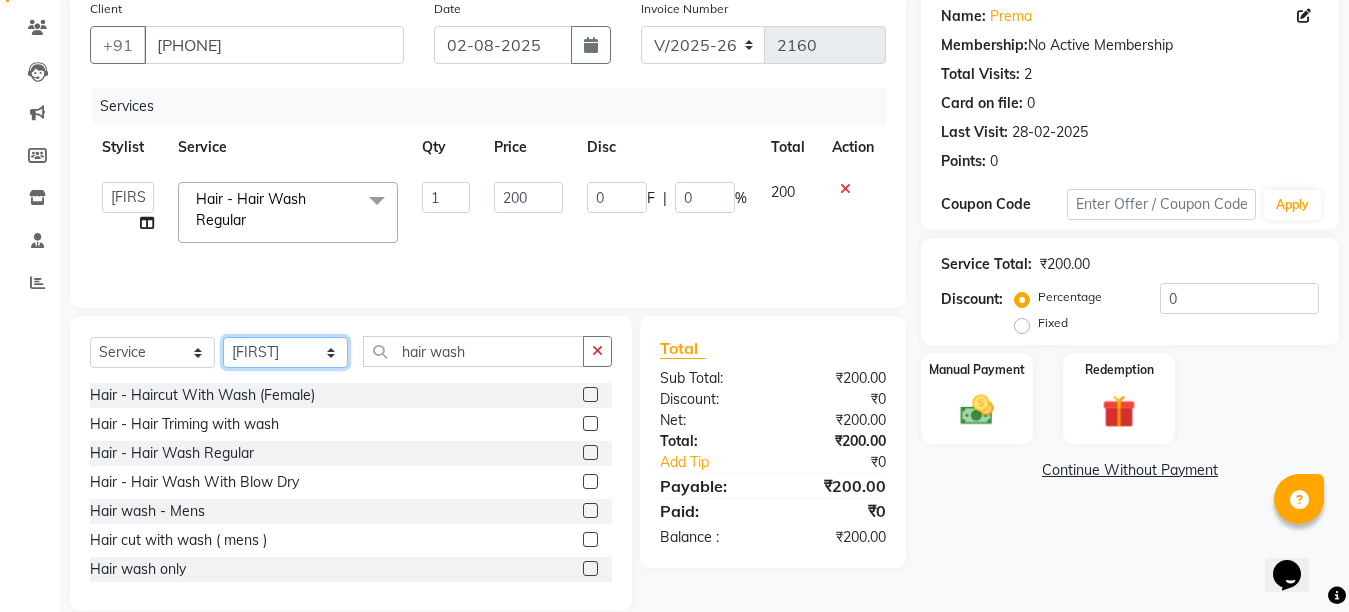 click on "Select Stylist Ankit Creative Front desk Deepak Firoz Geeta Golu Nisha Prince Priyanka Satyam Savita Shivam Shubham Sonu Sir Swapnil Taruna Panjwani Umesh Vidya" 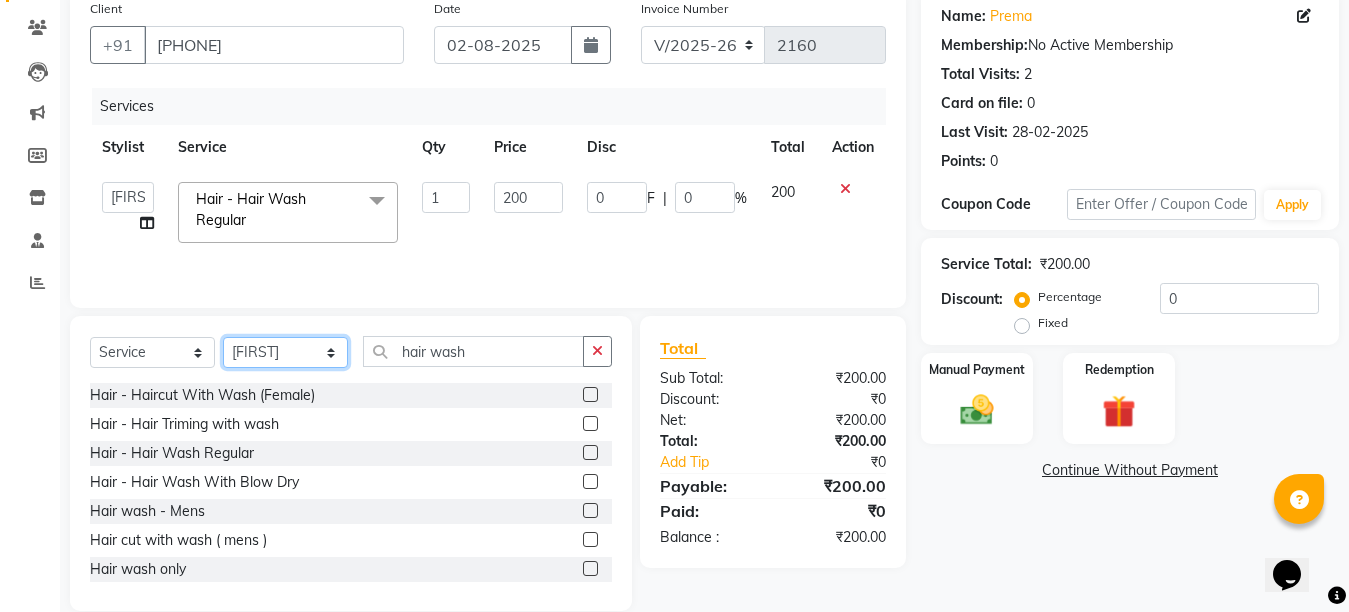 select on "4198" 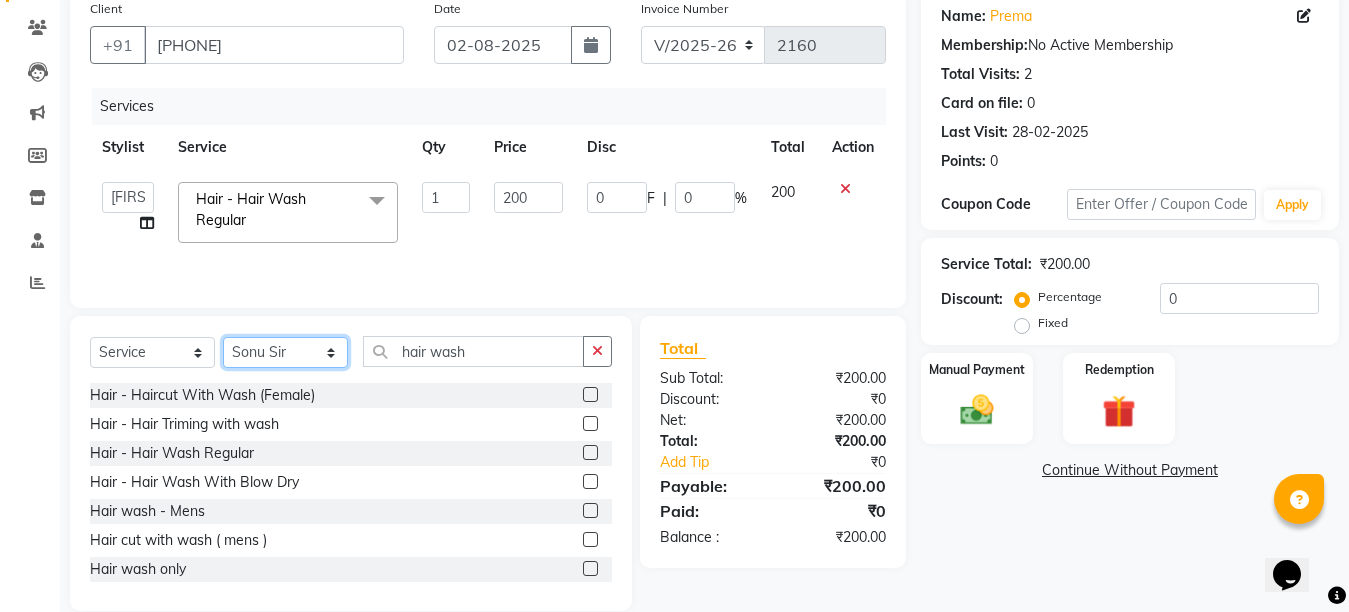 click on "Select Stylist Ankit Creative Front desk Deepak Firoz Geeta Golu Nisha Prince Priyanka Satyam Savita Shivam Shubham Sonu Sir Swapnil Taruna Panjwani Umesh Vidya" 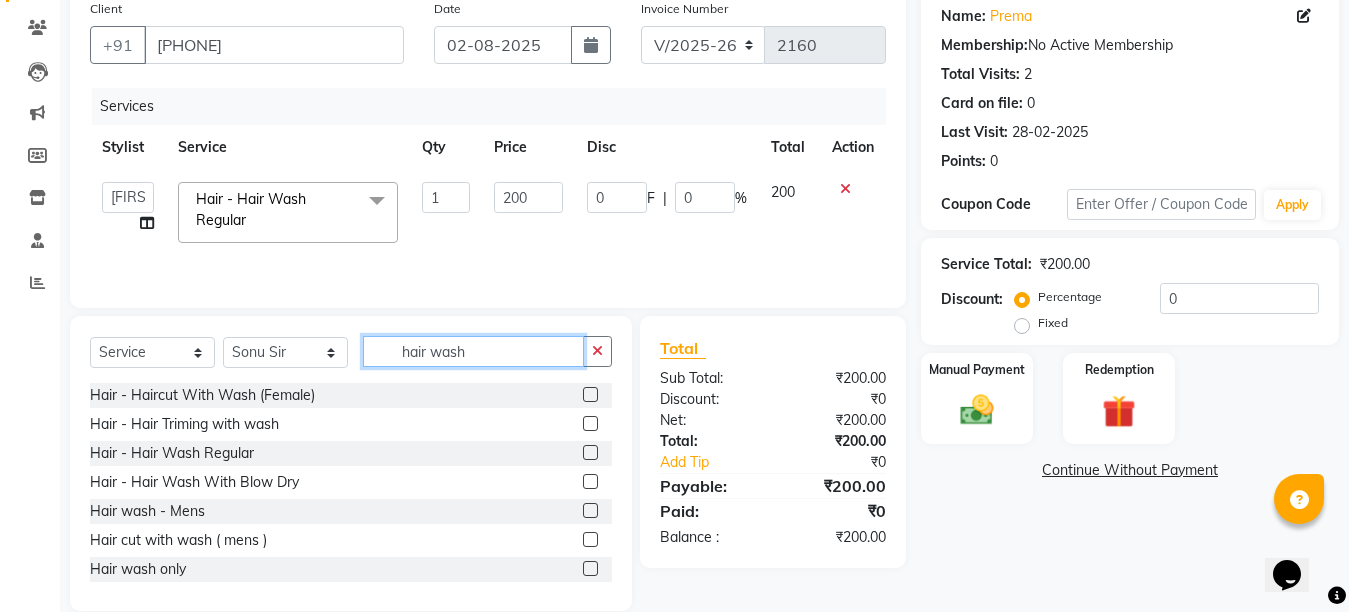 click on "hair wash" 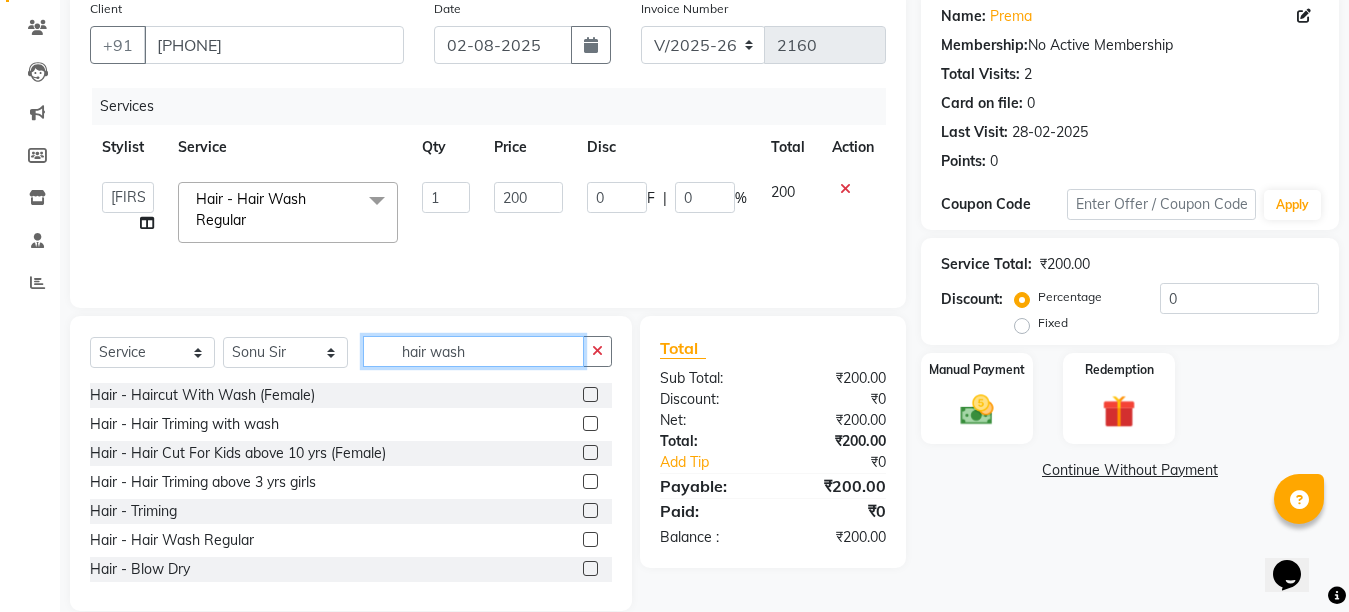 click on "hair wash" 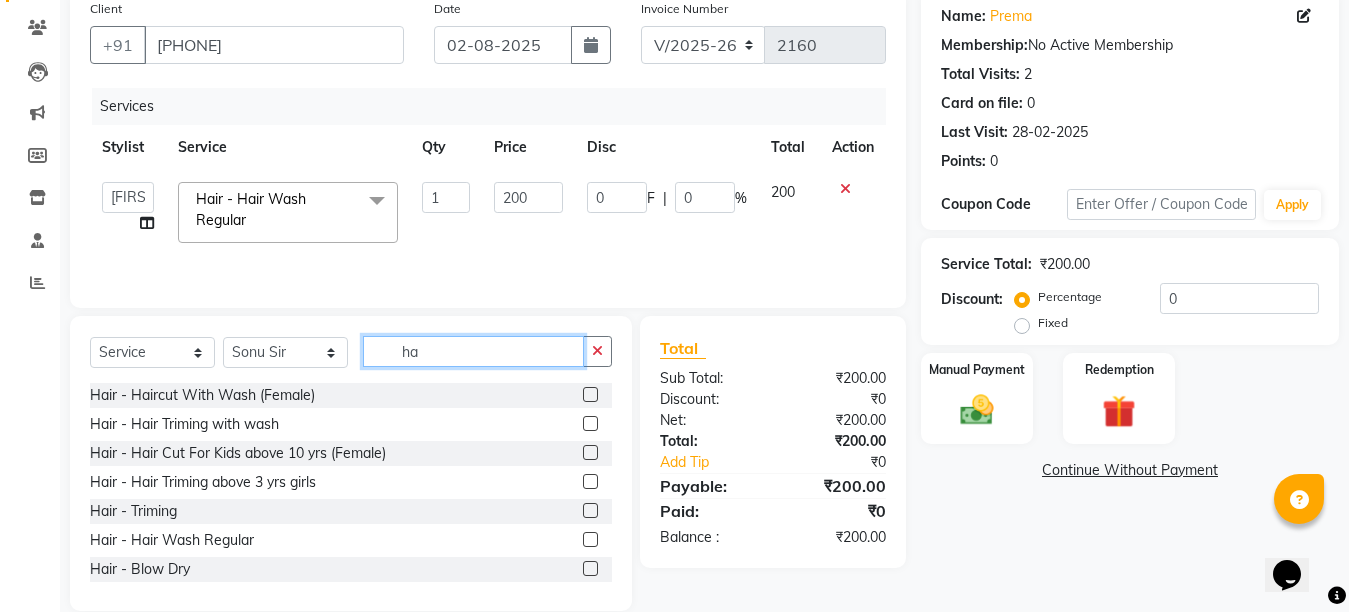 type on "h" 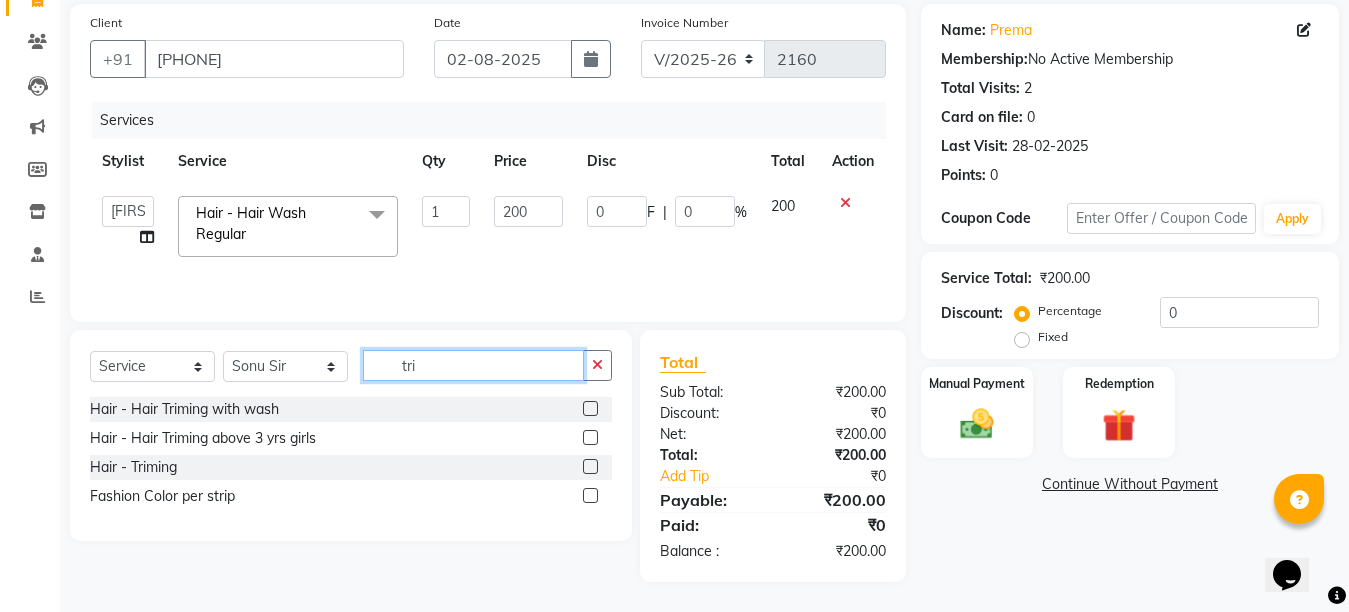 scroll, scrollTop: 146, scrollLeft: 0, axis: vertical 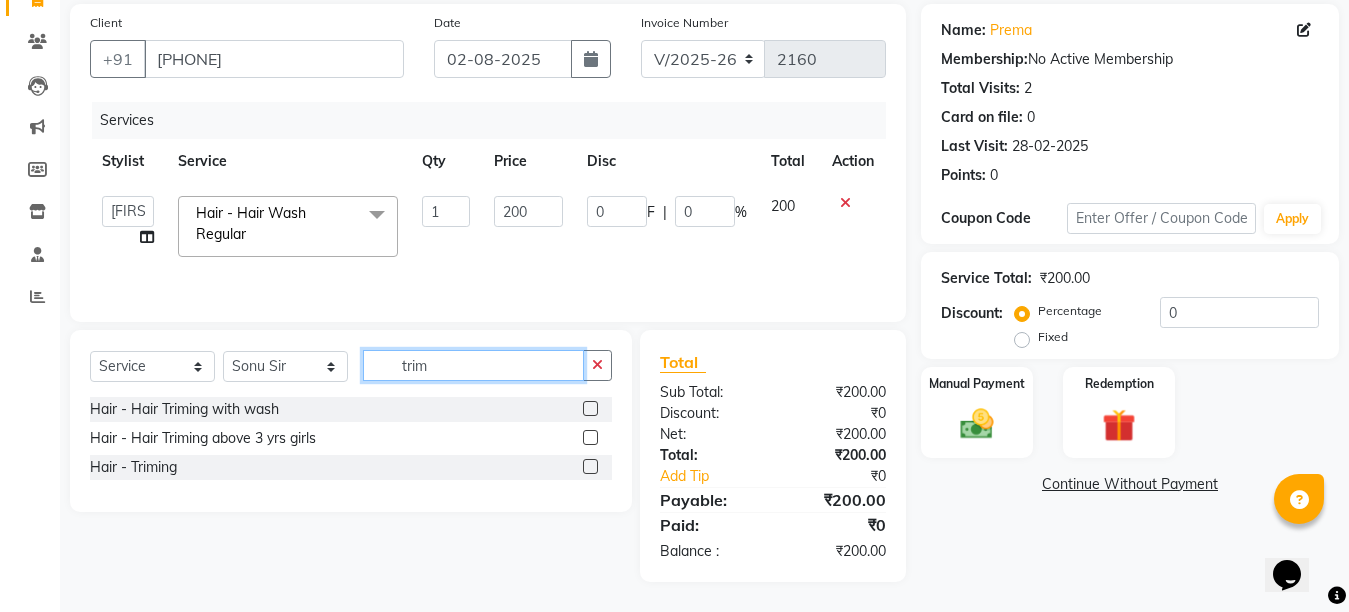 type on "trim" 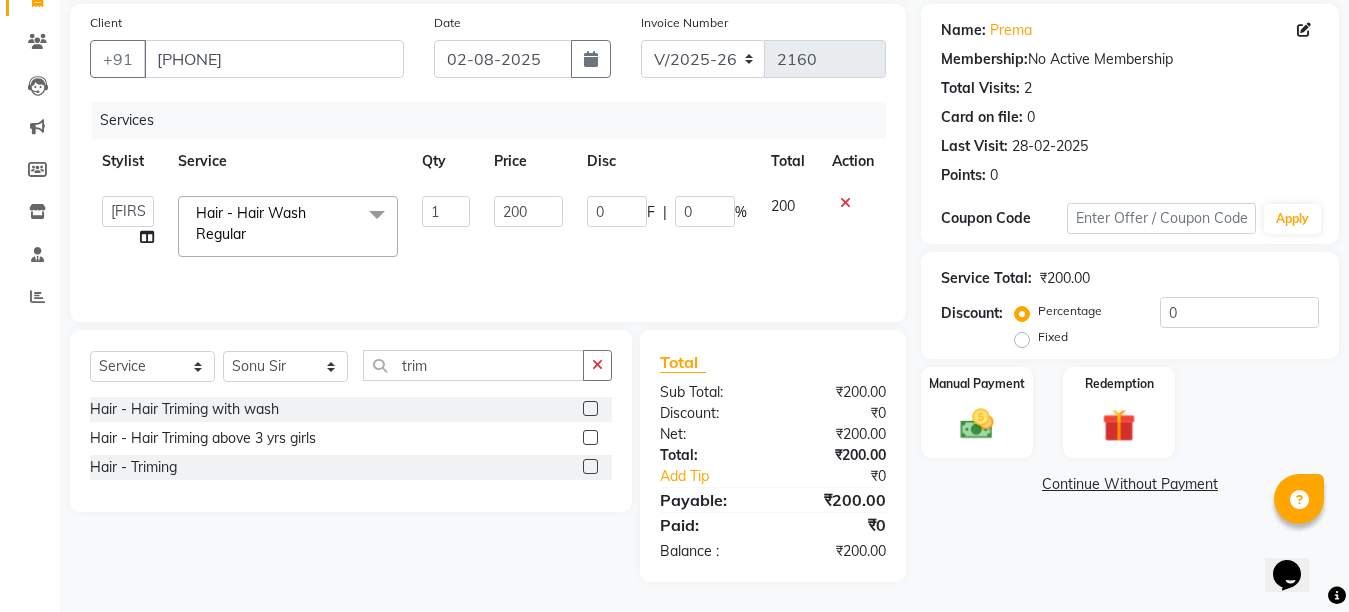 click 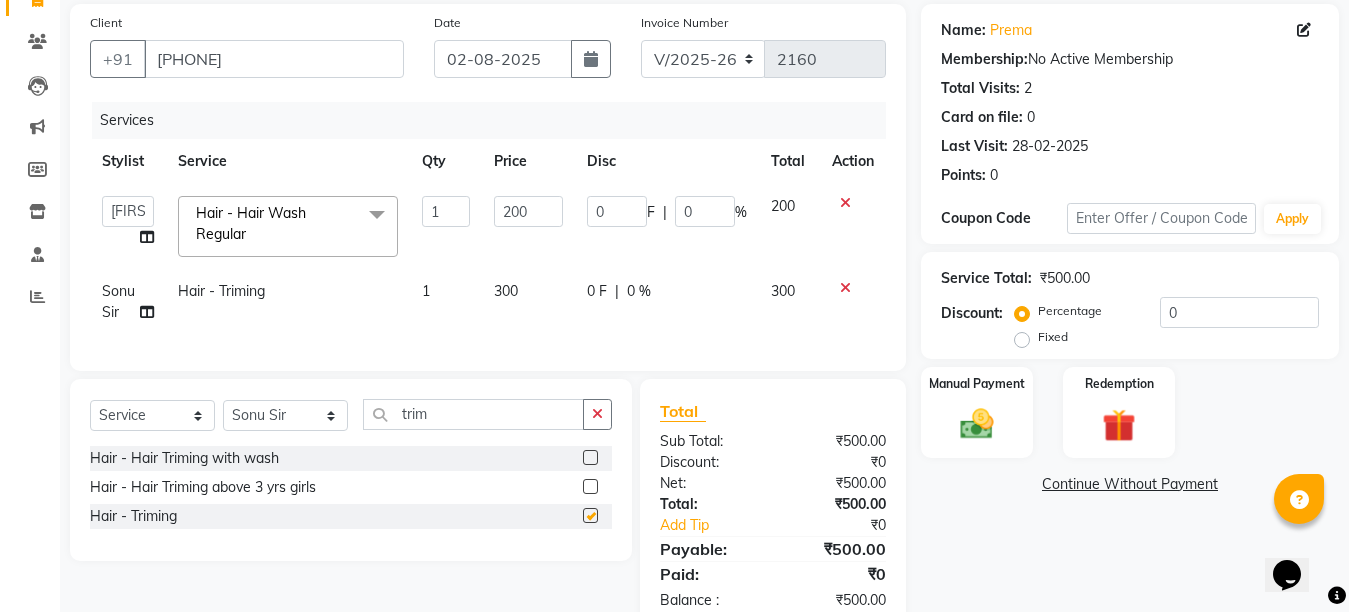 checkbox on "false" 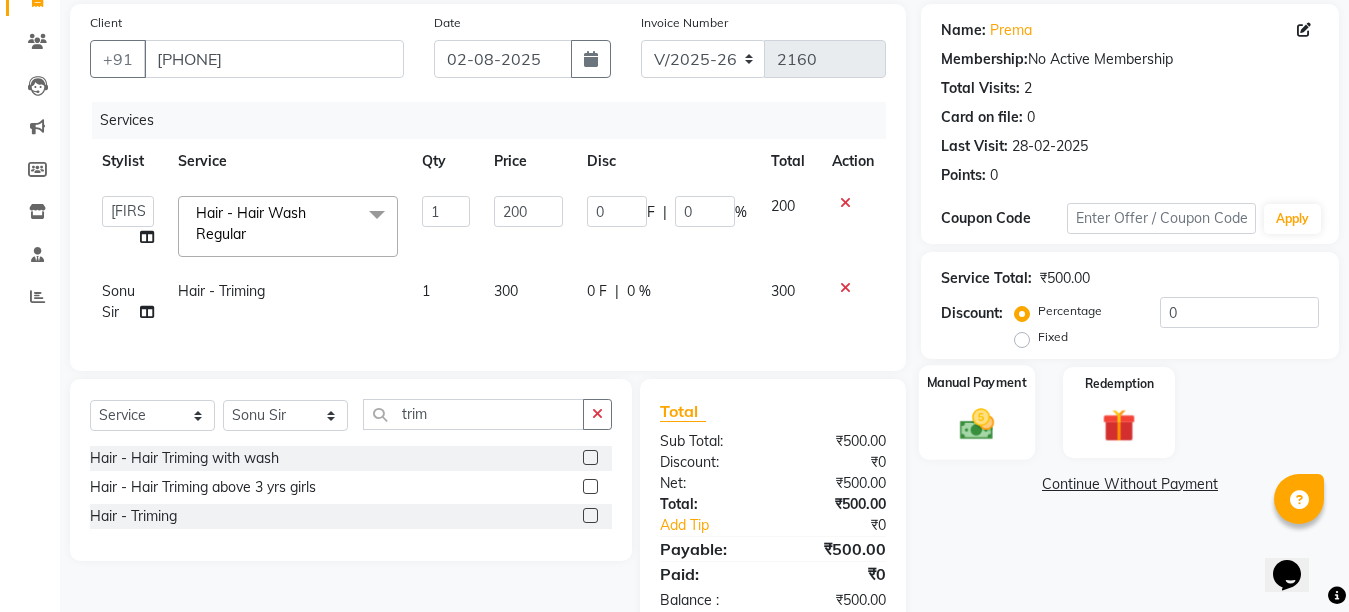 click 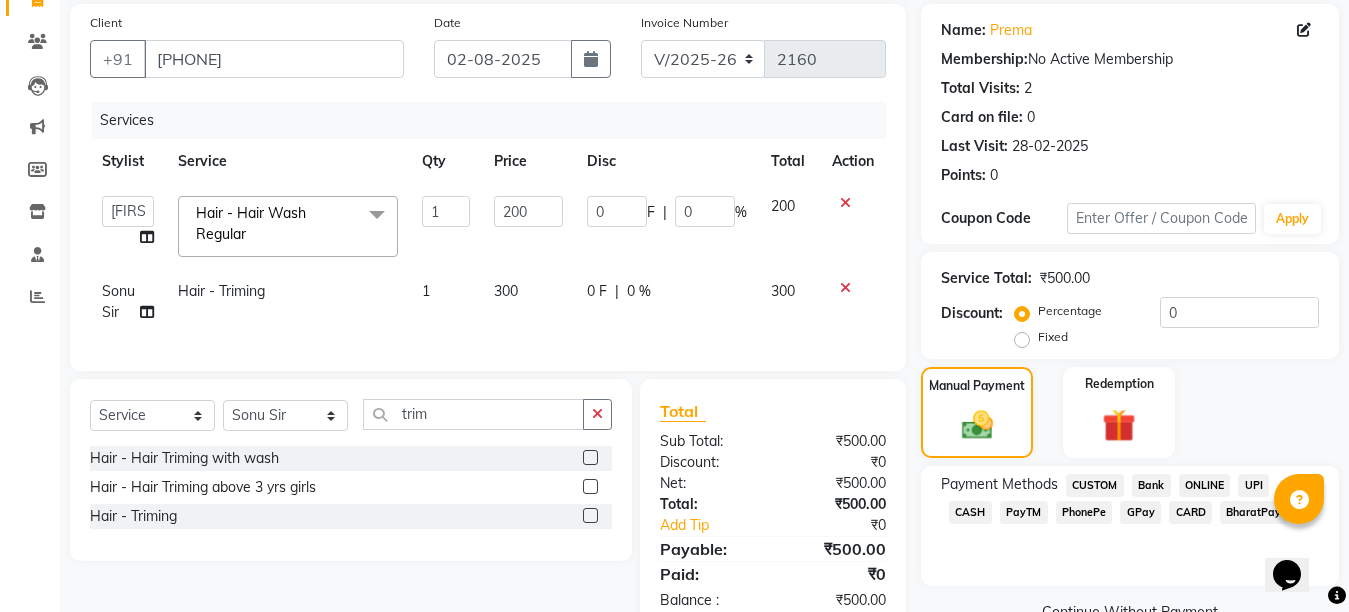 scroll, scrollTop: 212, scrollLeft: 0, axis: vertical 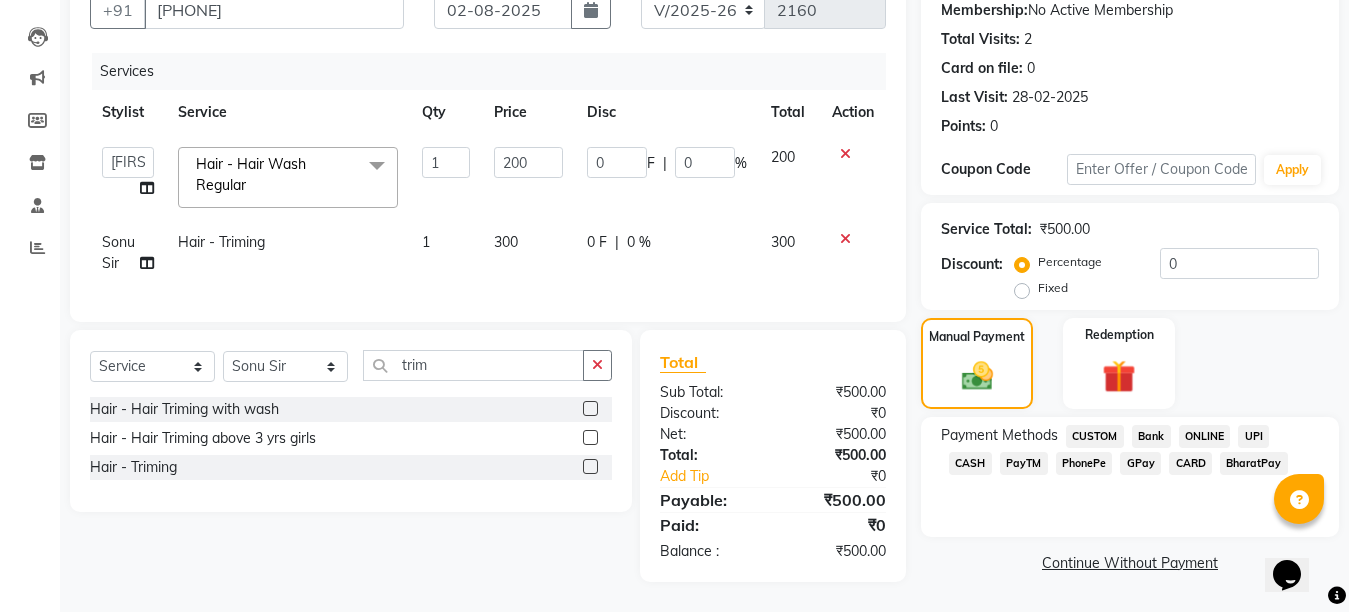 click on "GPay" 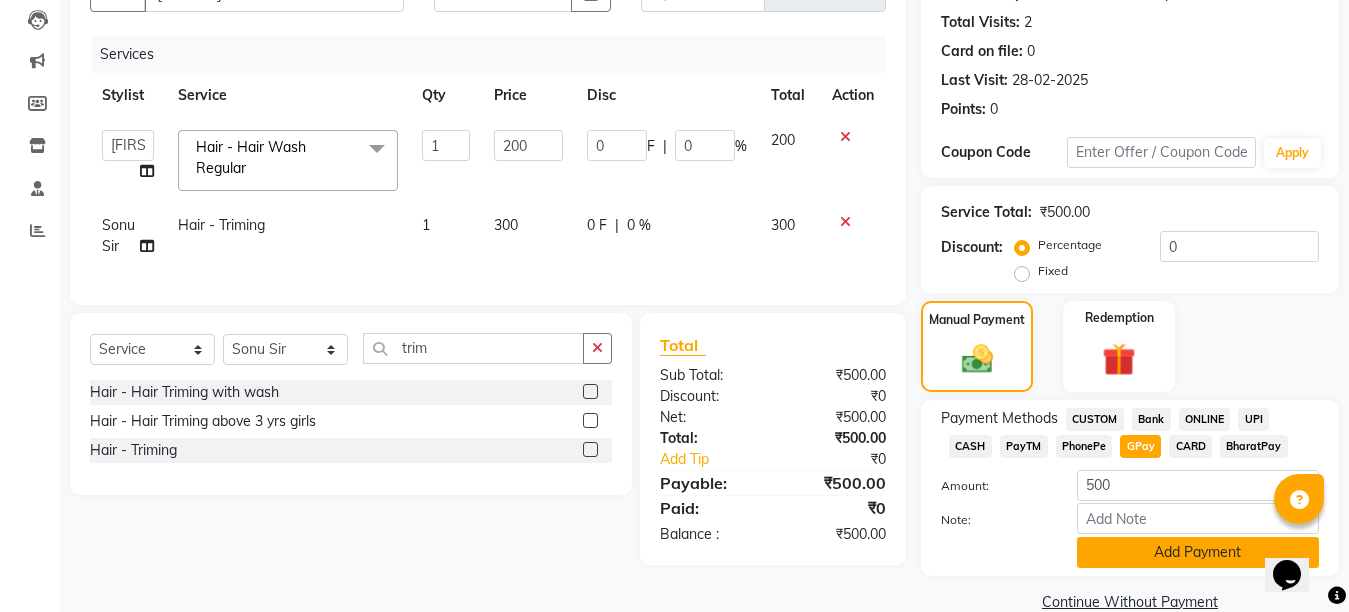 click on "Add Payment" 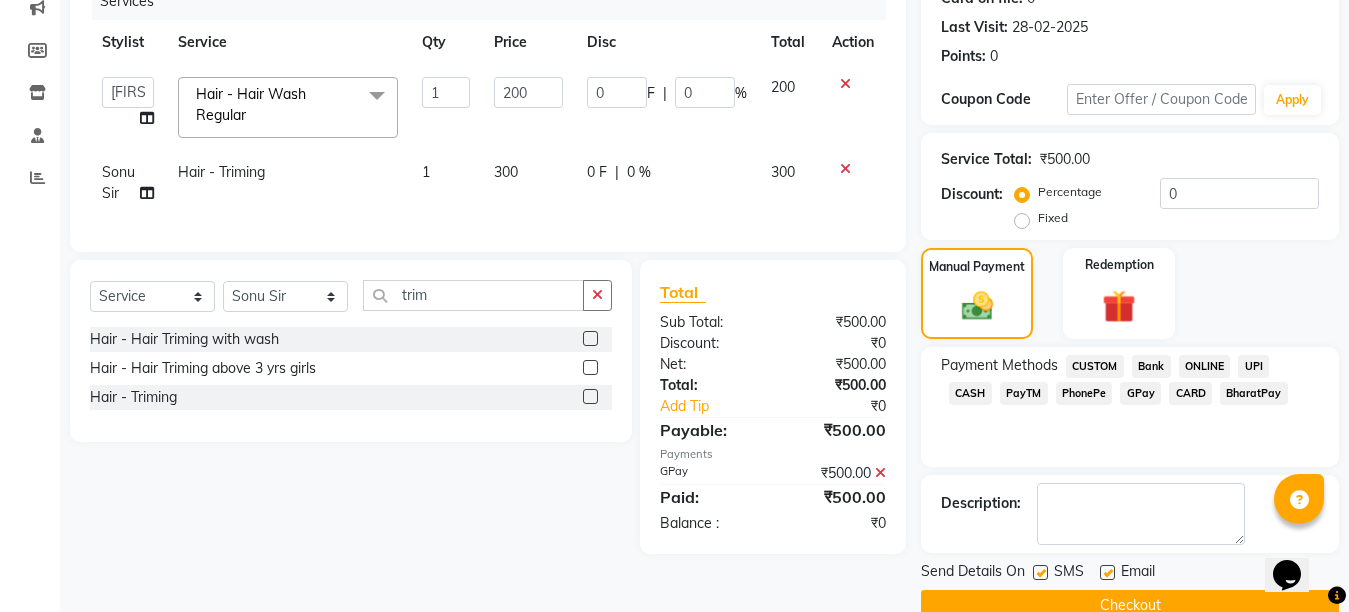 scroll, scrollTop: 304, scrollLeft: 0, axis: vertical 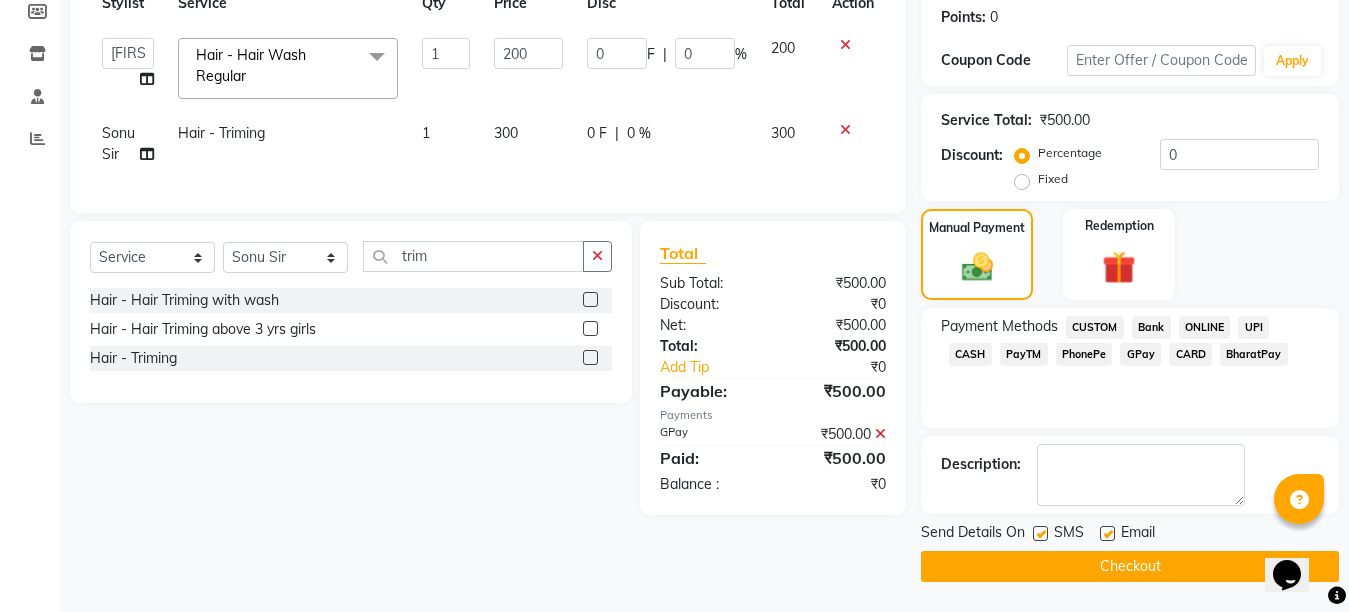 click 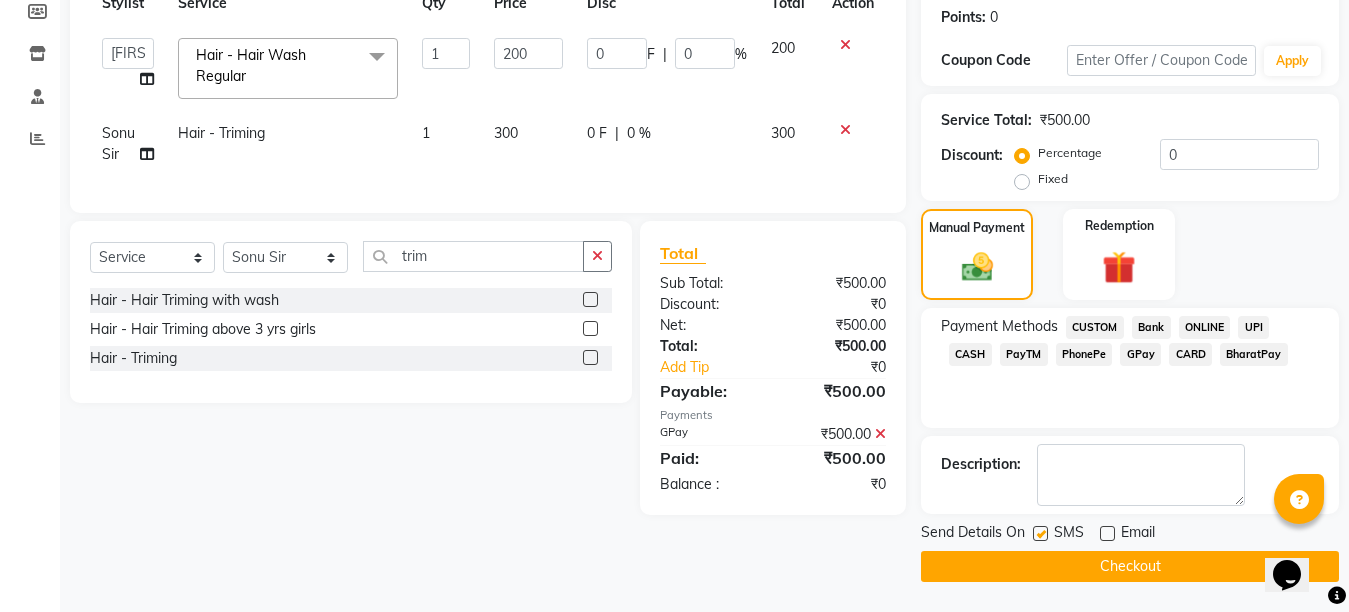click 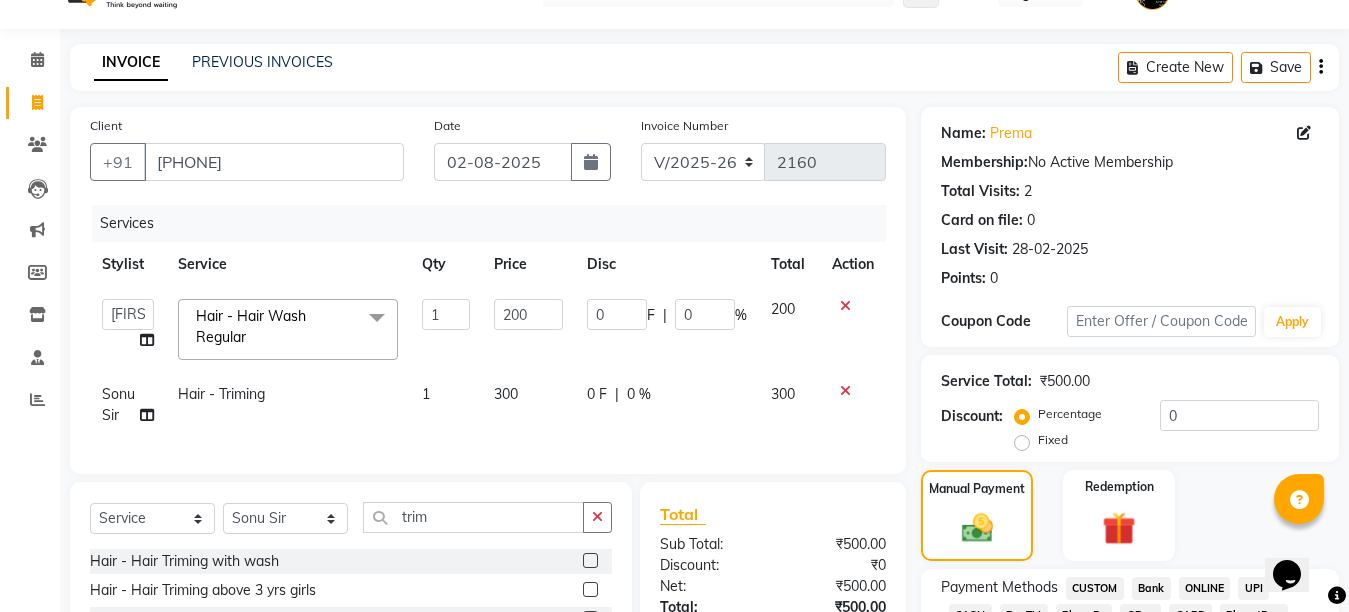 scroll, scrollTop: 0, scrollLeft: 0, axis: both 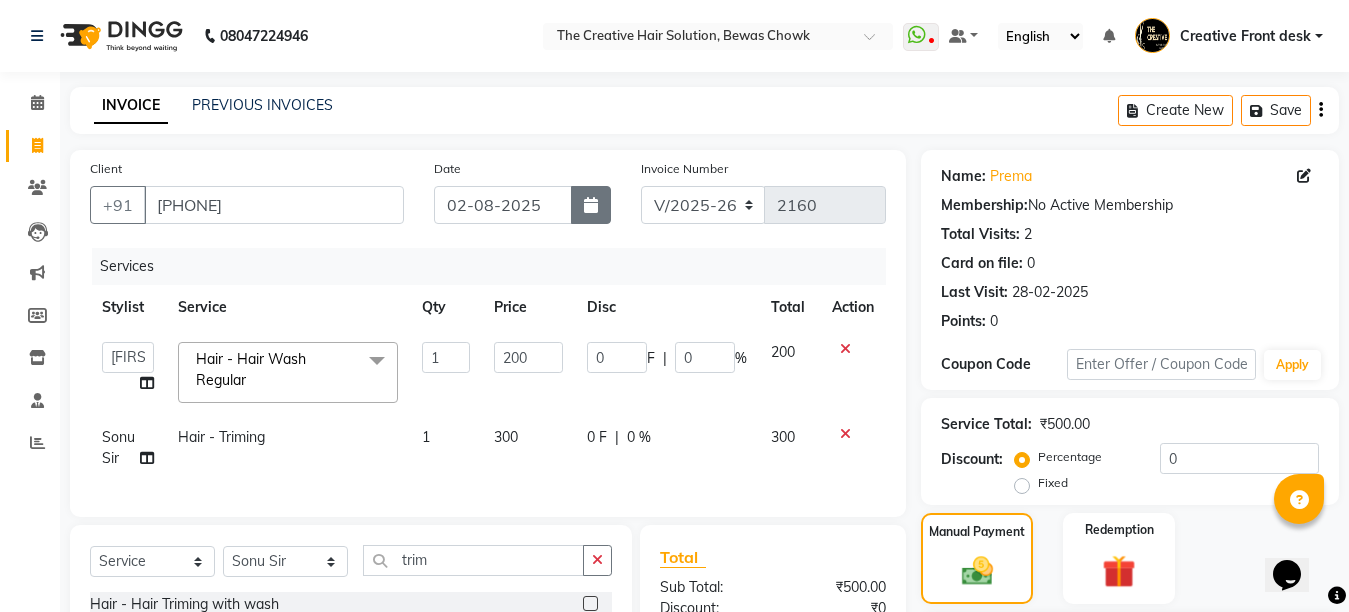 click 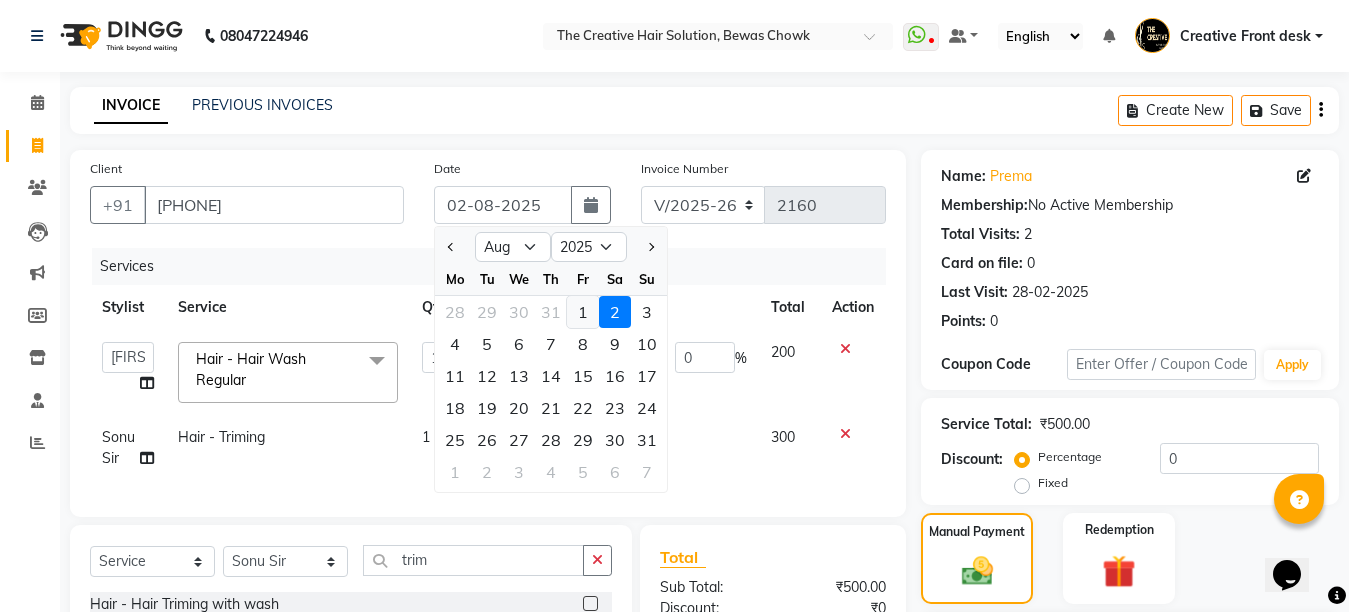 click on "1" 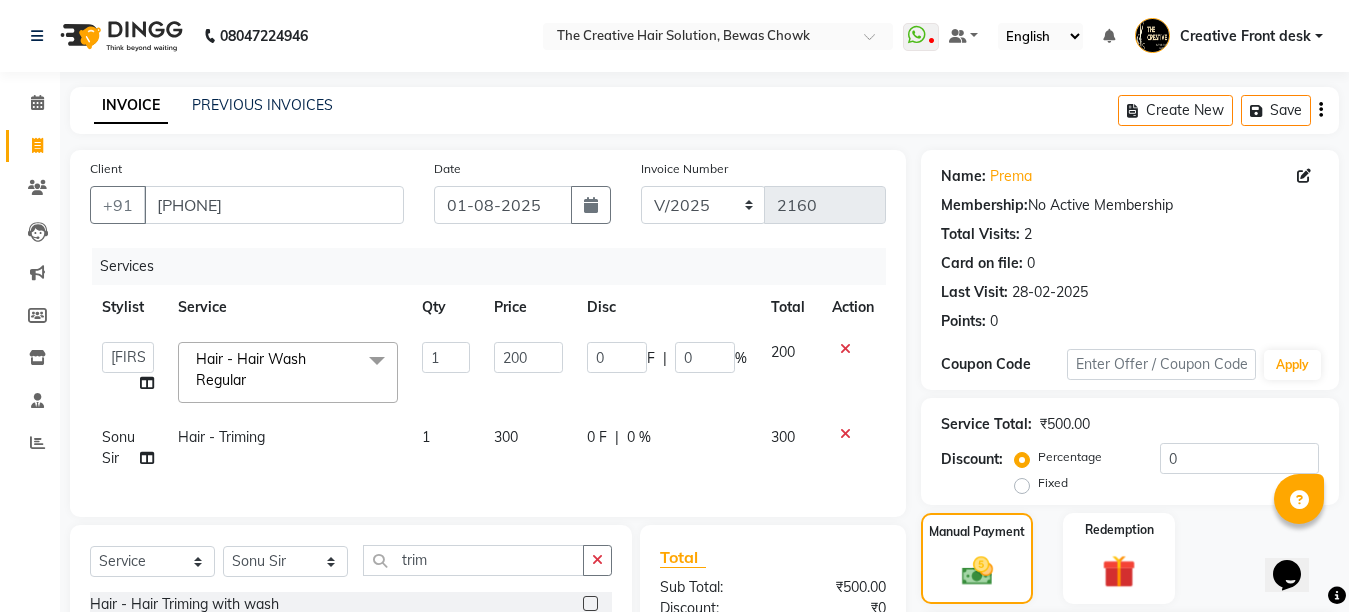 click on "Services" 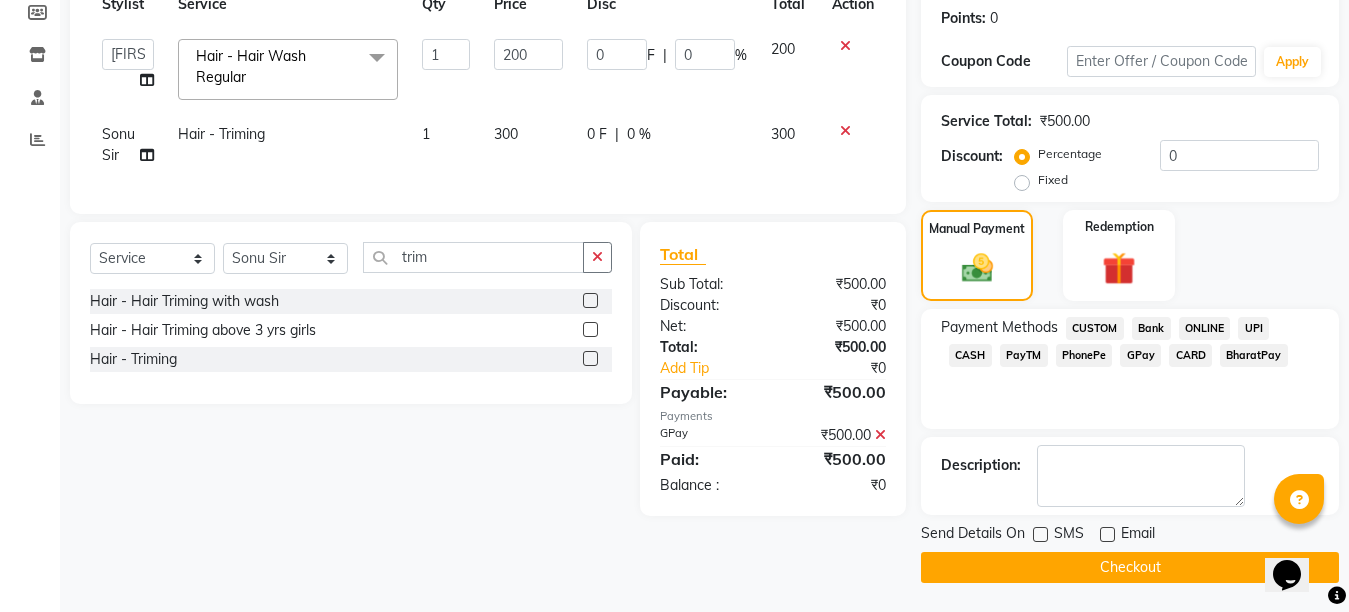 scroll, scrollTop: 304, scrollLeft: 0, axis: vertical 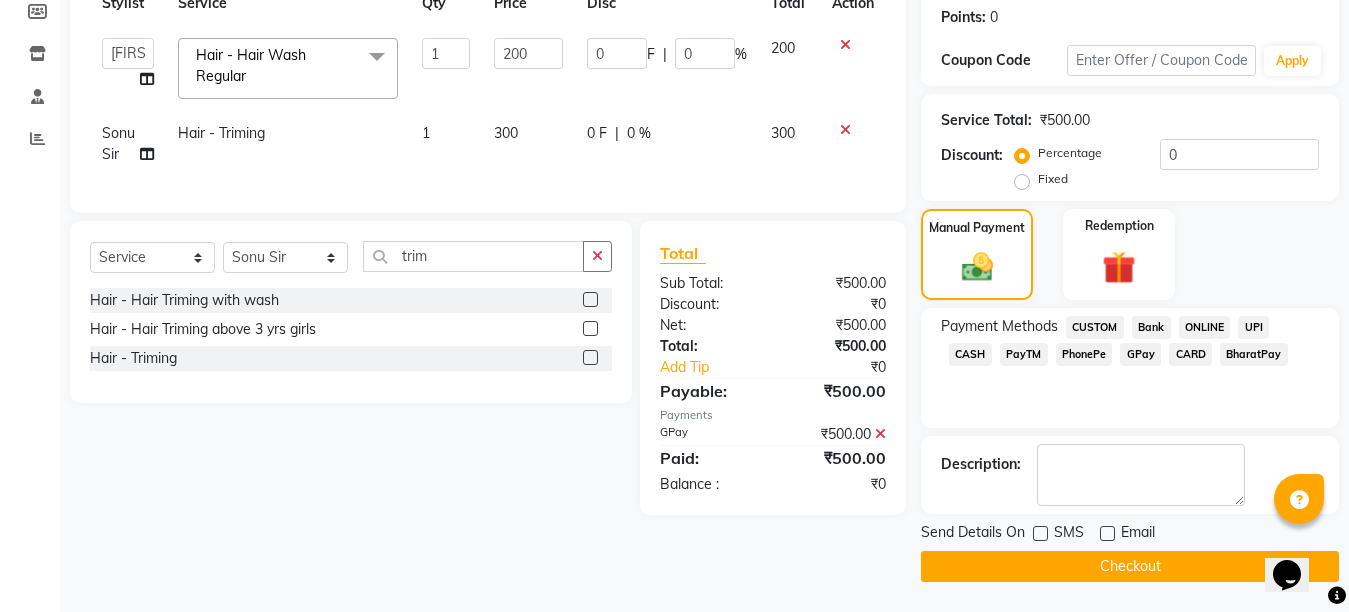 click on "Checkout" 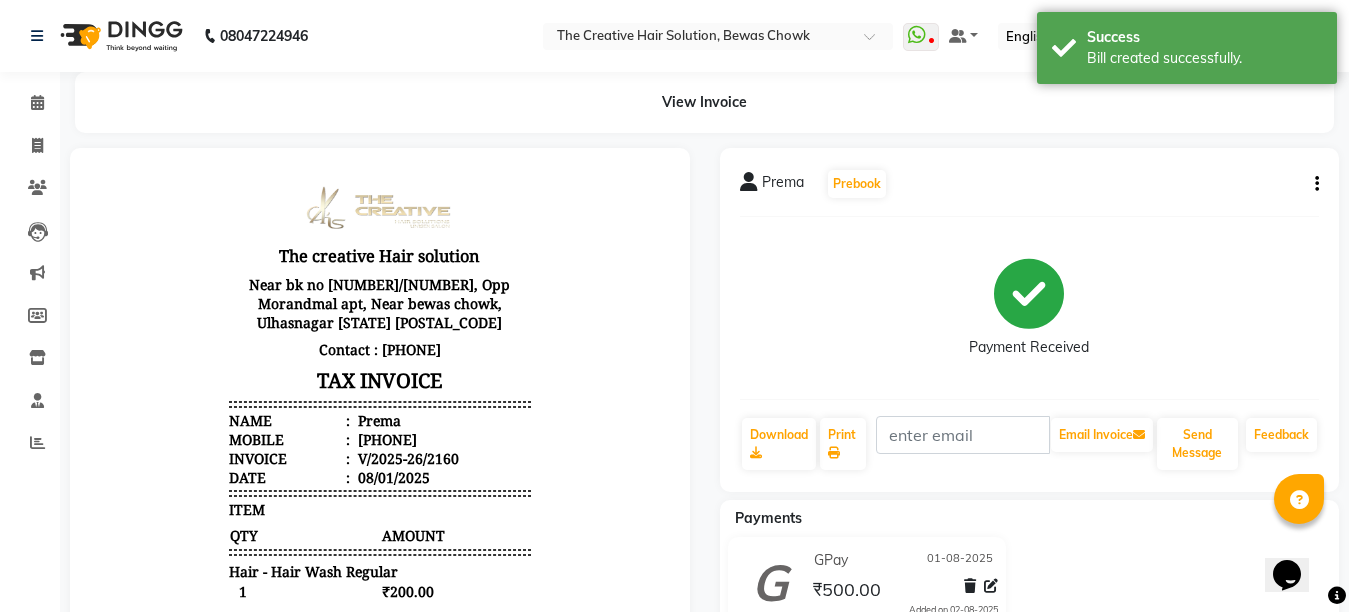 scroll, scrollTop: 0, scrollLeft: 0, axis: both 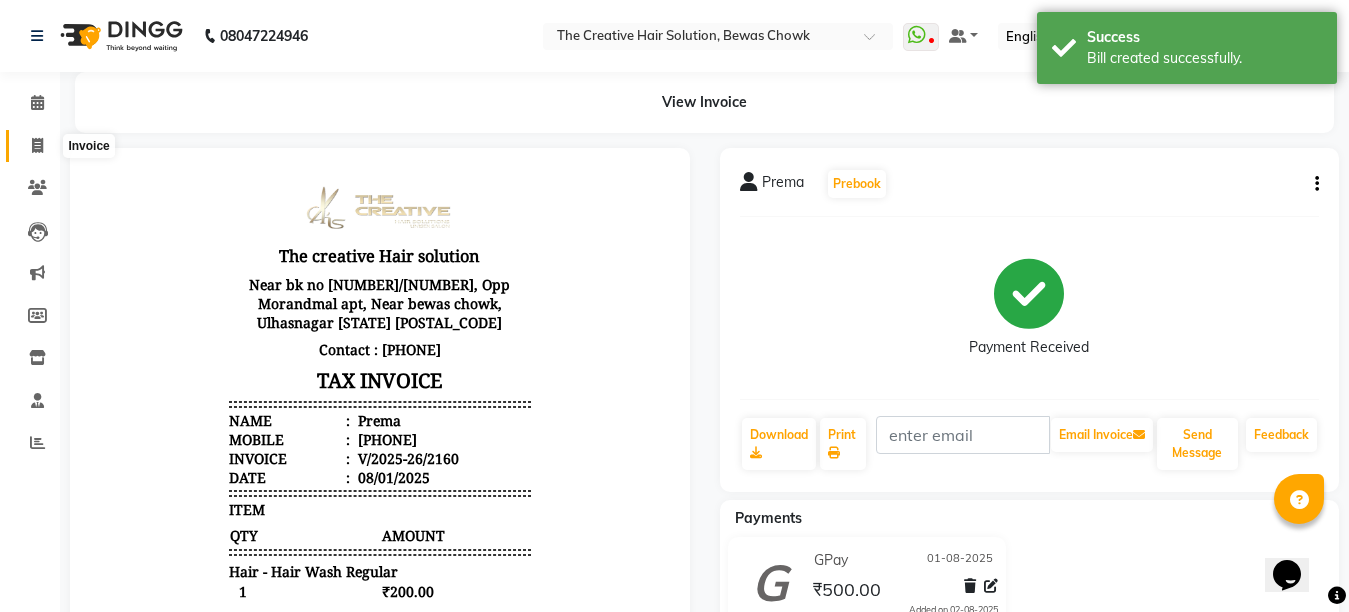 click 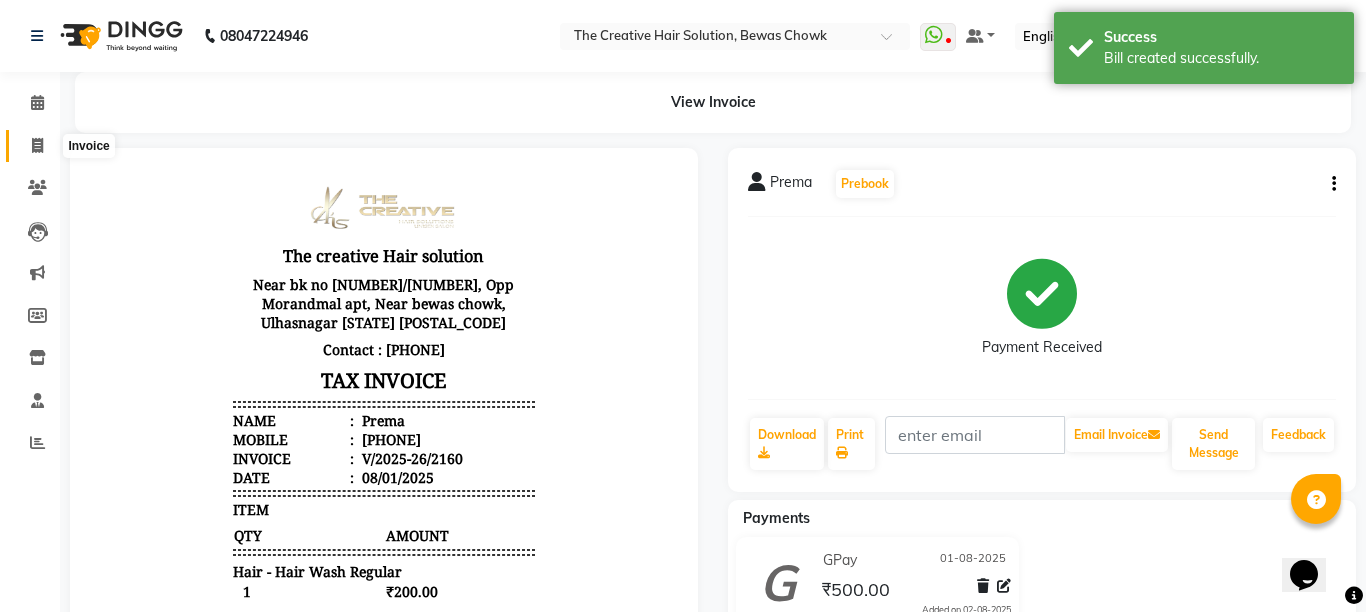 select on "service" 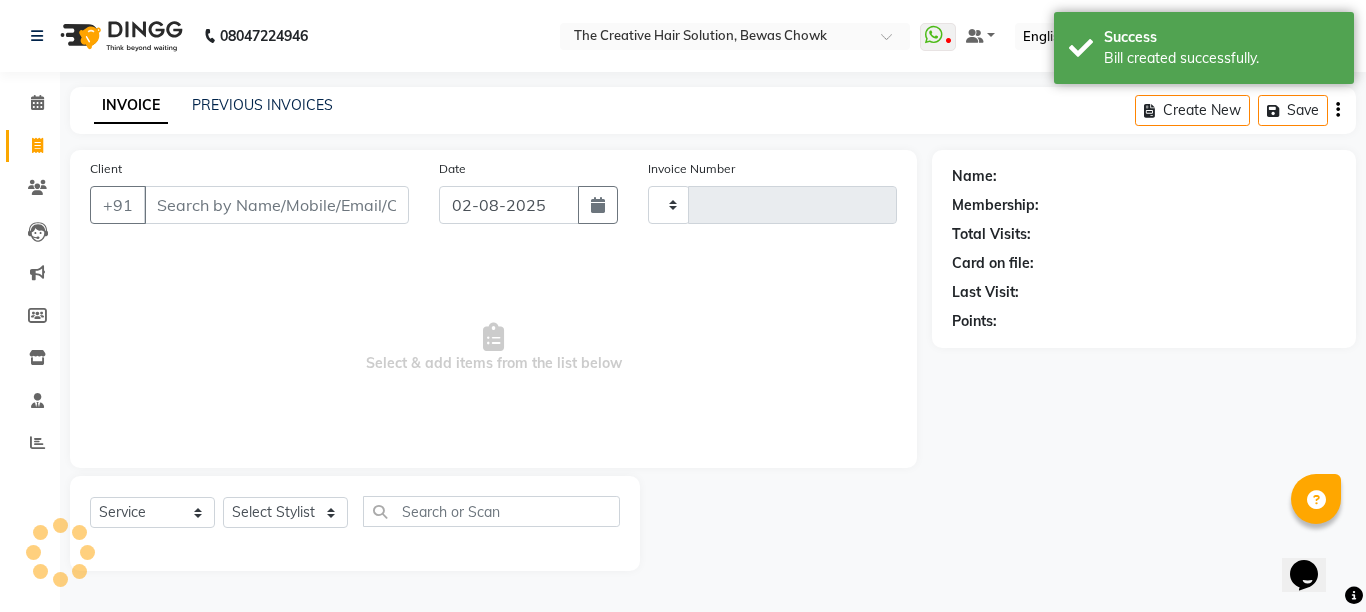 type on "2161" 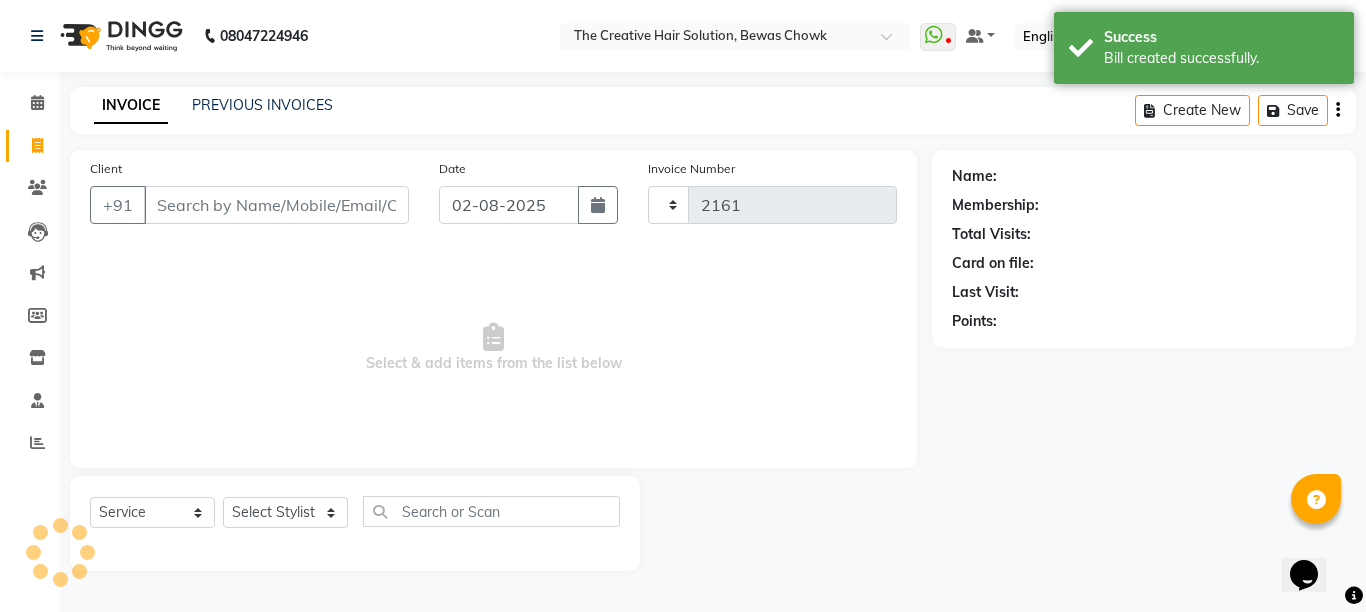 select on "146" 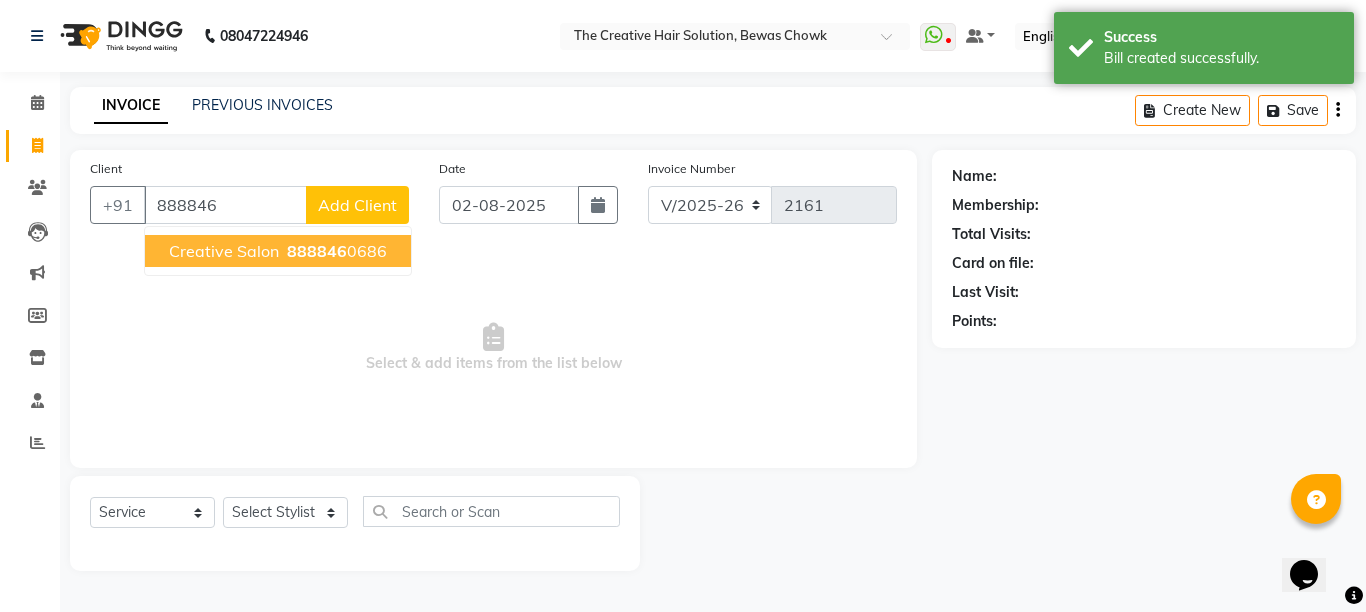 click on "Creative Salon" at bounding box center (224, 251) 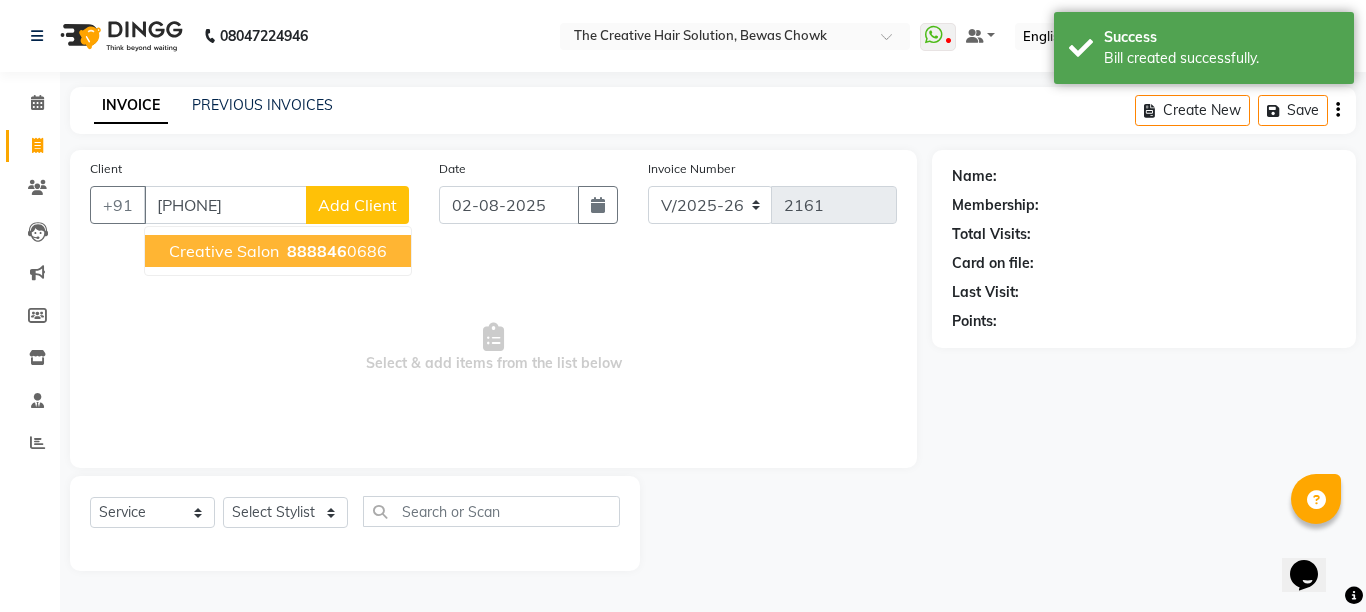 type on "[PHONE]" 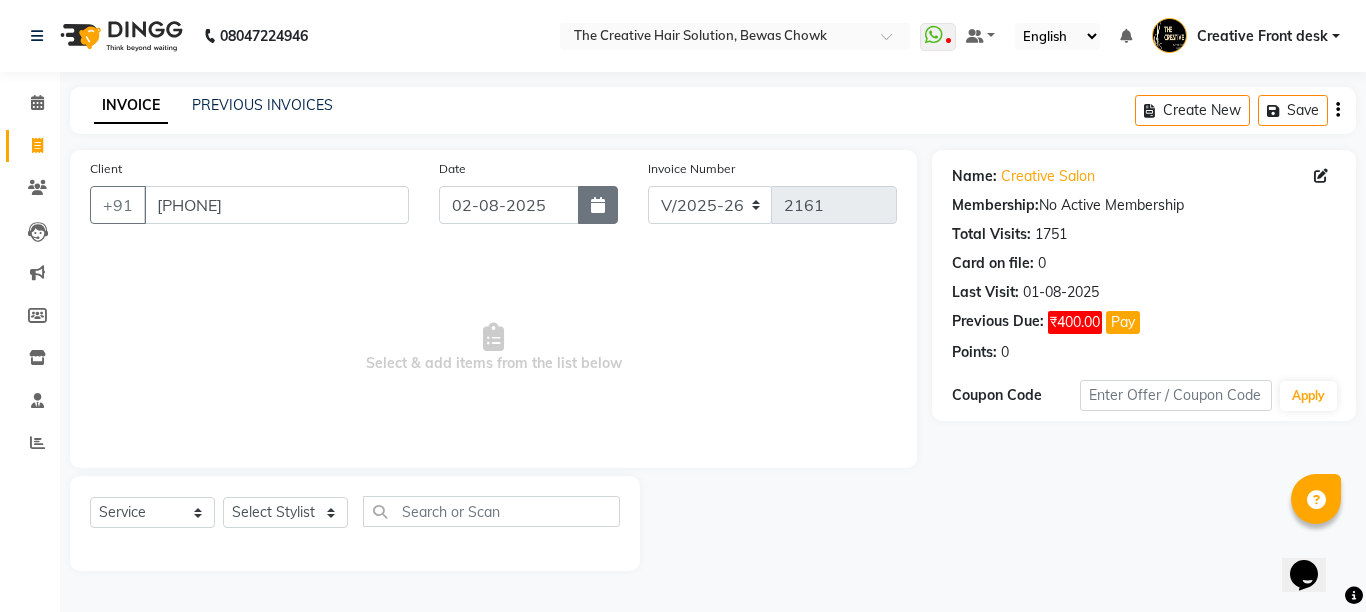 click 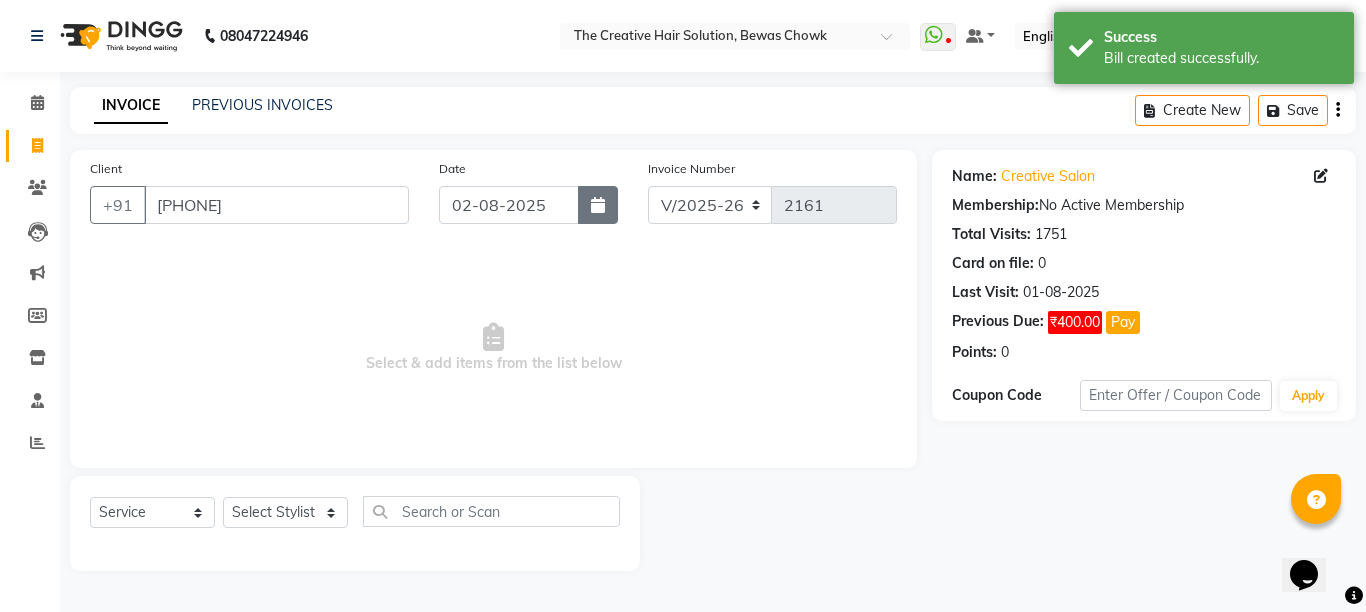 select on "8" 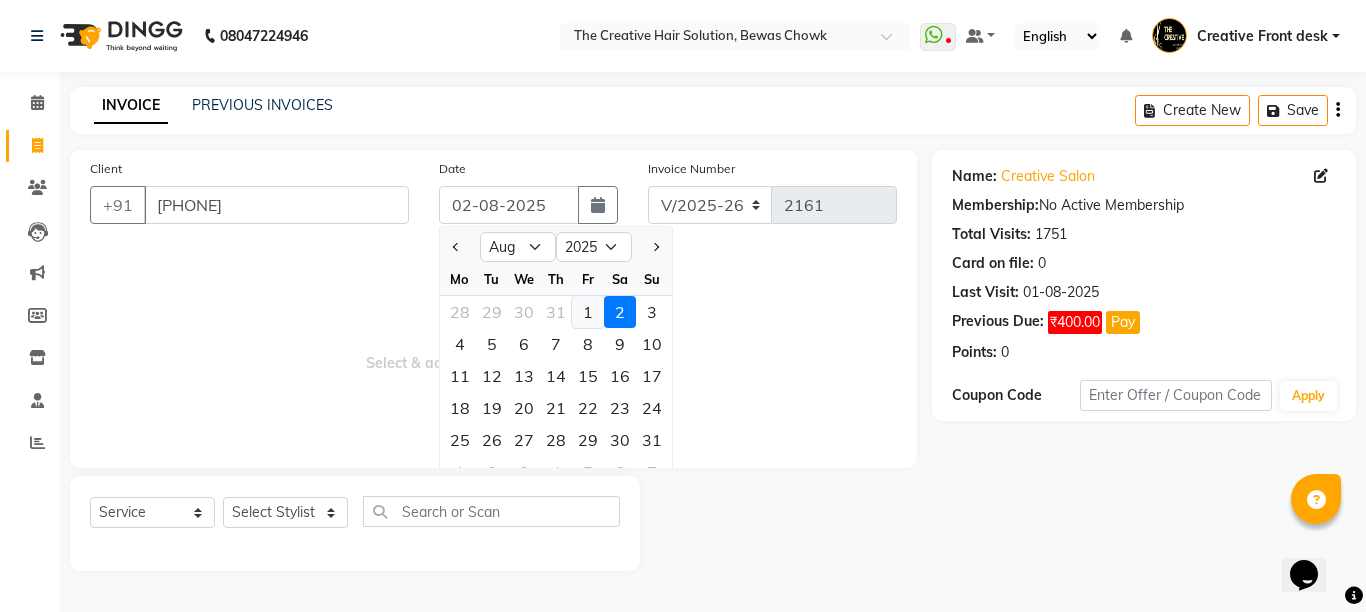 click on "1" 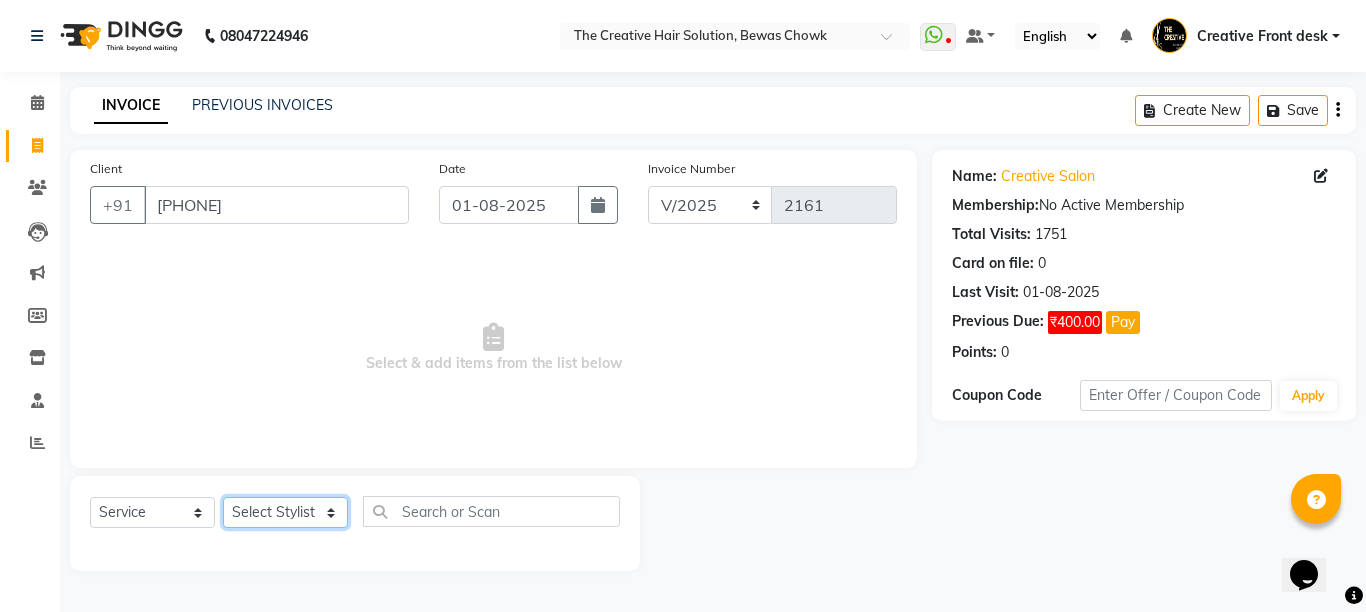 click on "Select Stylist Ankit Creative Front desk Deepak Firoz Geeta Golu Nisha Prince Priyanka Satyam Savita Shivam Shubham Sonu Sir Swapnil Taruna Panjwani Umesh Vidya" 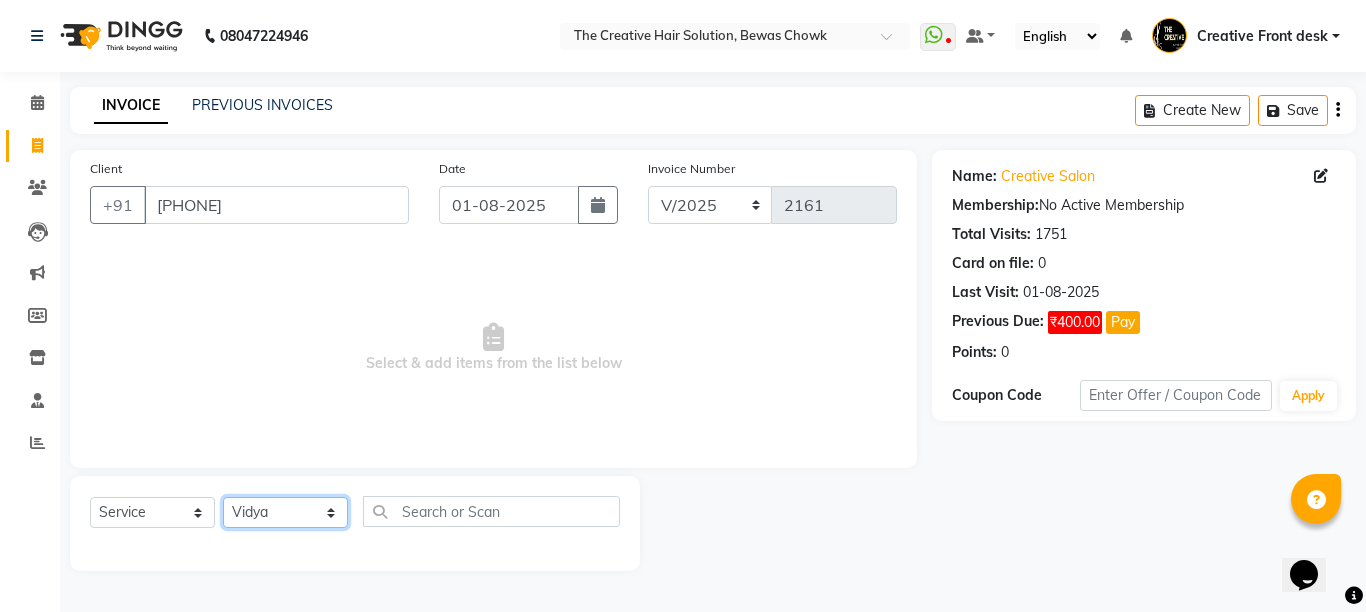 click on "Select Stylist Ankit Creative Front desk Deepak Firoz Geeta Golu Nisha Prince Priyanka Satyam Savita Shivam Shubham Sonu Sir Swapnil Taruna Panjwani Umesh Vidya" 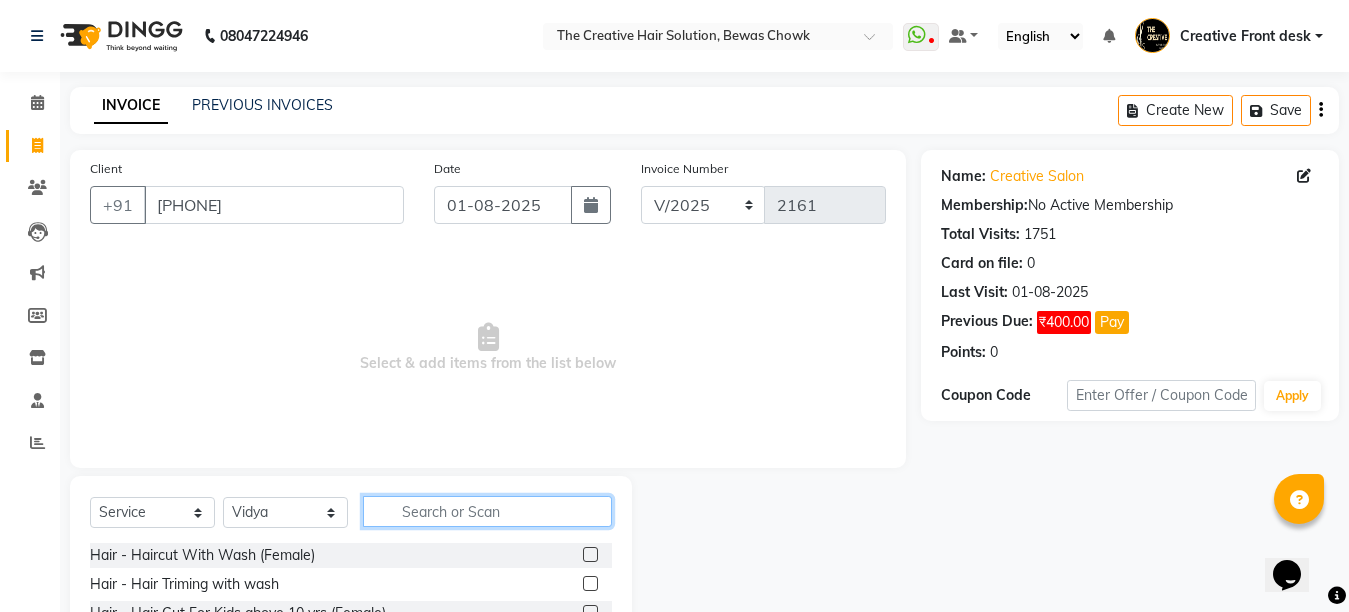click 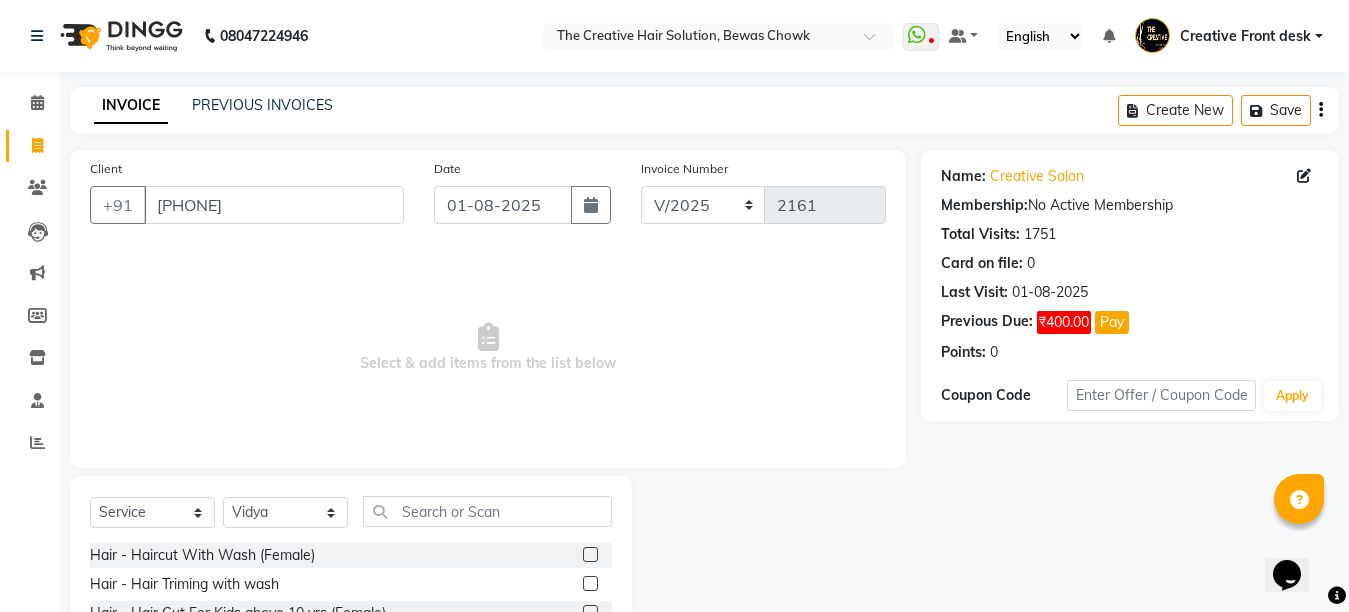 click on "Select & add items from the list below" at bounding box center (488, 348) 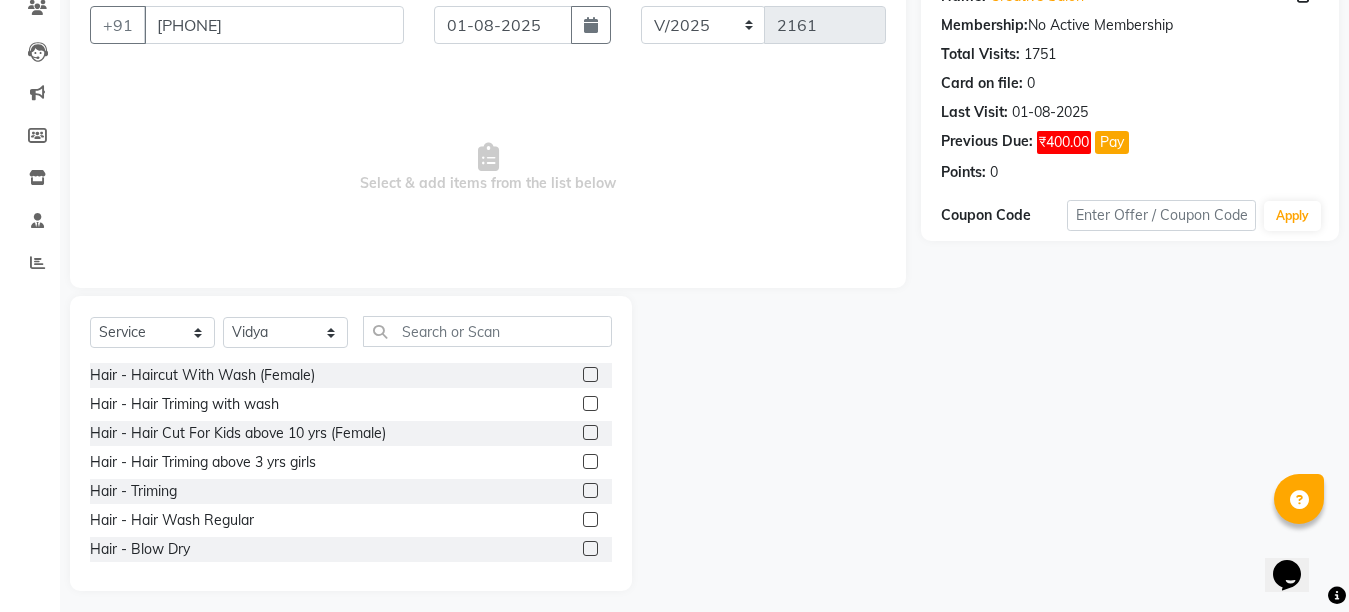 scroll, scrollTop: 189, scrollLeft: 0, axis: vertical 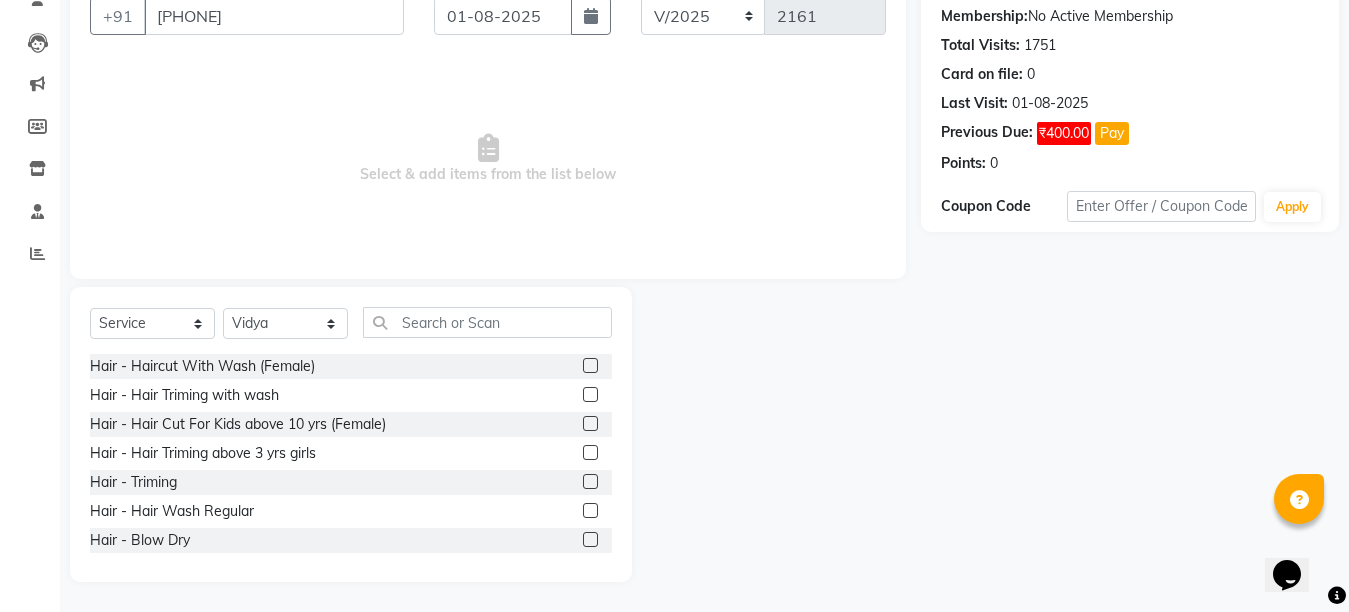 click 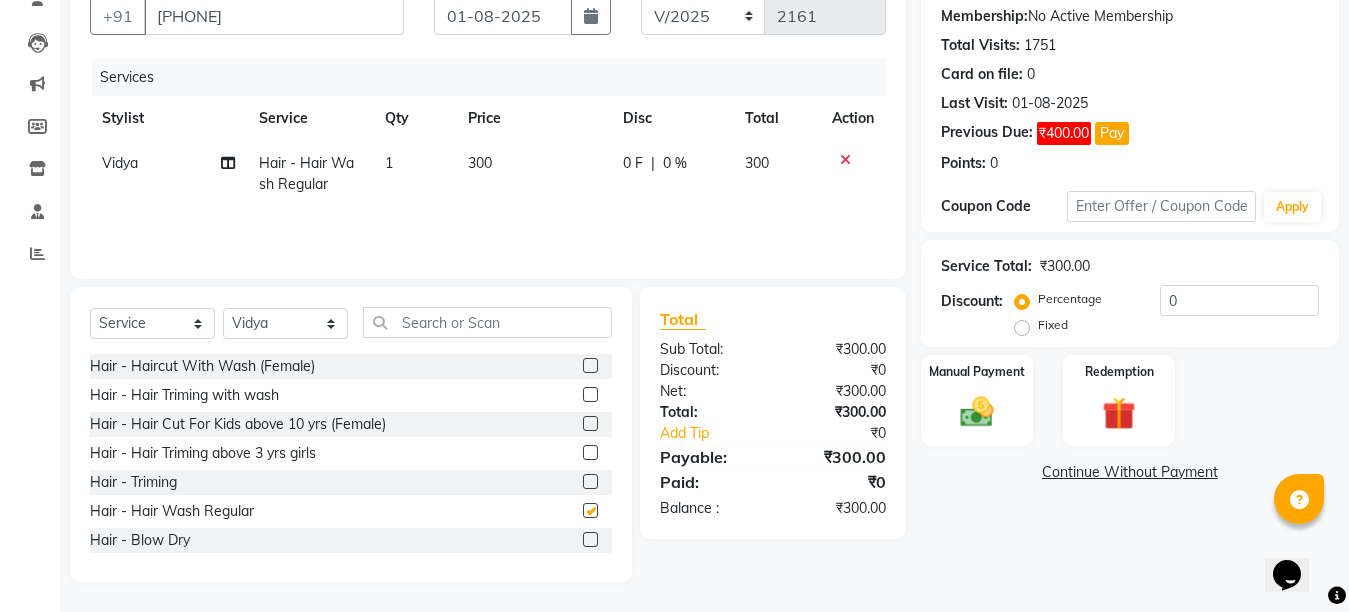 checkbox on "false" 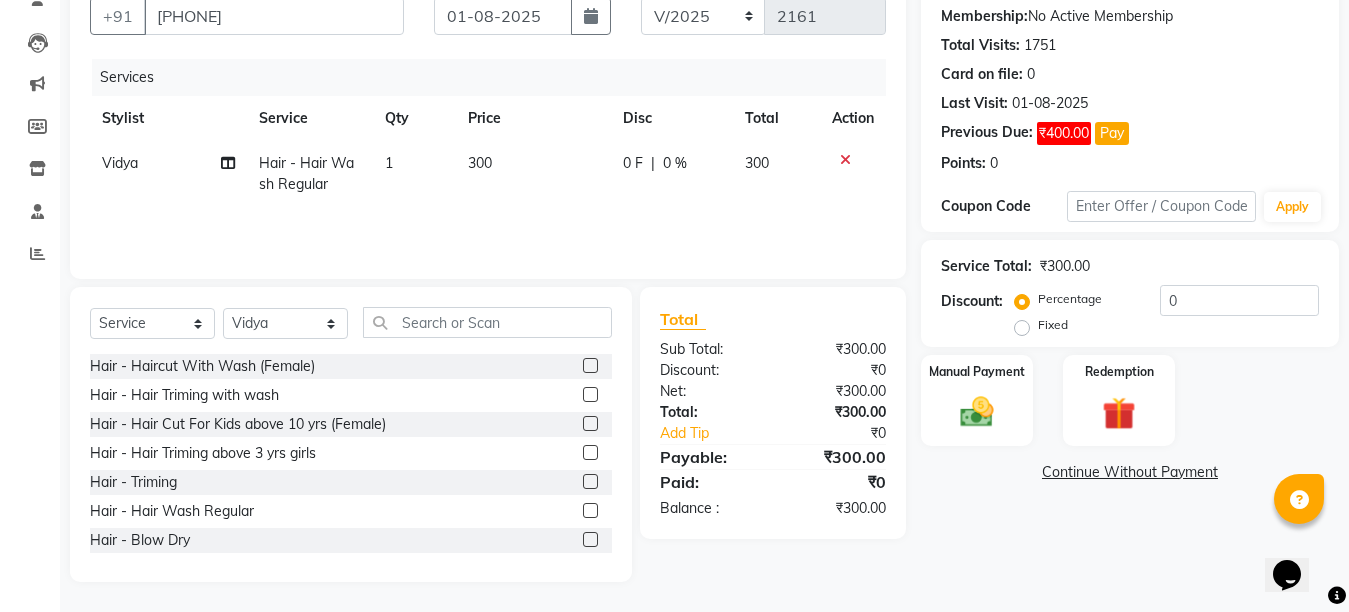 click on "300" 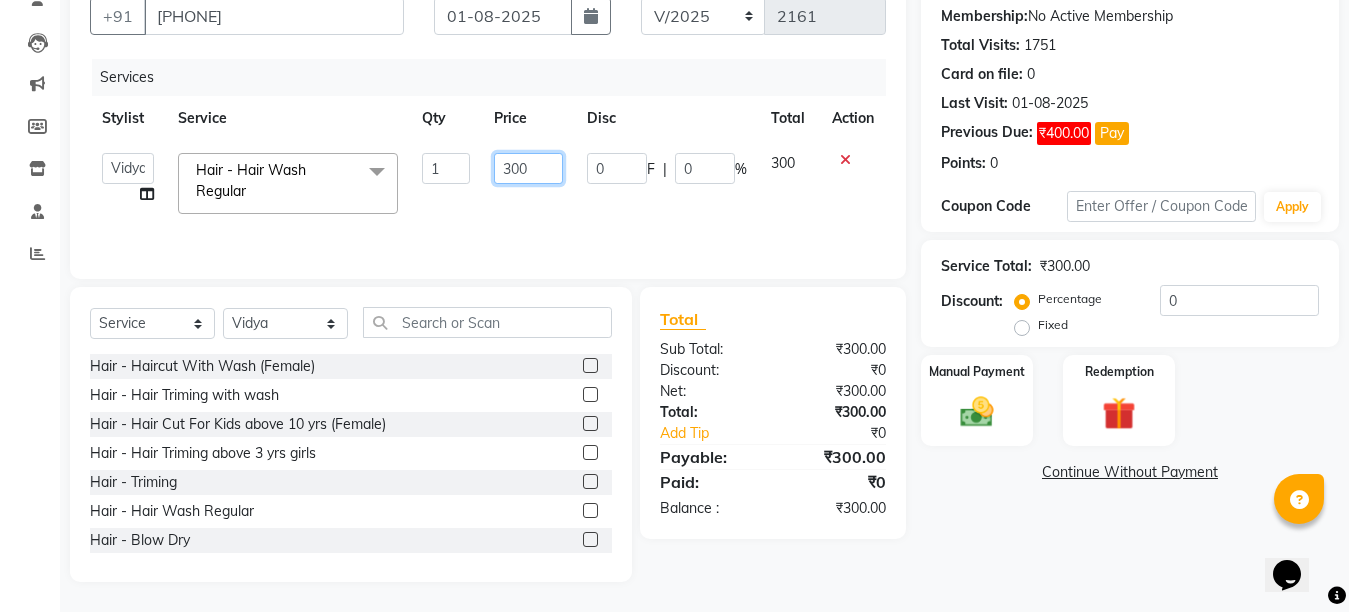 click on "300" 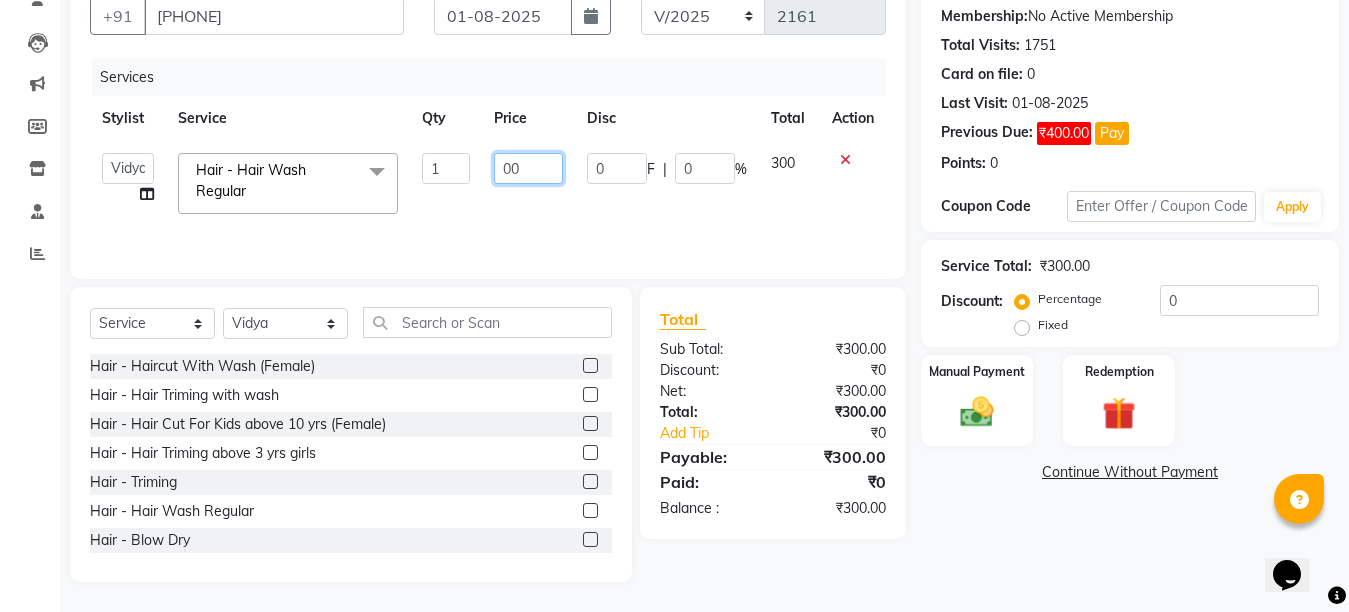 type on "200" 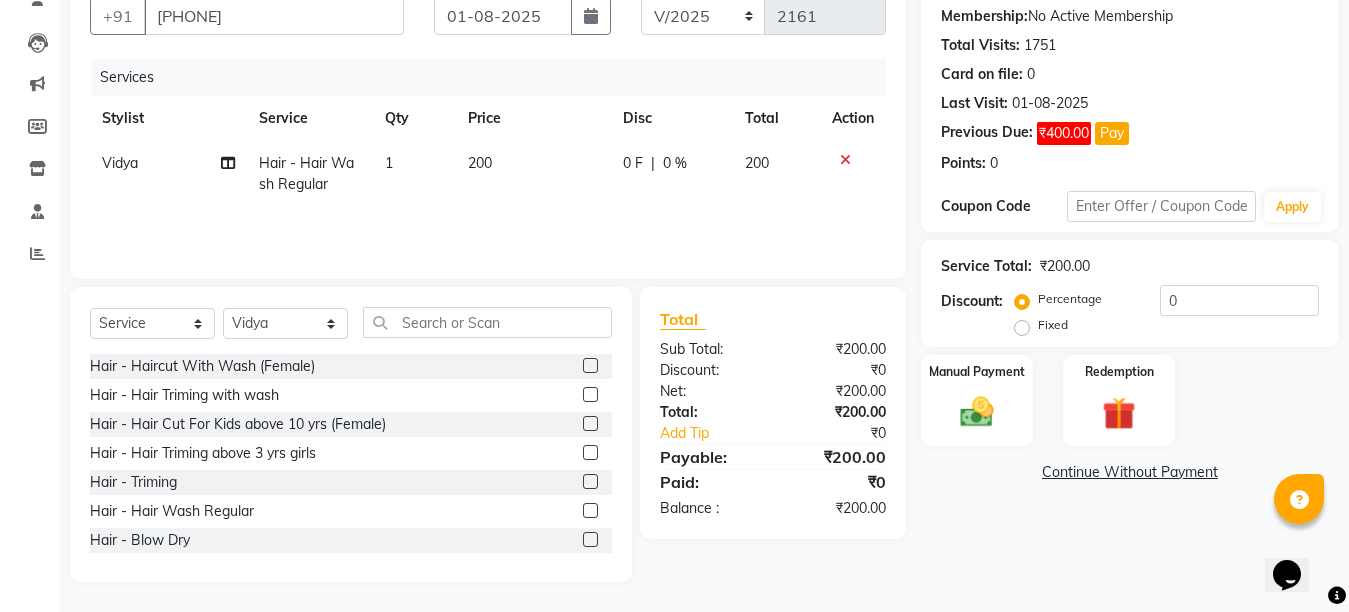 click on "Services Stylist Service Qty Price Disc Total Action [NAME] Hair - Hair Wash Regular 1 [AMOUNT] 0 F | 0 % [AMOUNT]" 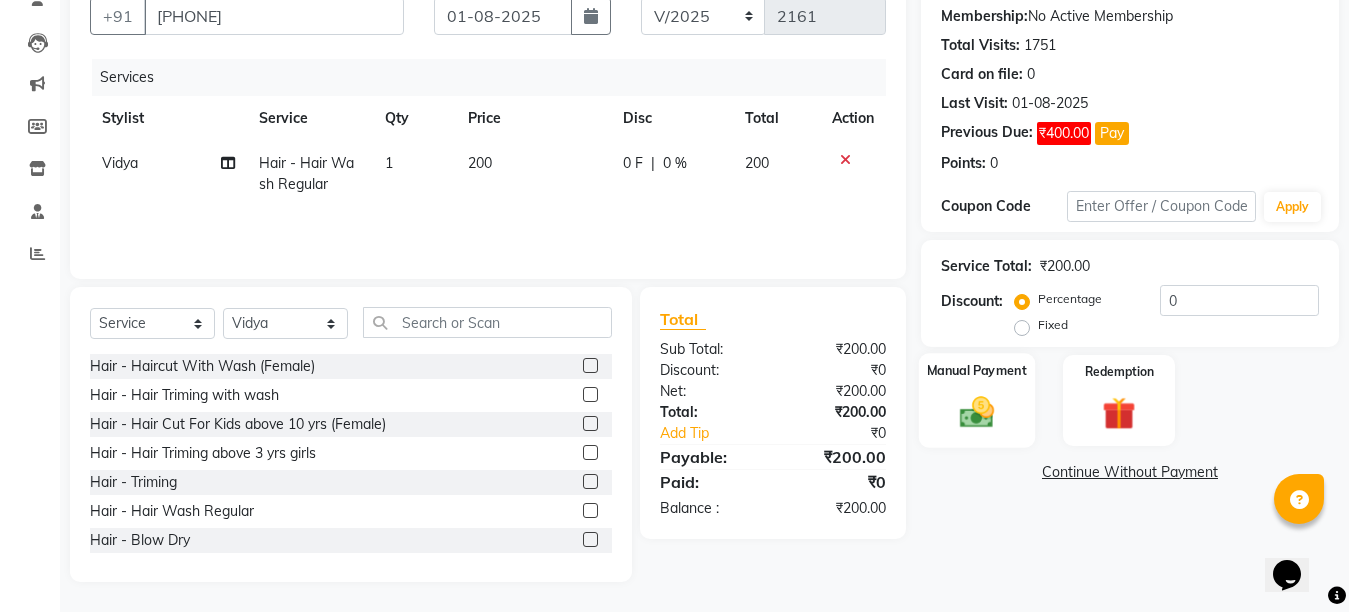click on "Manual Payment" 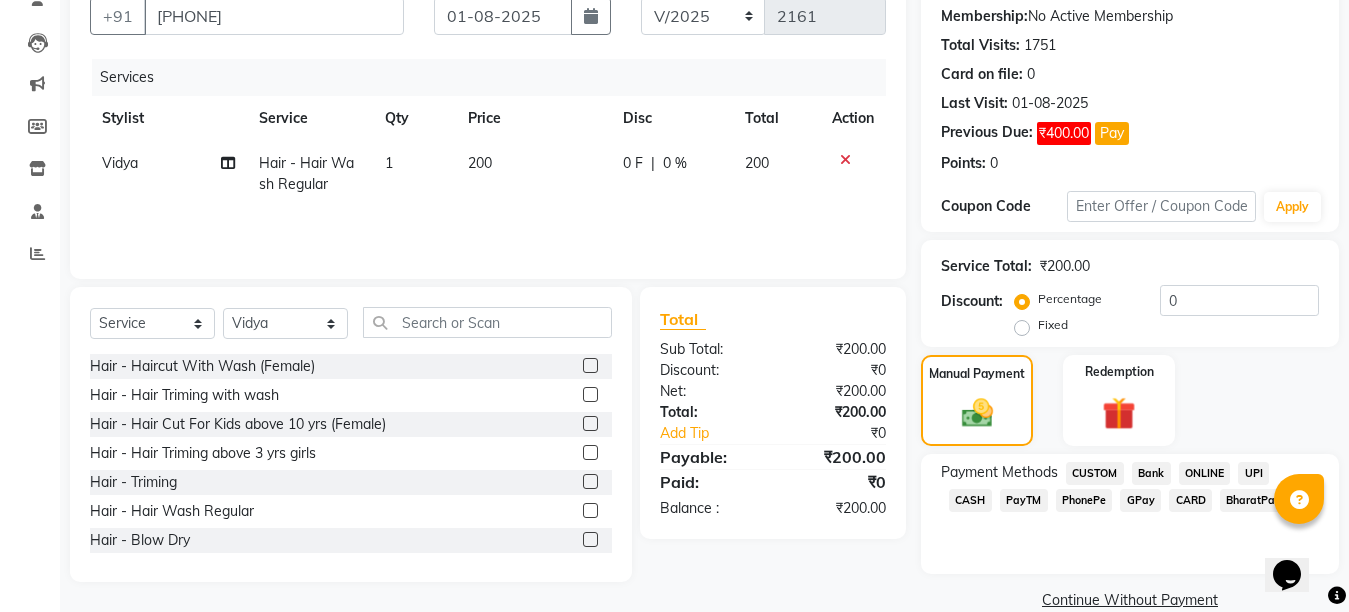 click on "GPay" 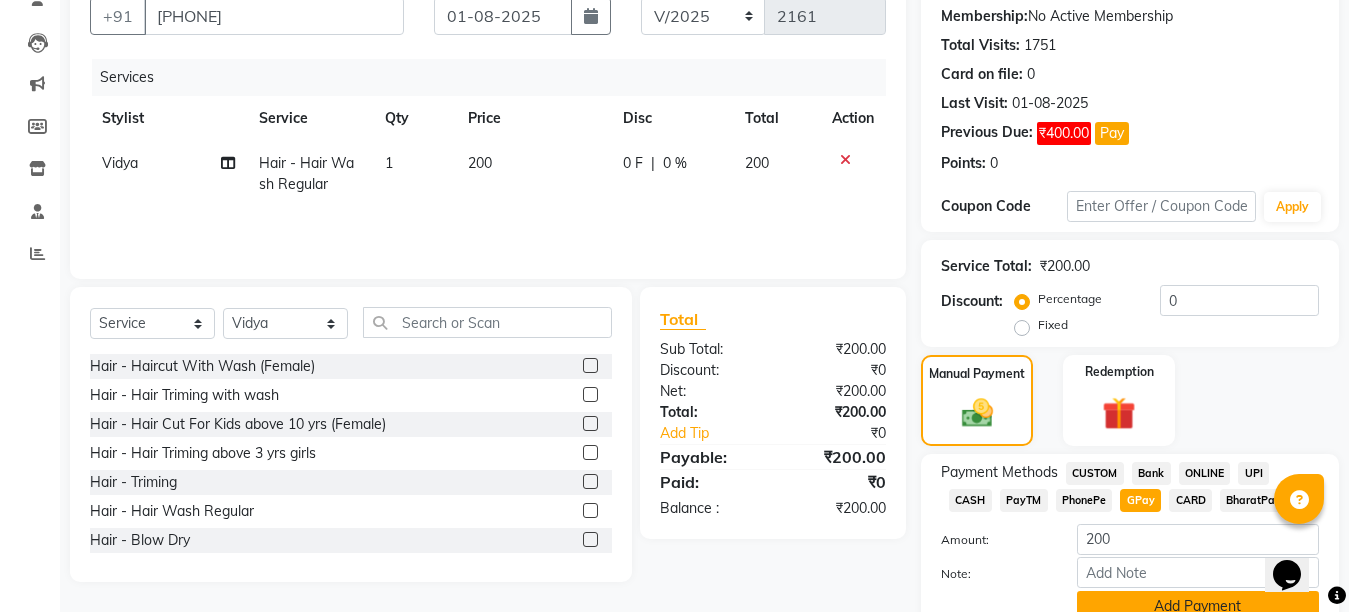 click on "Add Payment" 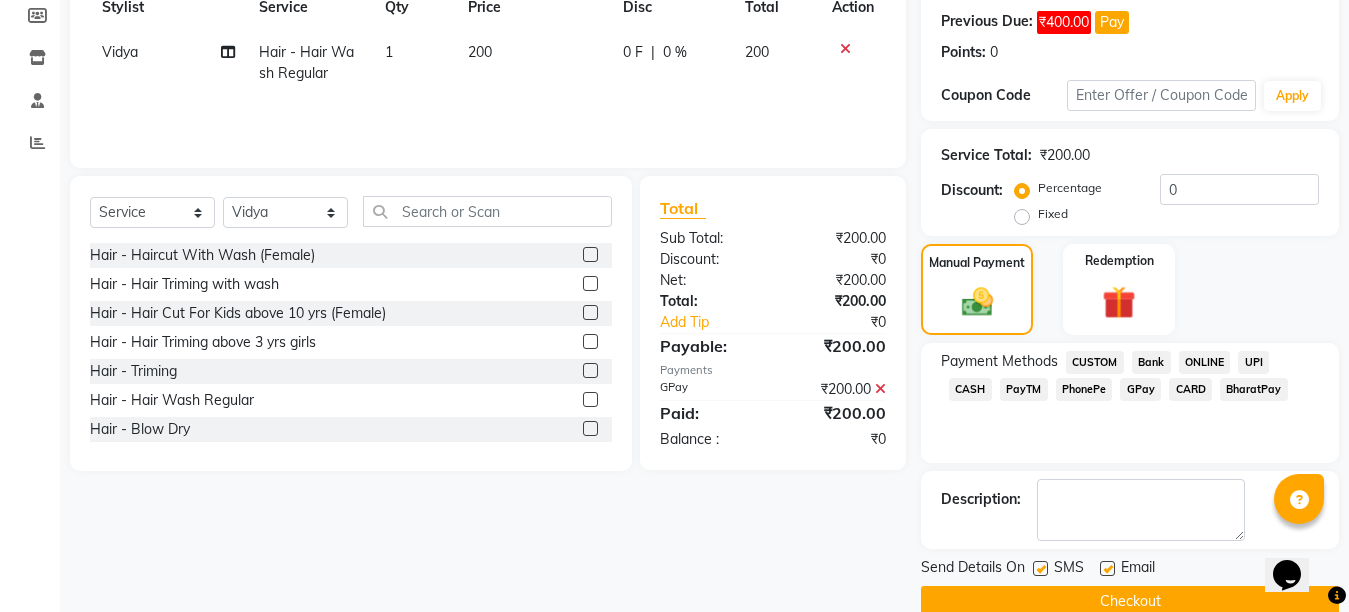 scroll, scrollTop: 335, scrollLeft: 0, axis: vertical 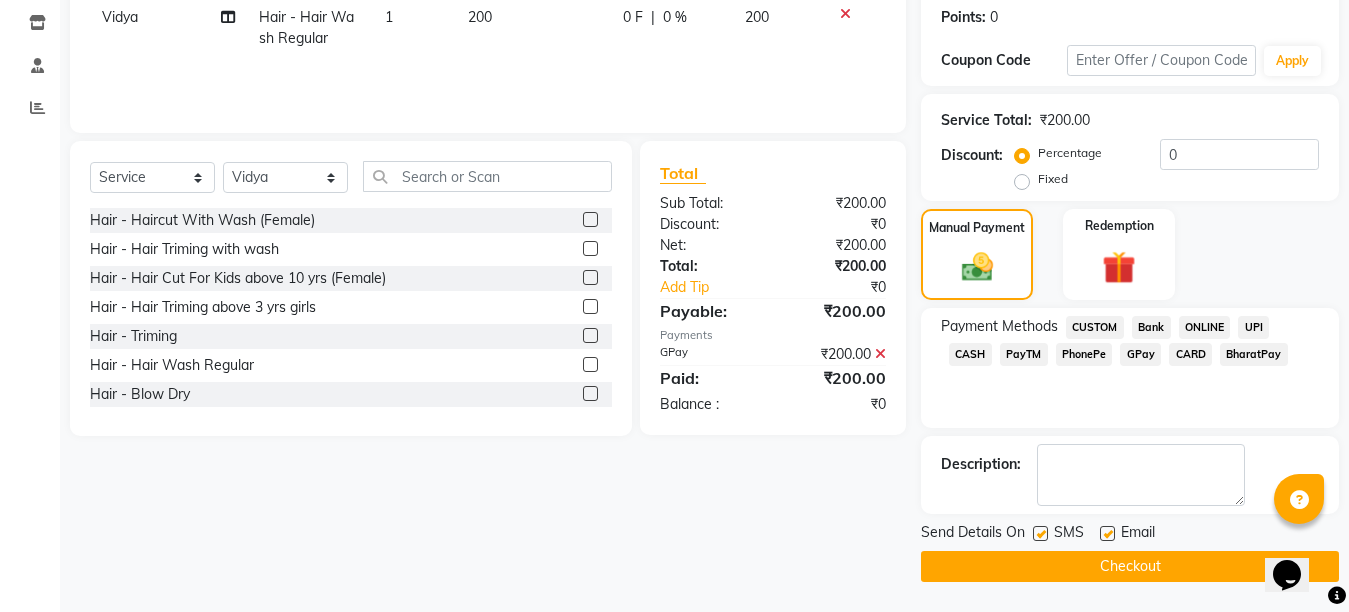 click 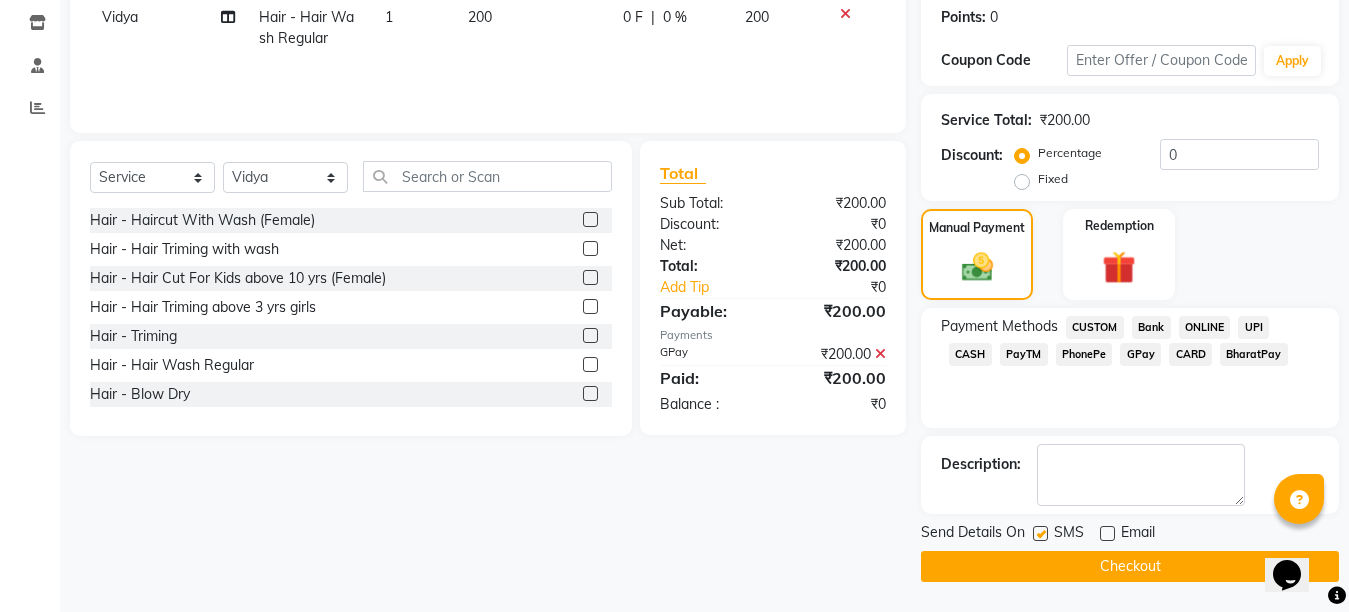 click 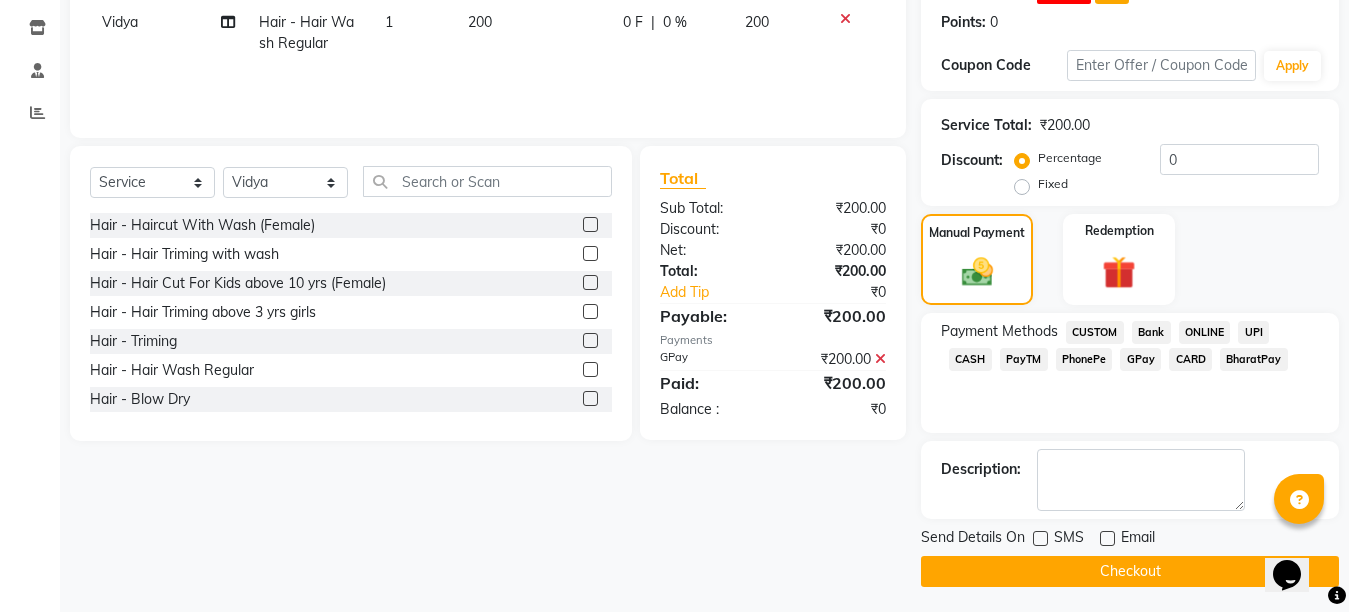 scroll, scrollTop: 335, scrollLeft: 0, axis: vertical 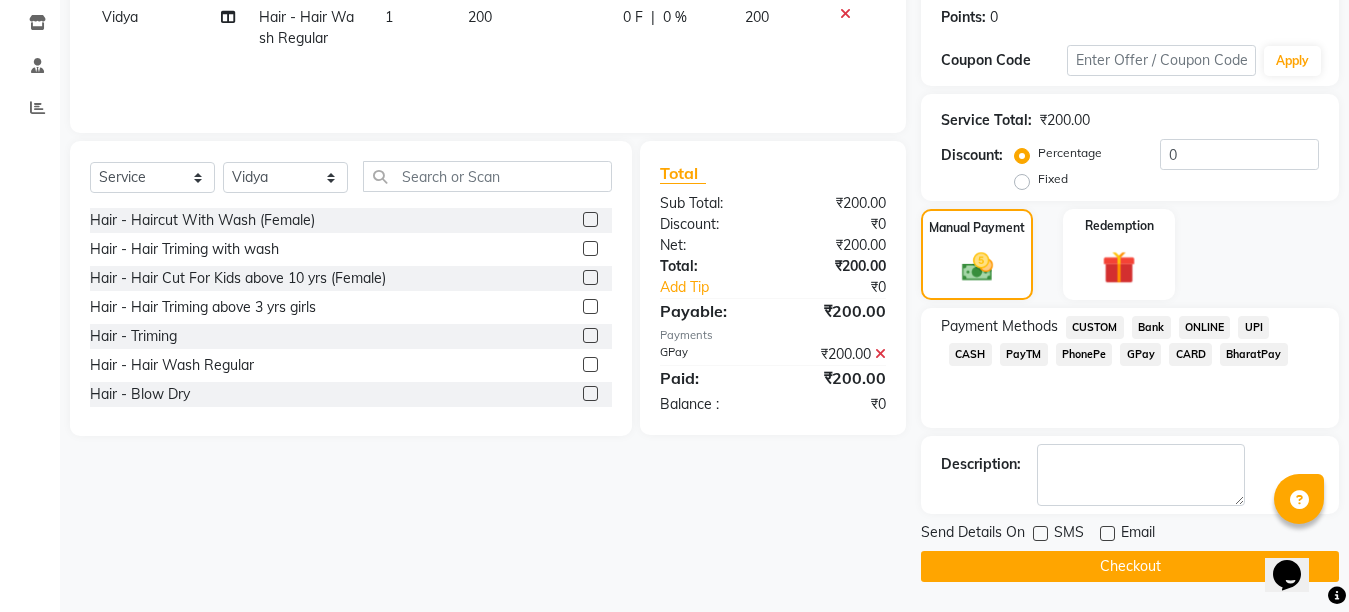 click on "Checkout" 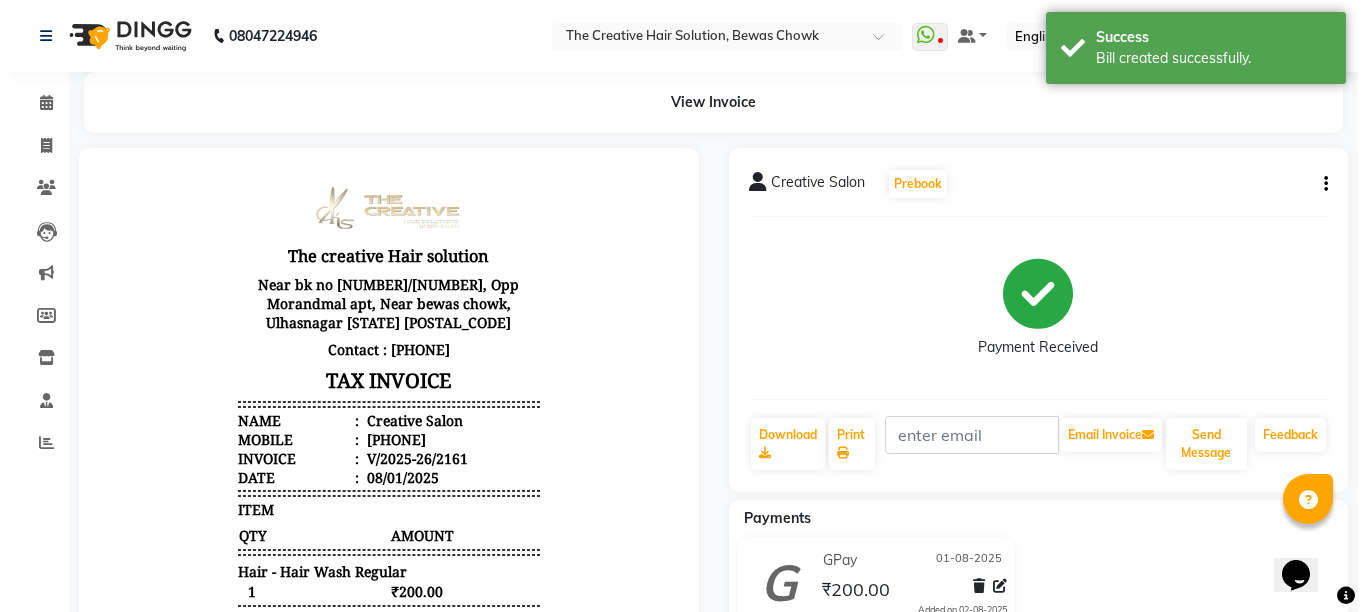 scroll, scrollTop: 0, scrollLeft: 0, axis: both 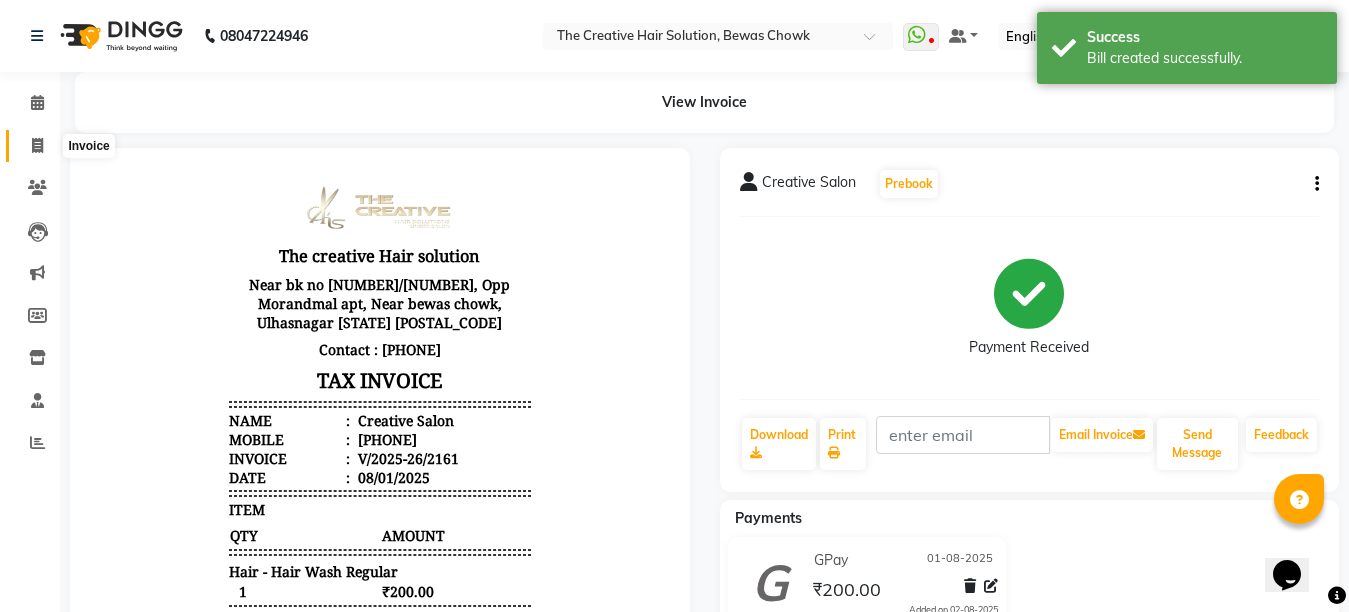 click 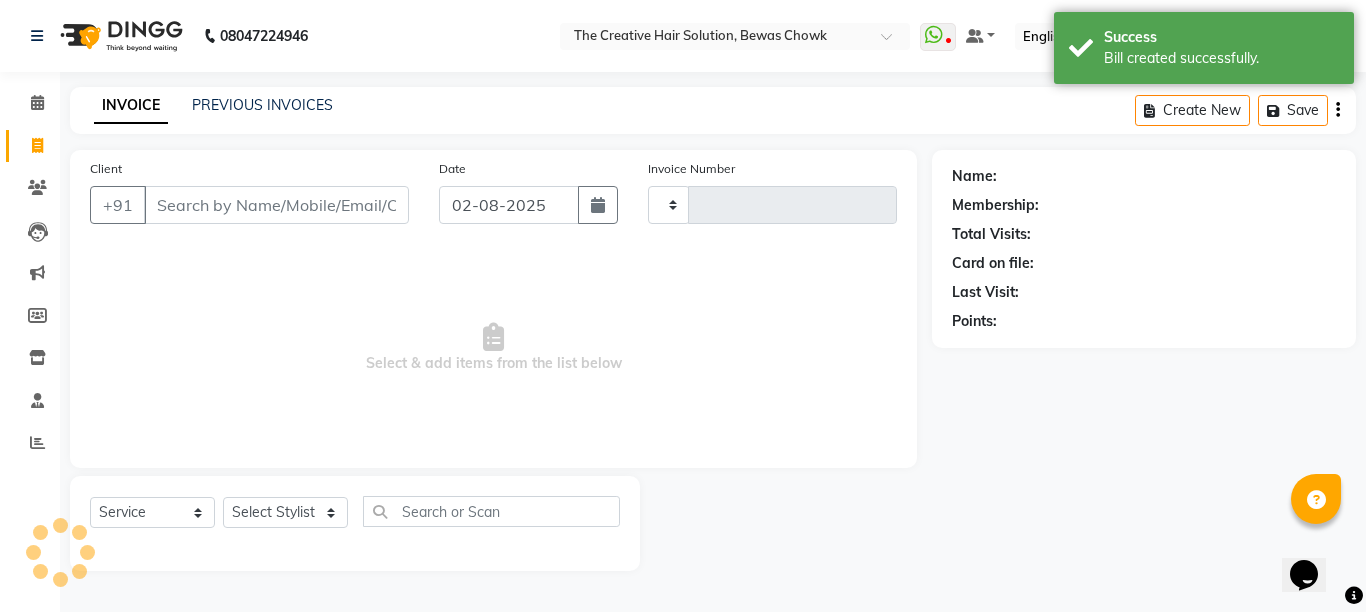 type on "2162" 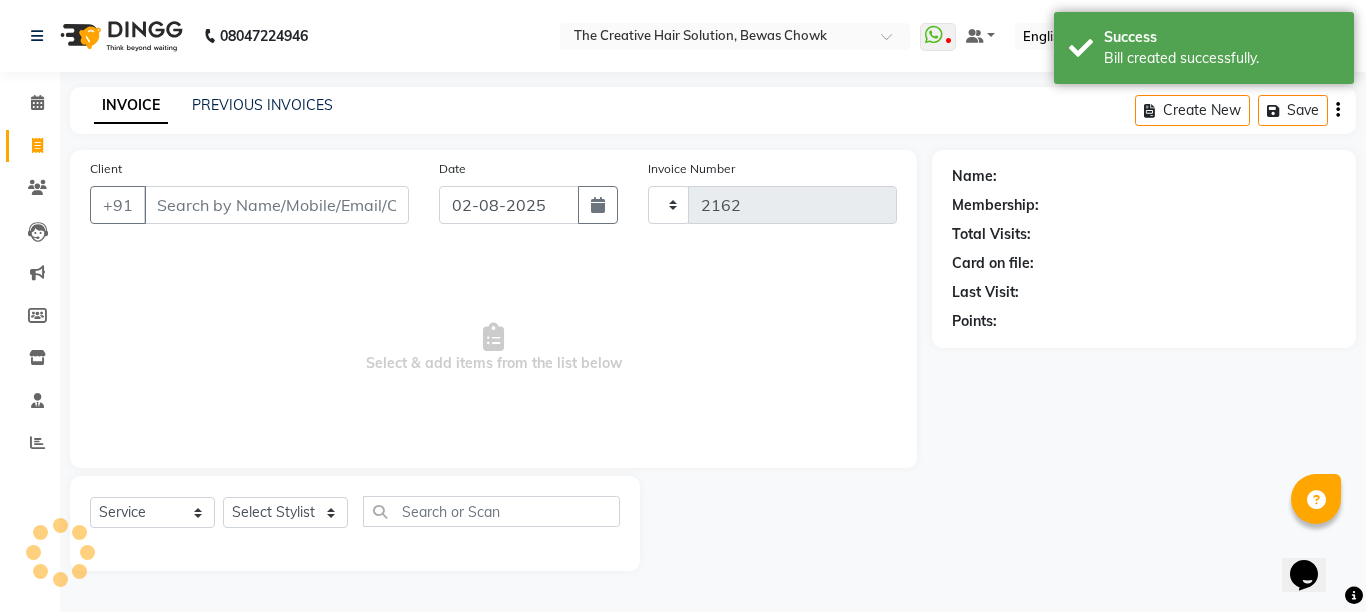 select on "146" 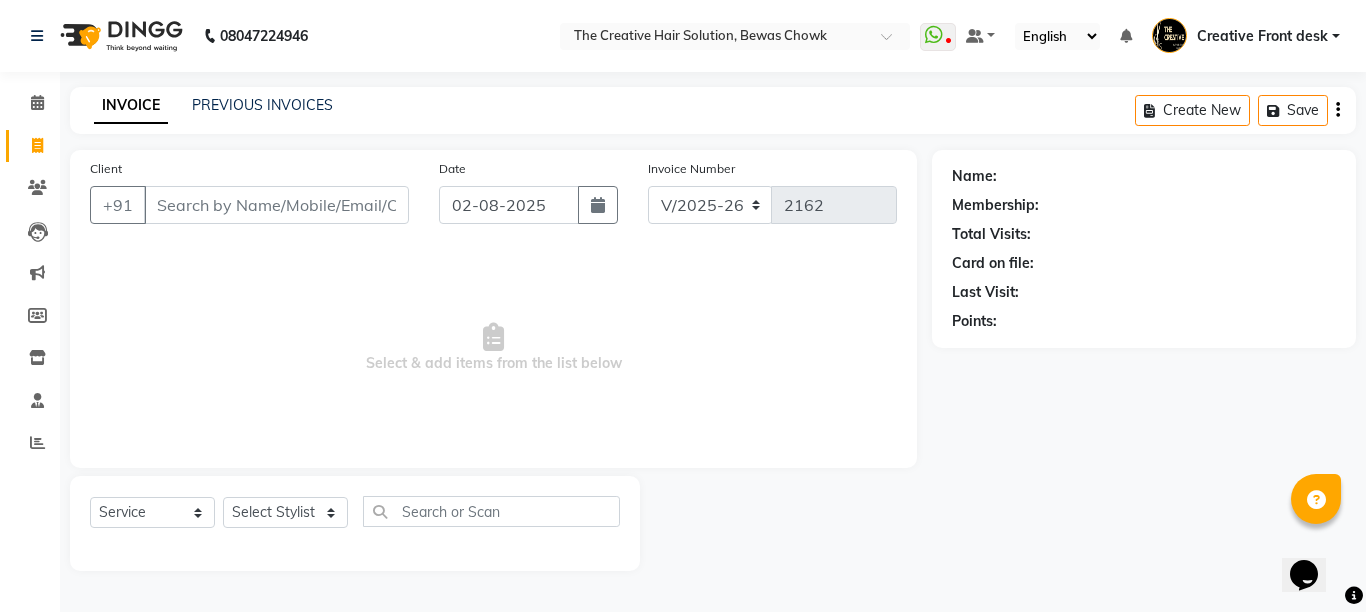 click on "Client" at bounding box center (276, 205) 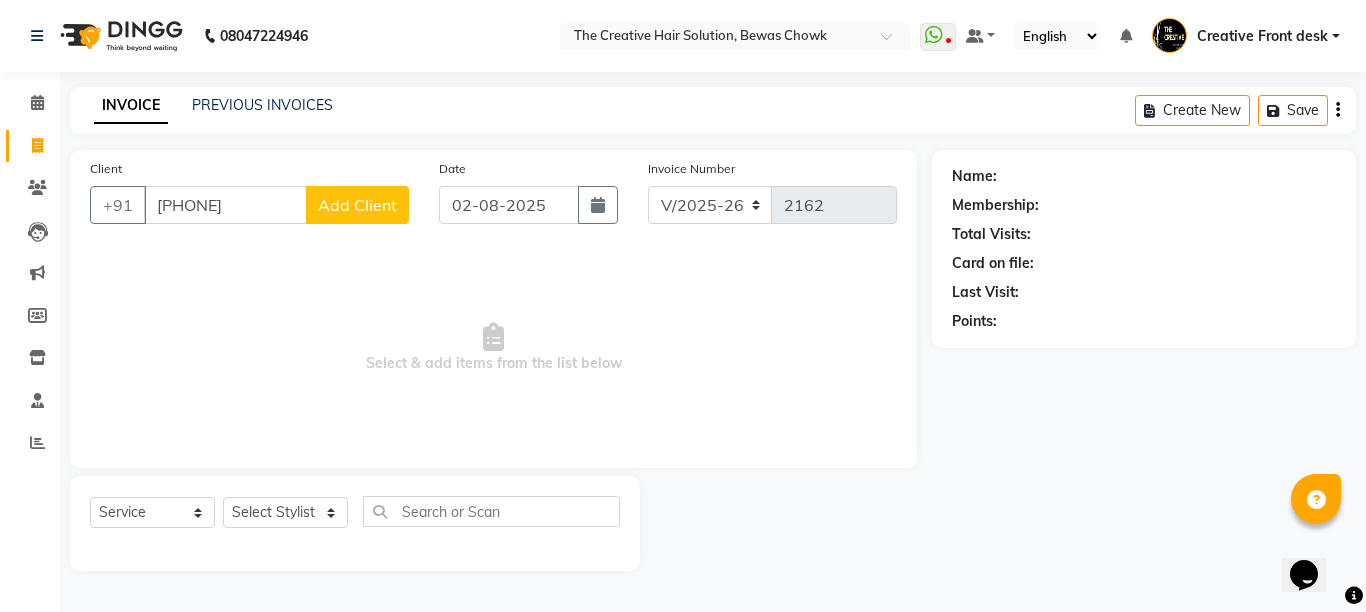 type on "[PHONE]" 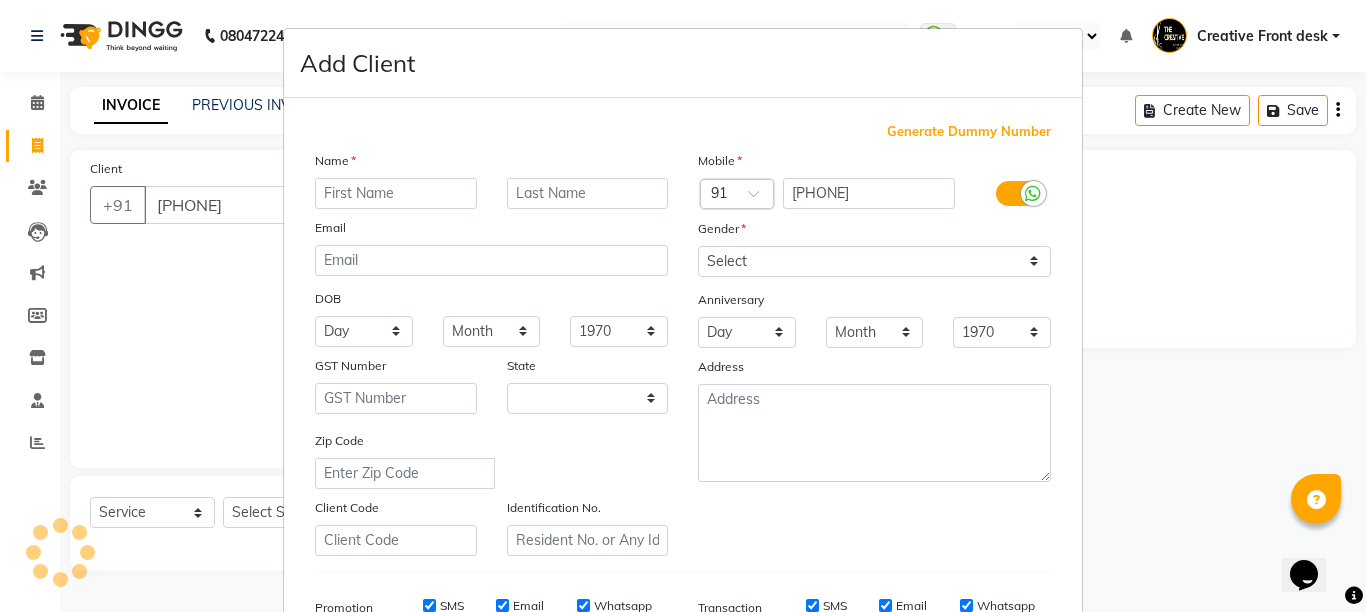 select on "22" 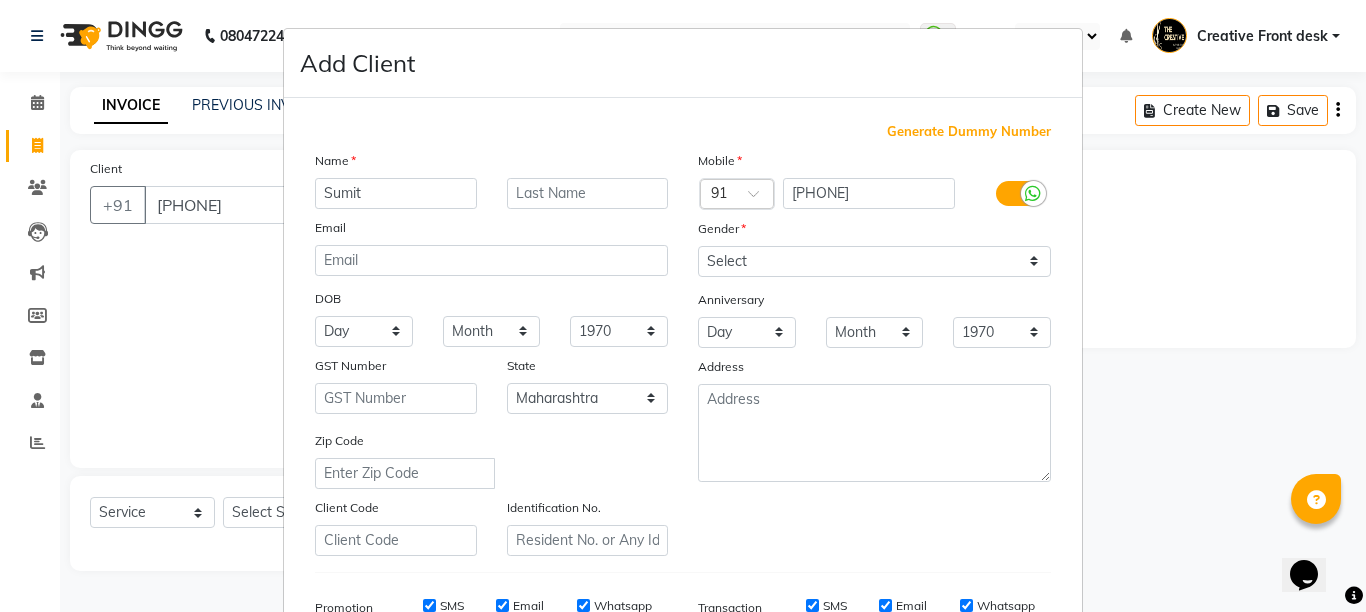 type on "Sumit" 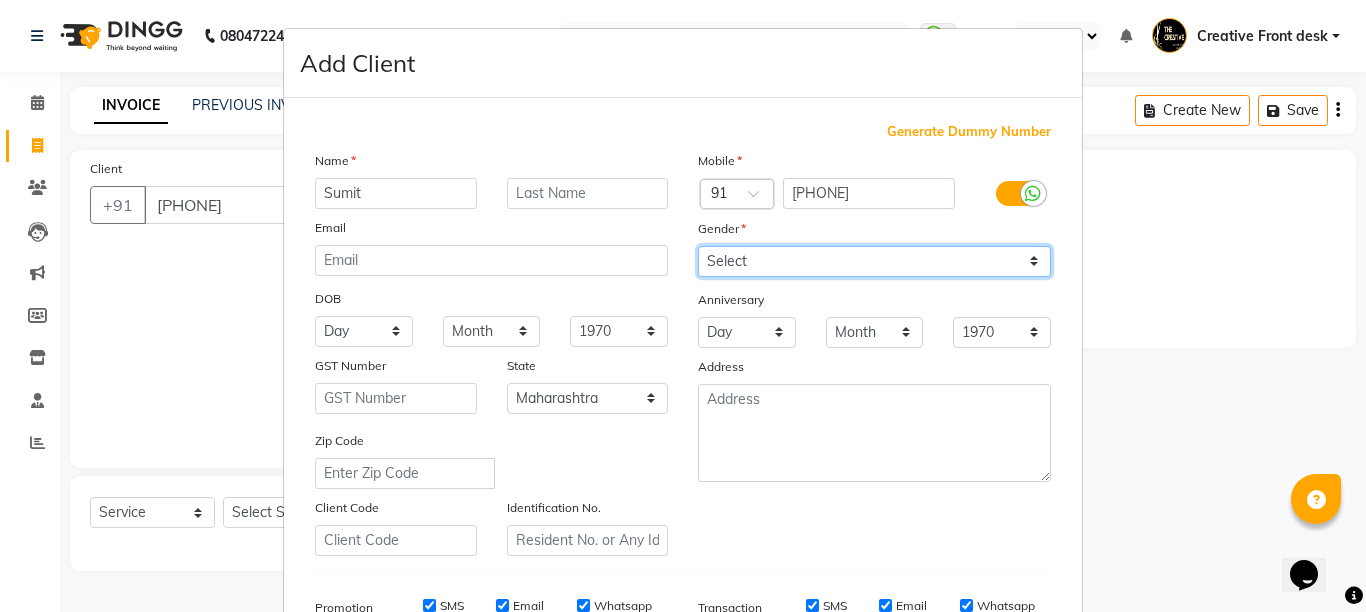 click on "Select Male Female Other Prefer Not To Say" at bounding box center (874, 261) 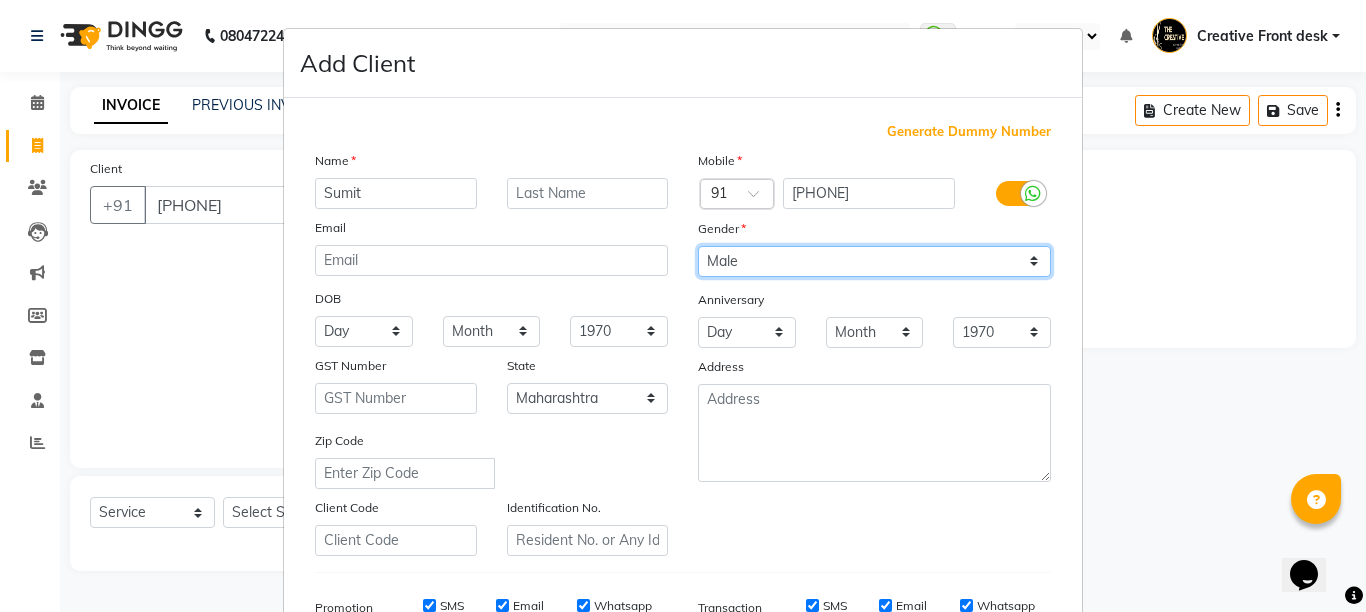 click on "Select Male Female Other Prefer Not To Say" at bounding box center [874, 261] 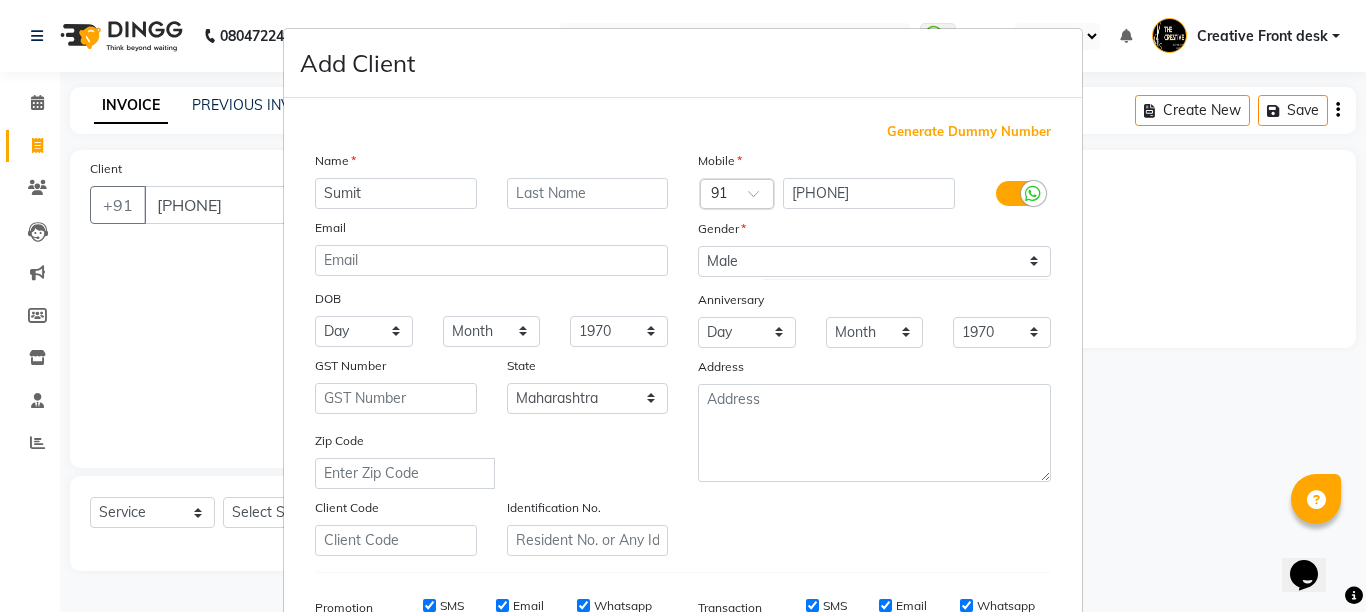click on "DOB" at bounding box center [491, 300] 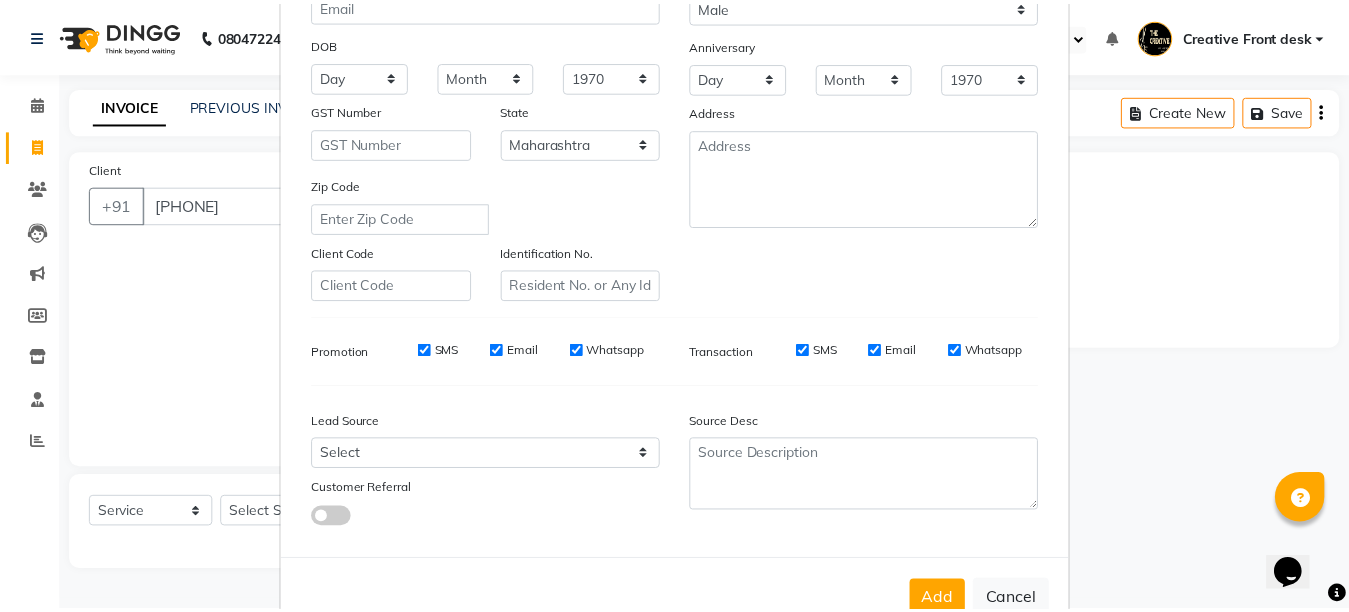 scroll, scrollTop: 311, scrollLeft: 0, axis: vertical 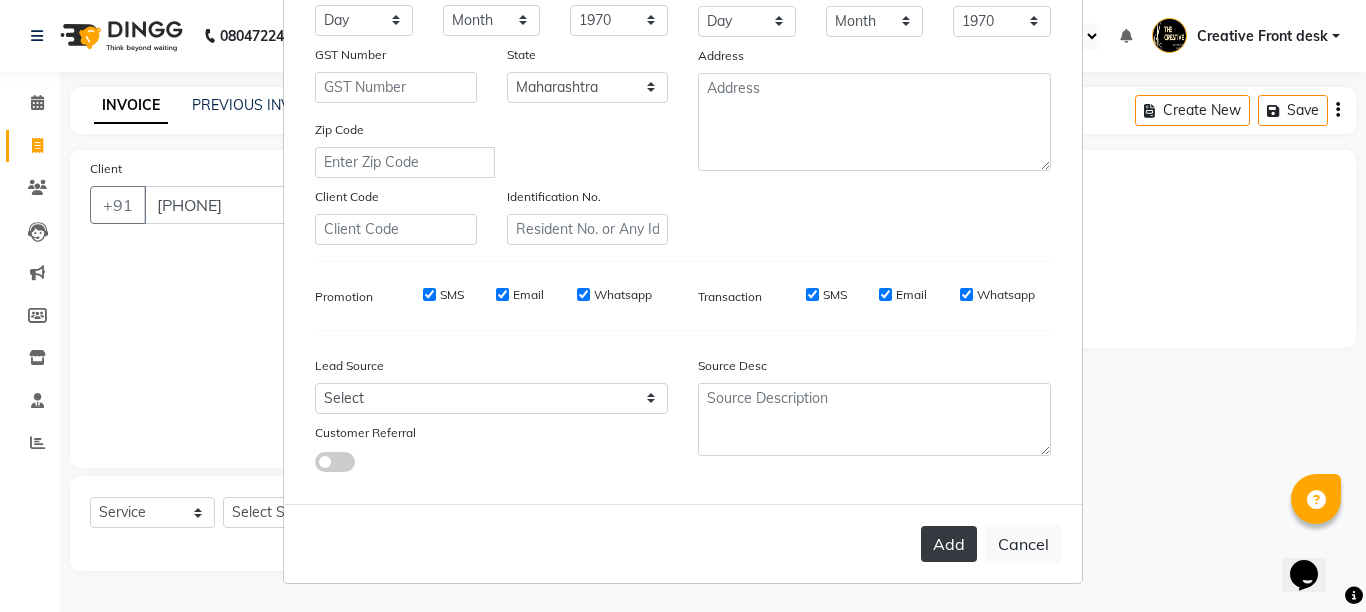 click on "Add" at bounding box center (949, 544) 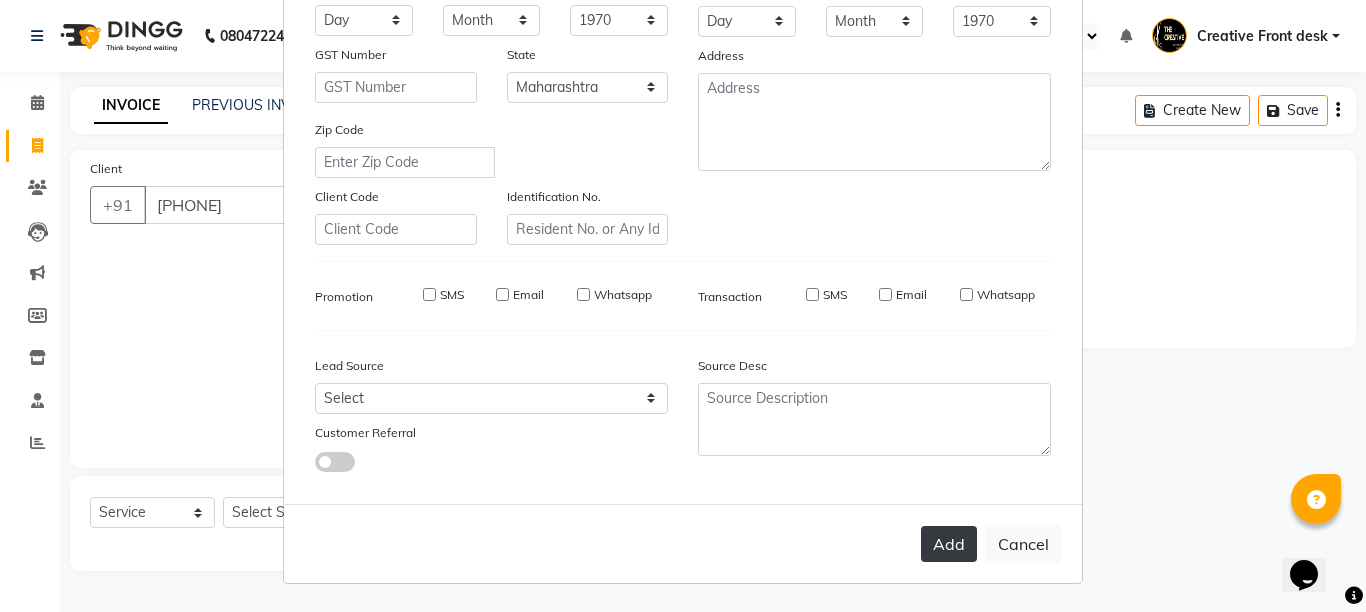 type 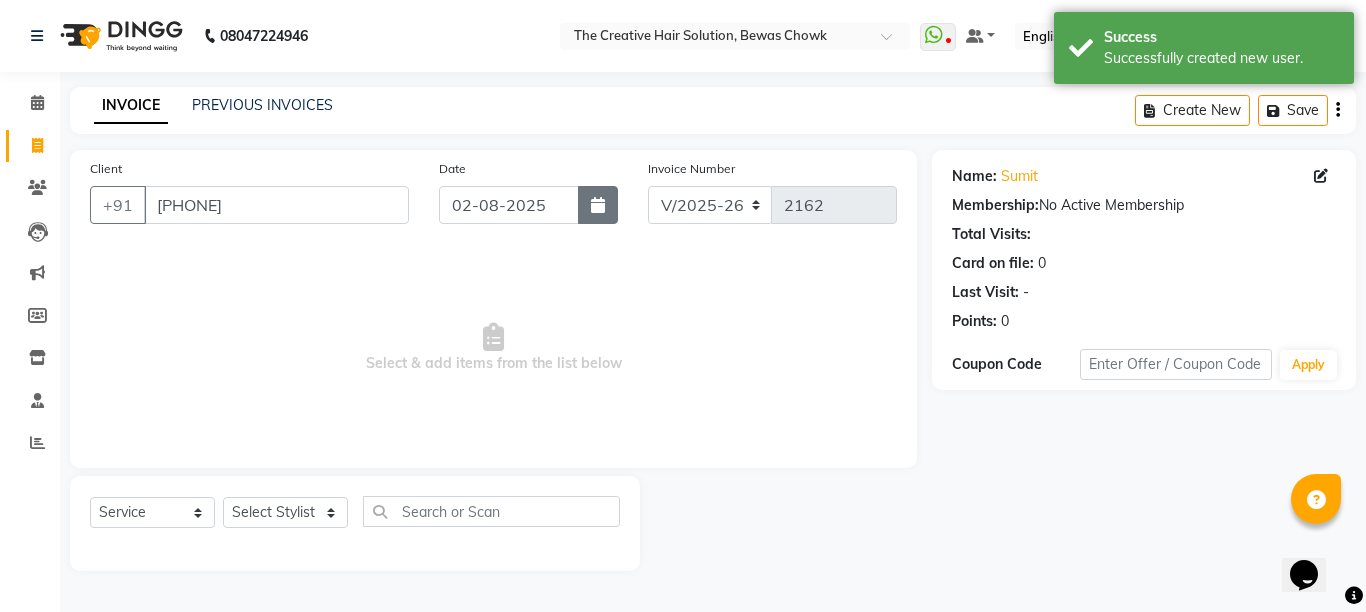 click 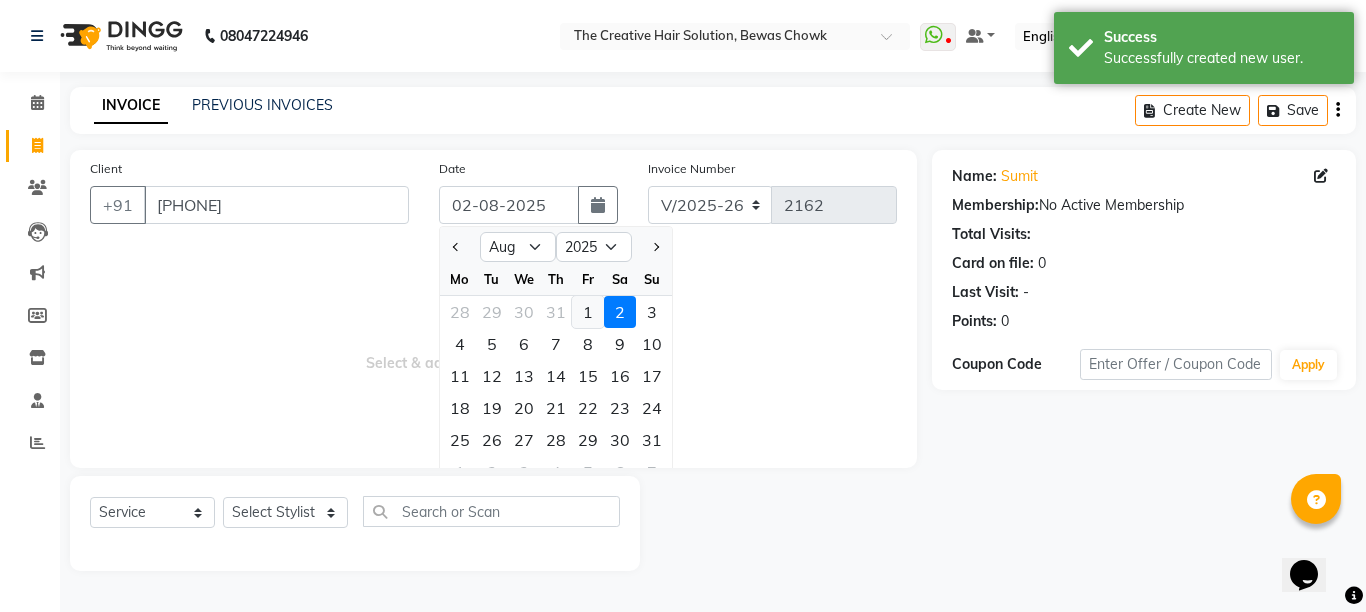 click on "1" 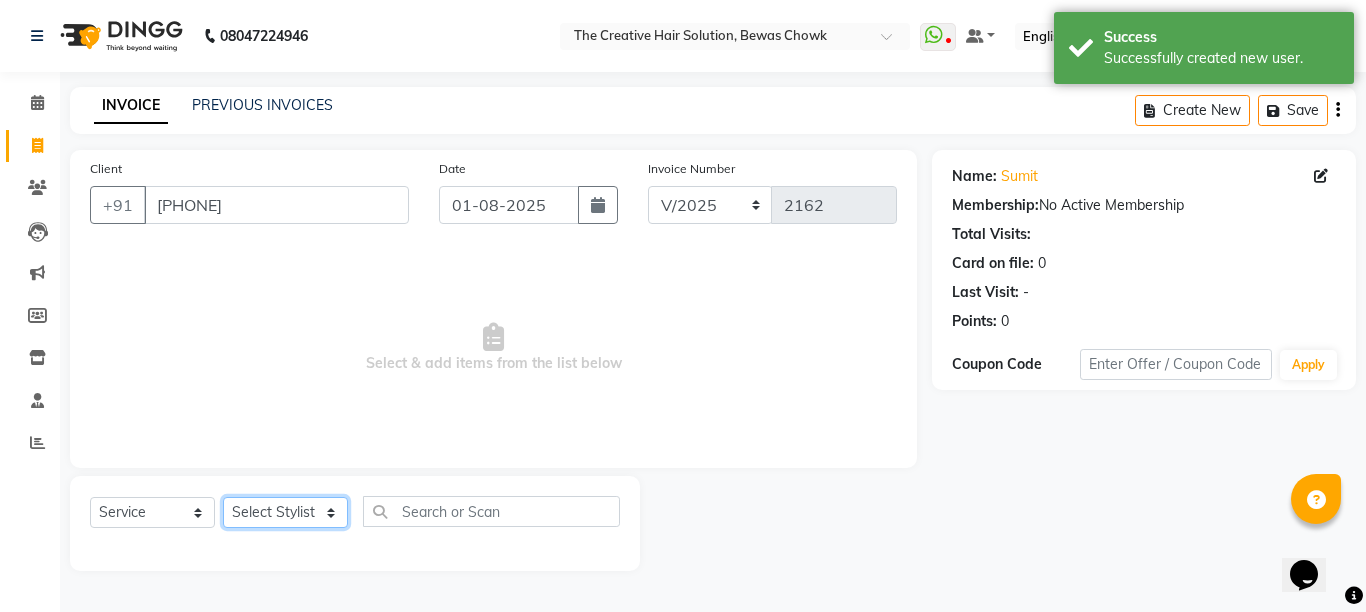 click on "Select Stylist Ankit Creative Front desk Deepak Firoz Geeta Golu Nisha Prince Priyanka Satyam Savita Shivam Shubham Sonu Sir Swapnil Taruna Panjwani Umesh Vidya" 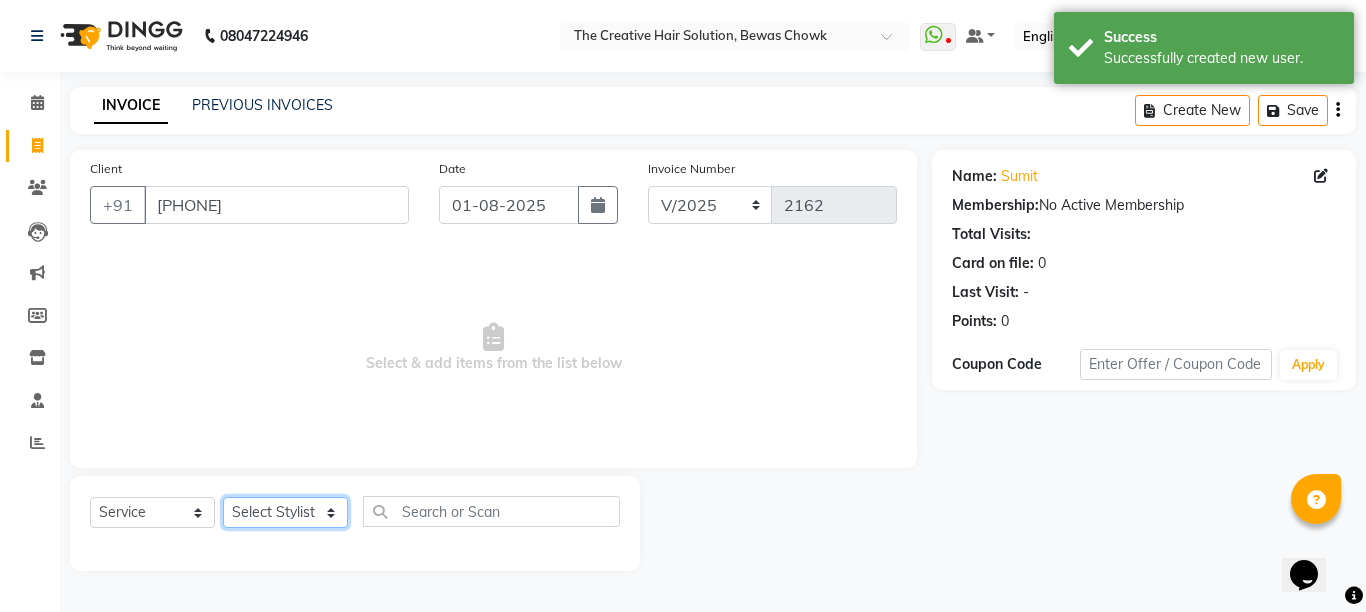 select on "4199" 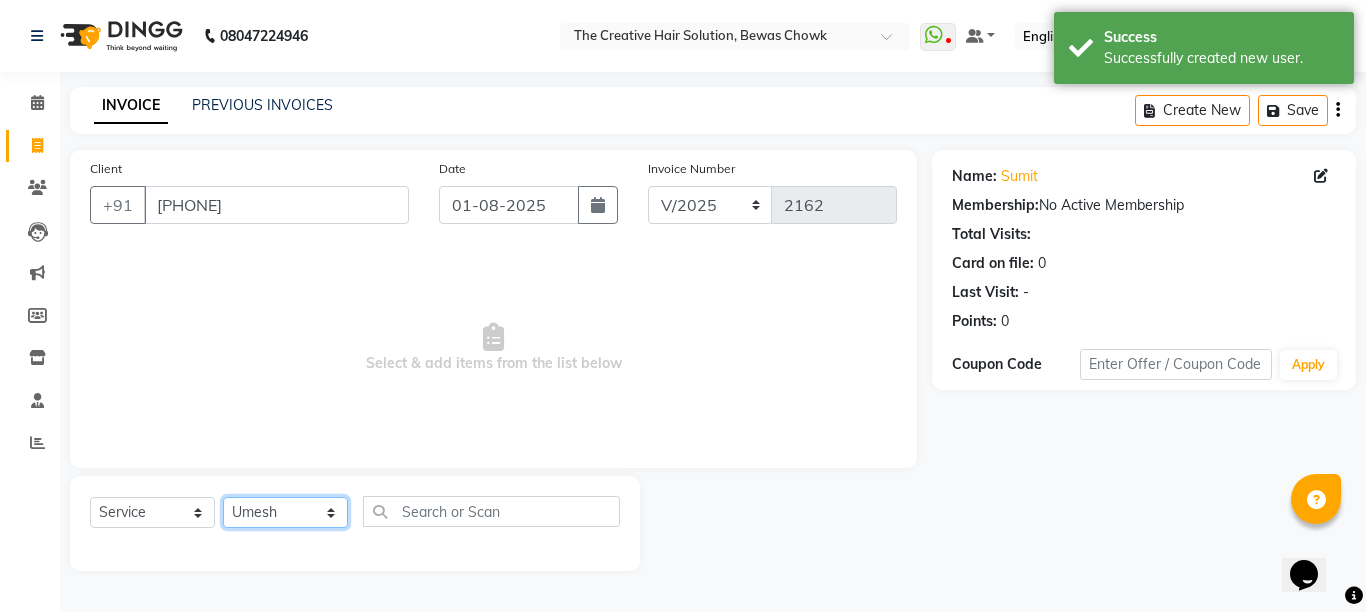 click on "Select Stylist Ankit Creative Front desk Deepak Firoz Geeta Golu Nisha Prince Priyanka Satyam Savita Shivam Shubham Sonu Sir Swapnil Taruna Panjwani Umesh Vidya" 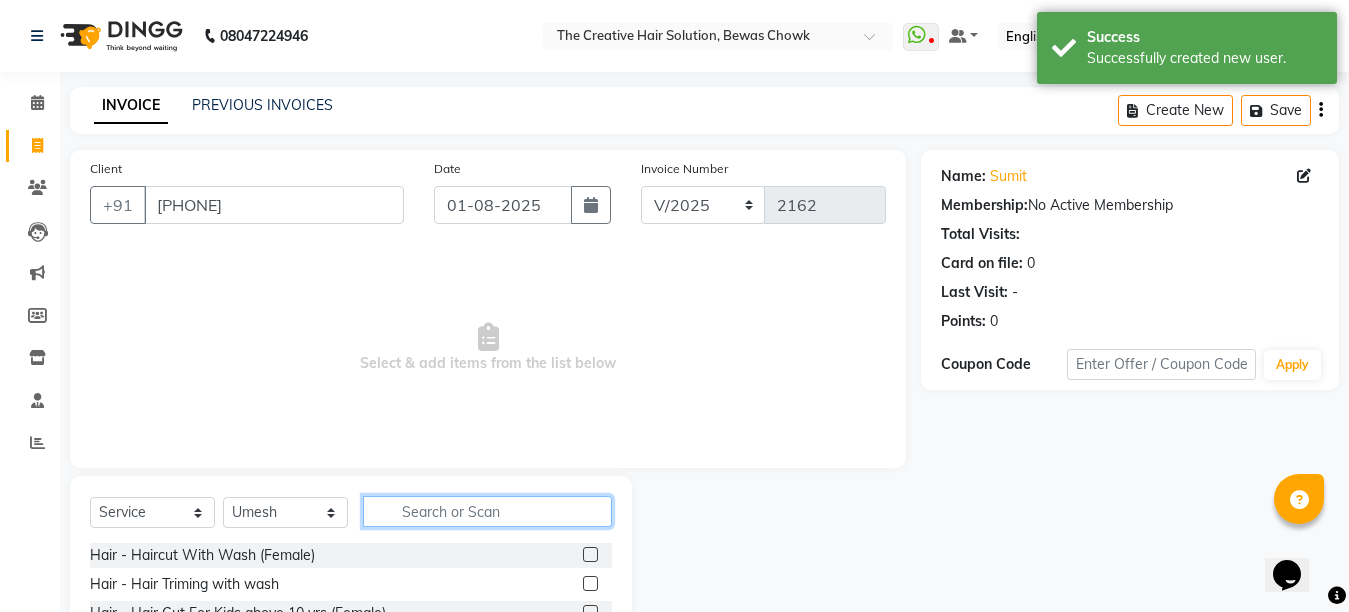 click 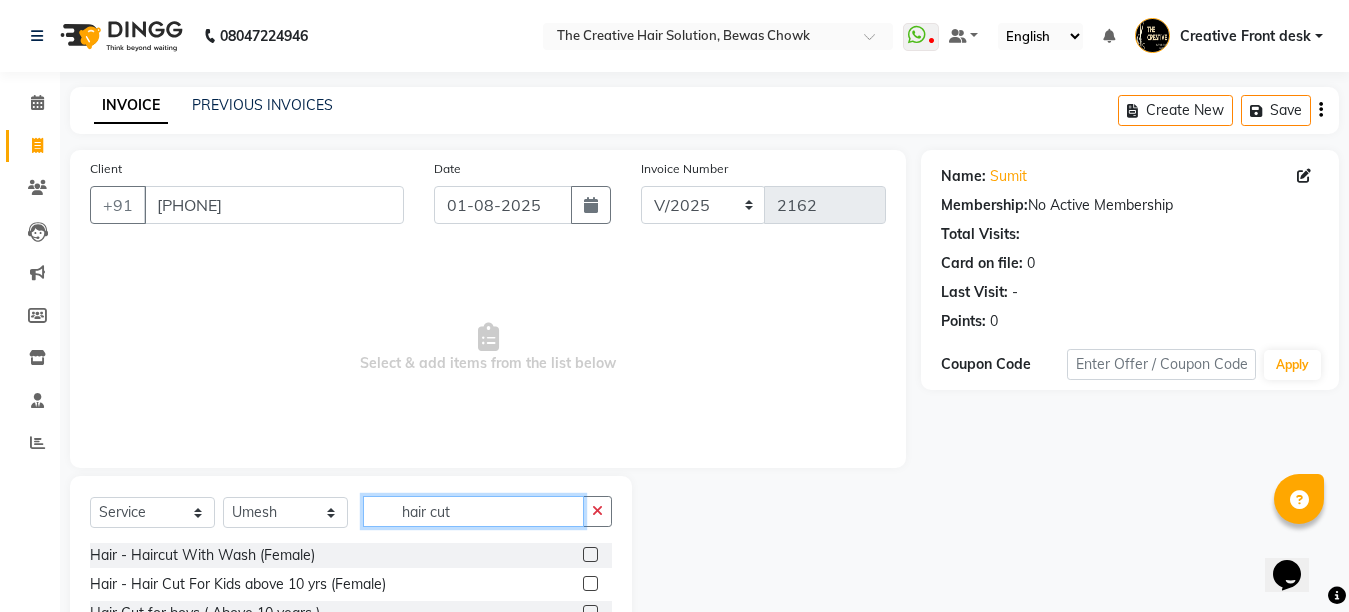 type on "hair cut" 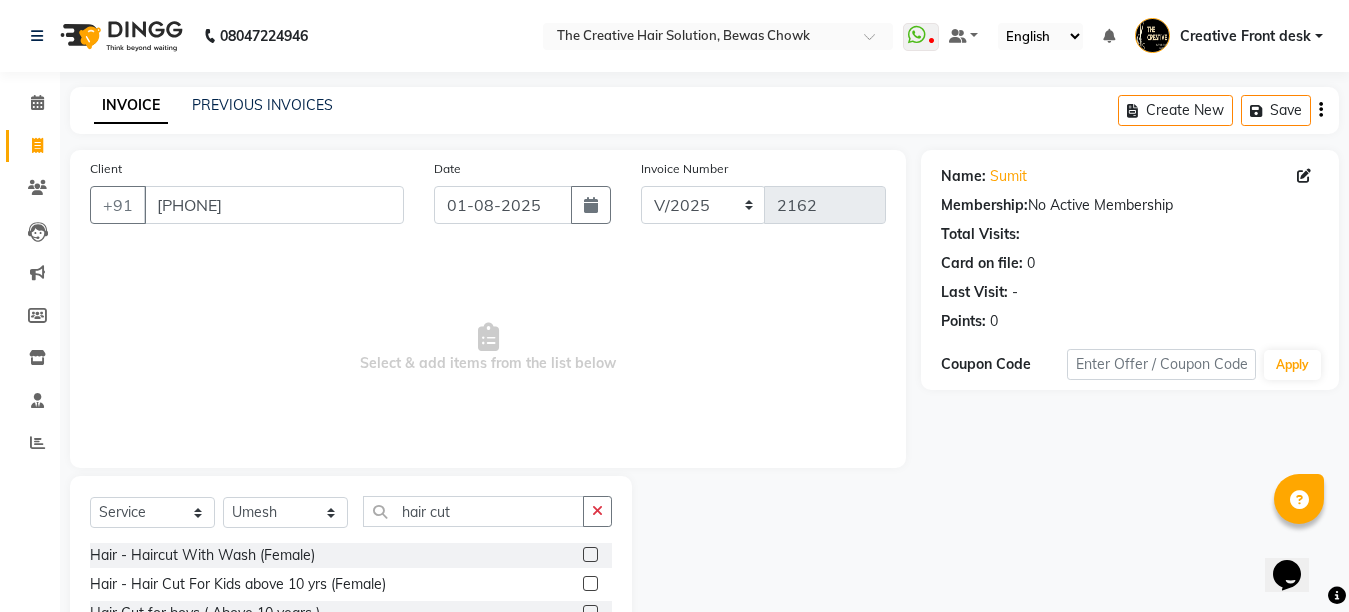 click on "Select & add items from the list below" at bounding box center (488, 348) 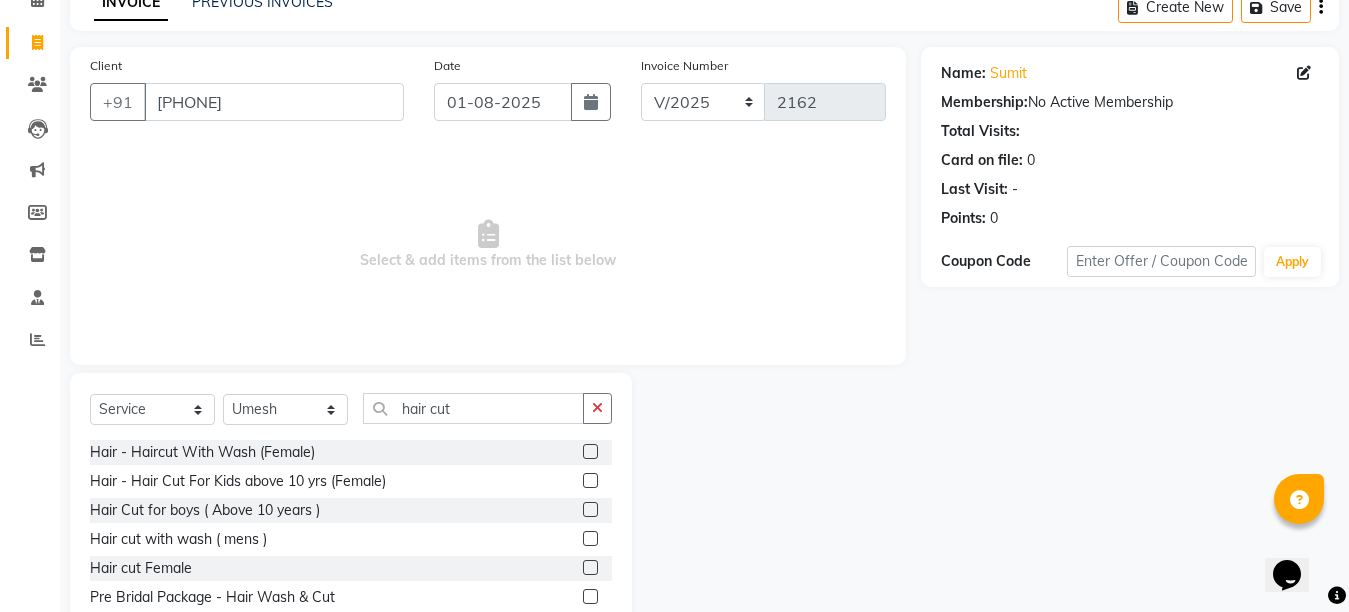 scroll, scrollTop: 189, scrollLeft: 0, axis: vertical 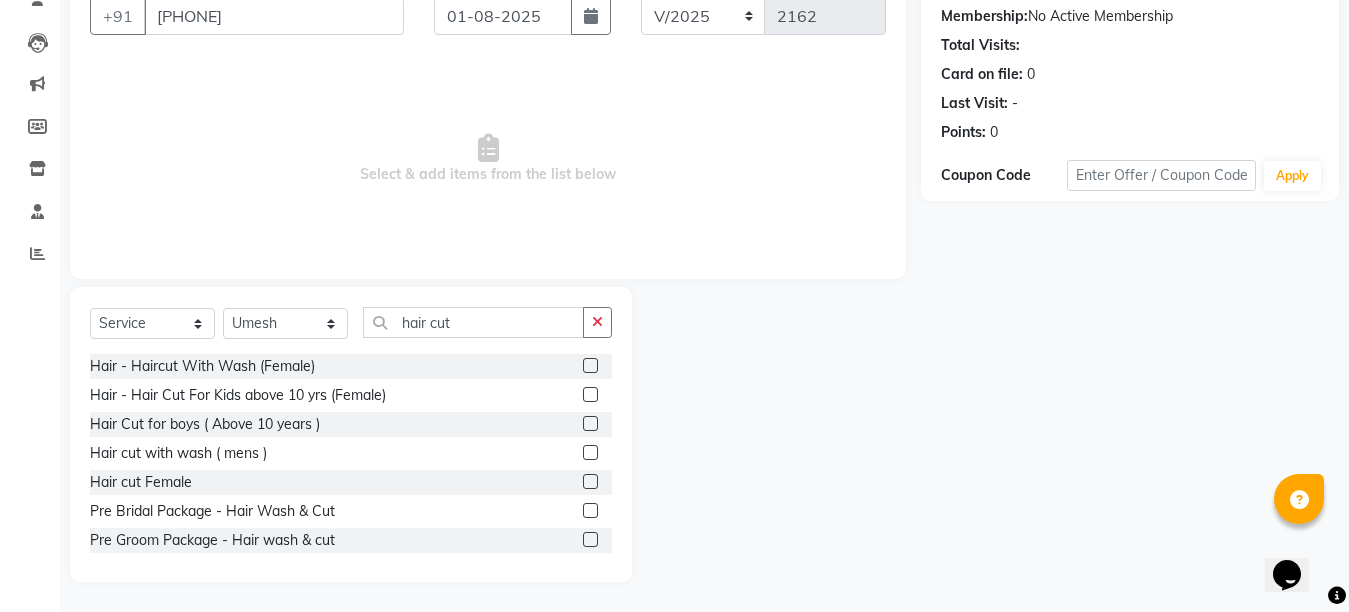 click 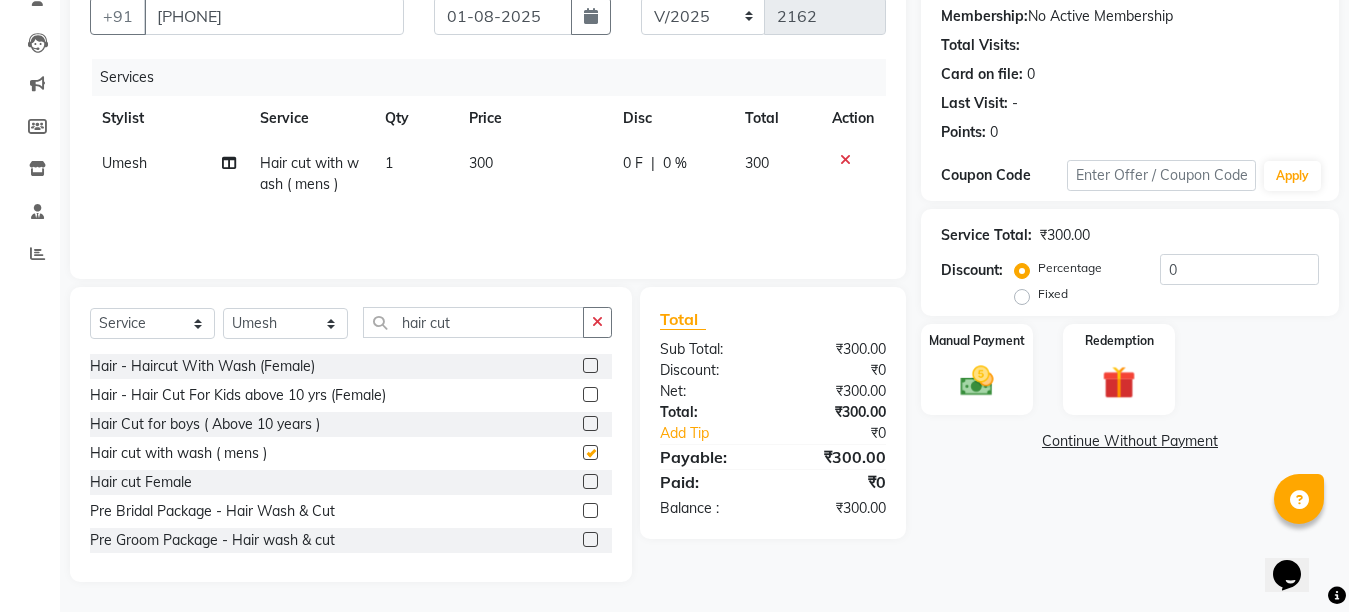 checkbox on "false" 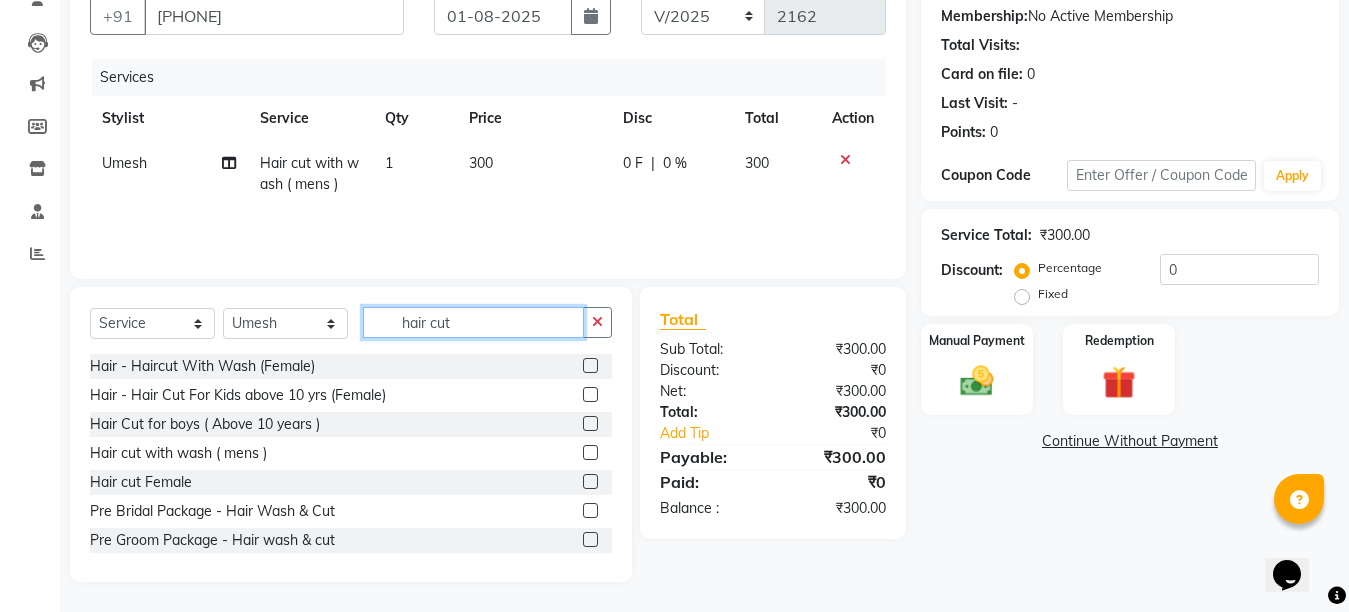 click on "hair cut" 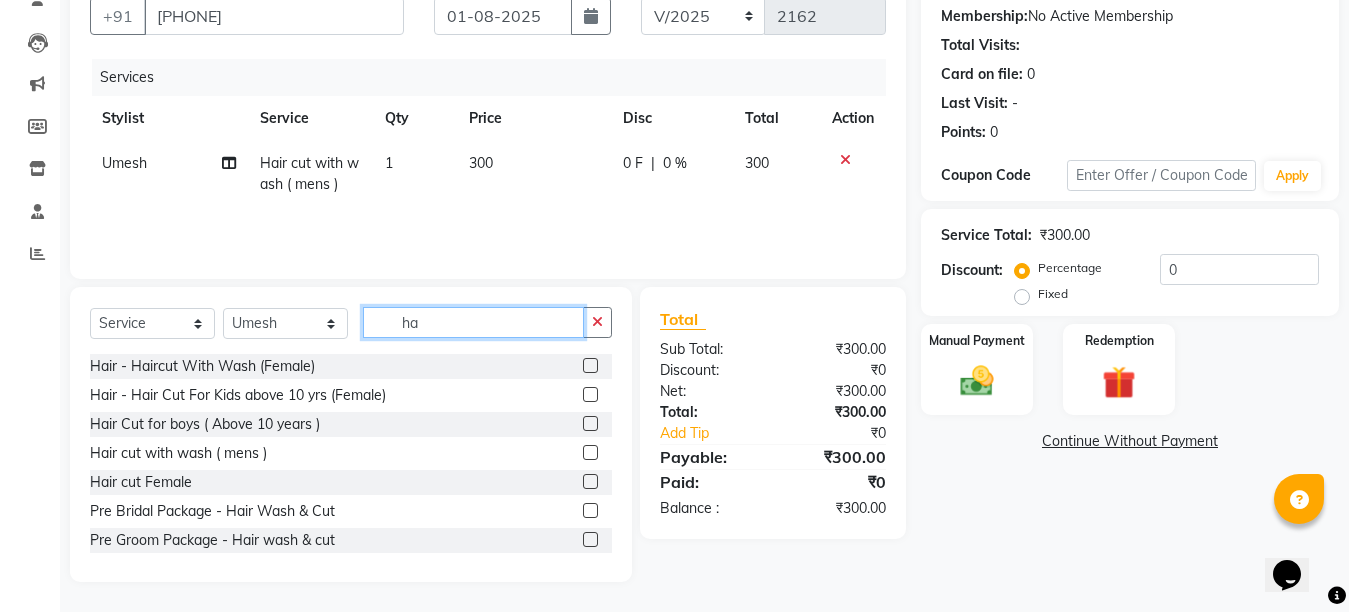 type on "h" 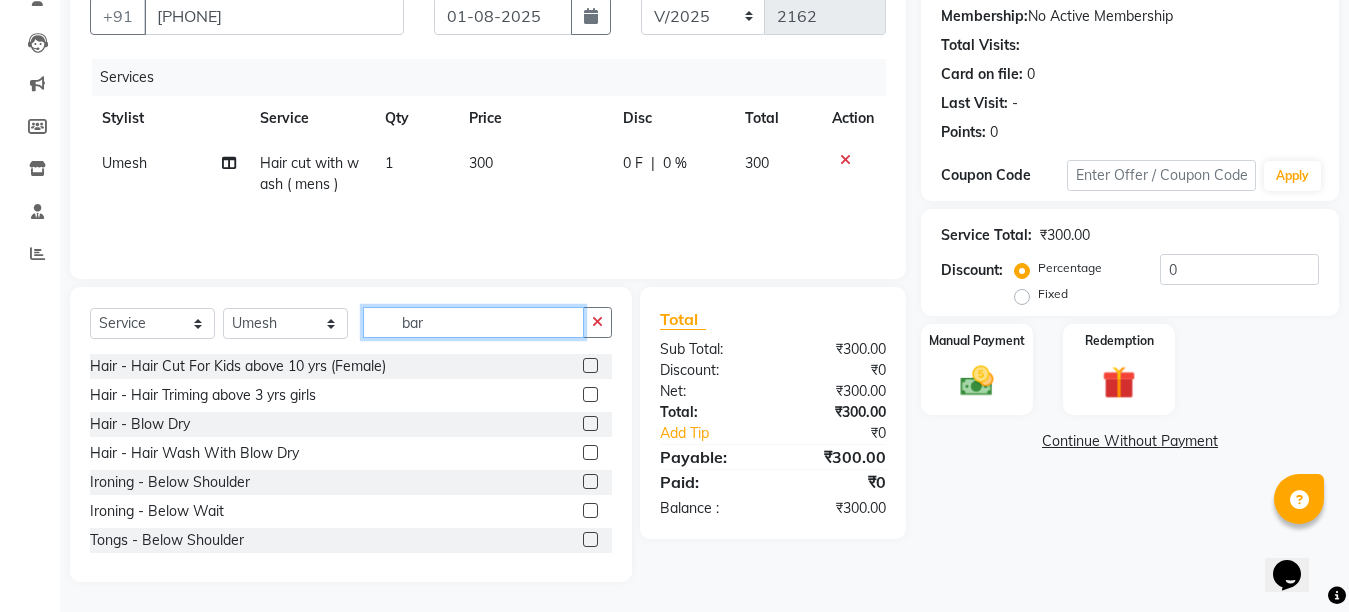scroll, scrollTop: 146, scrollLeft: 0, axis: vertical 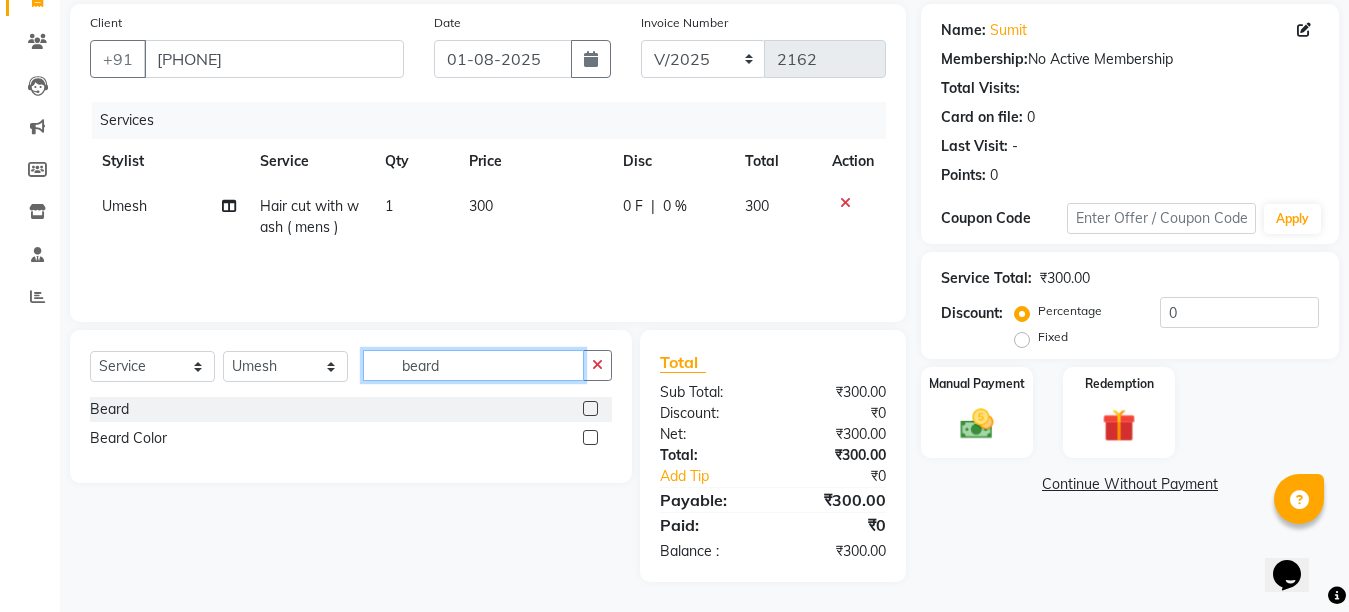 type on "beard" 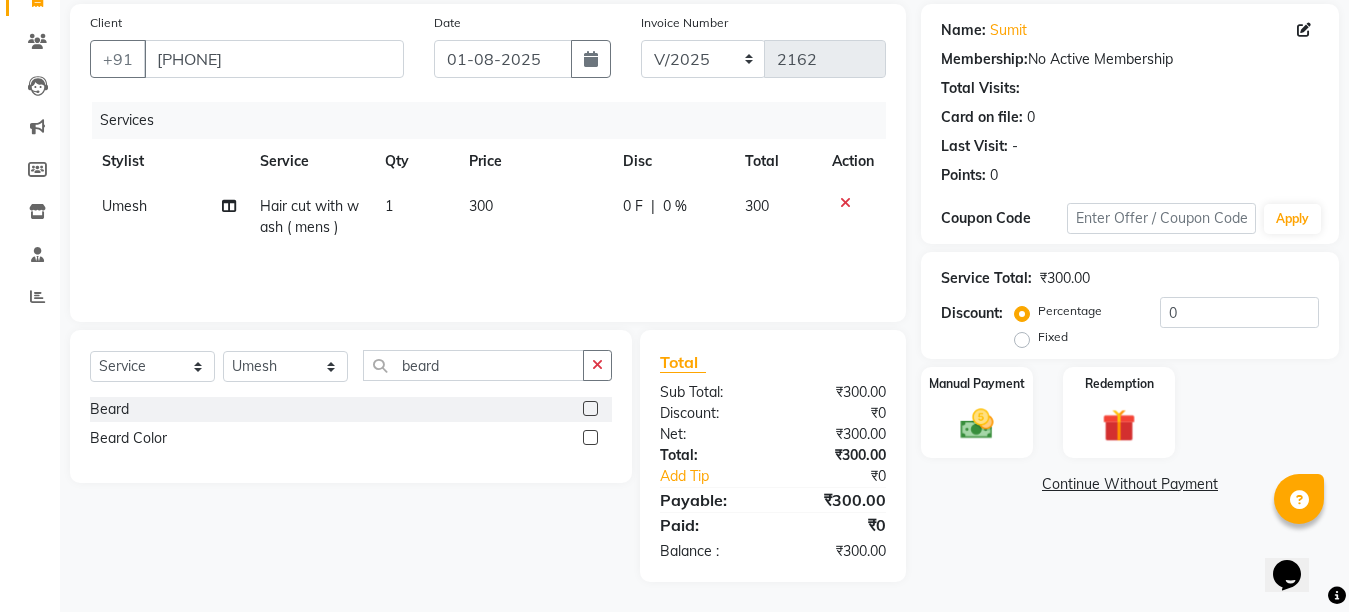 click 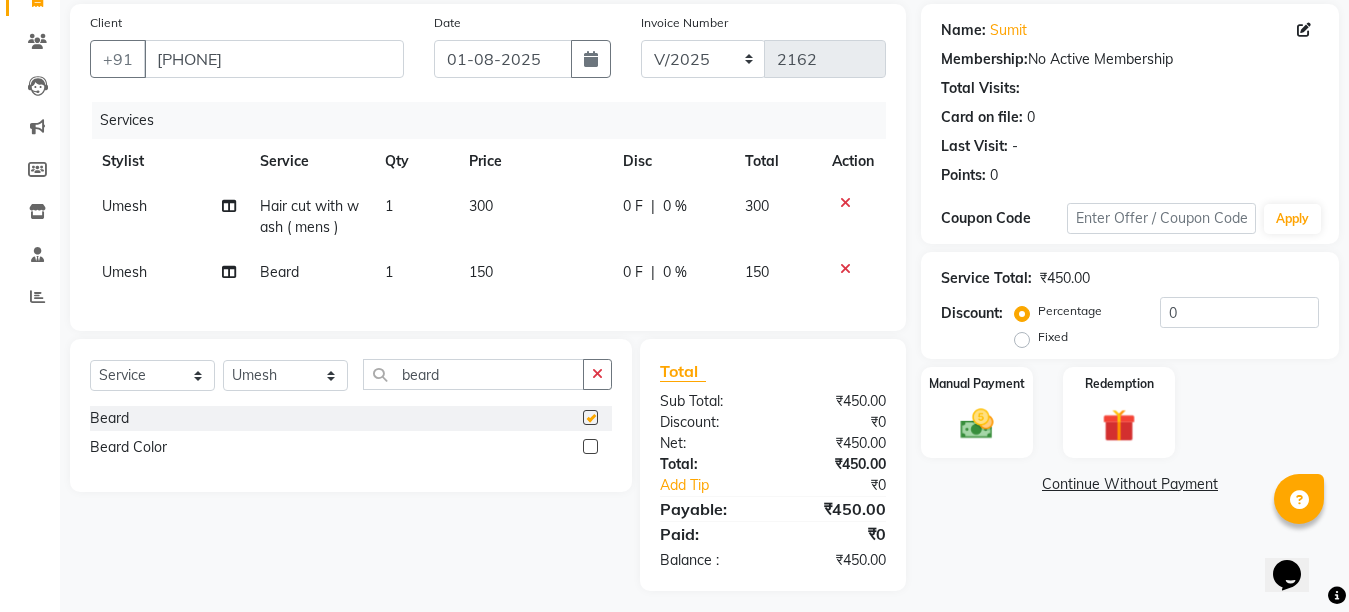 checkbox on "false" 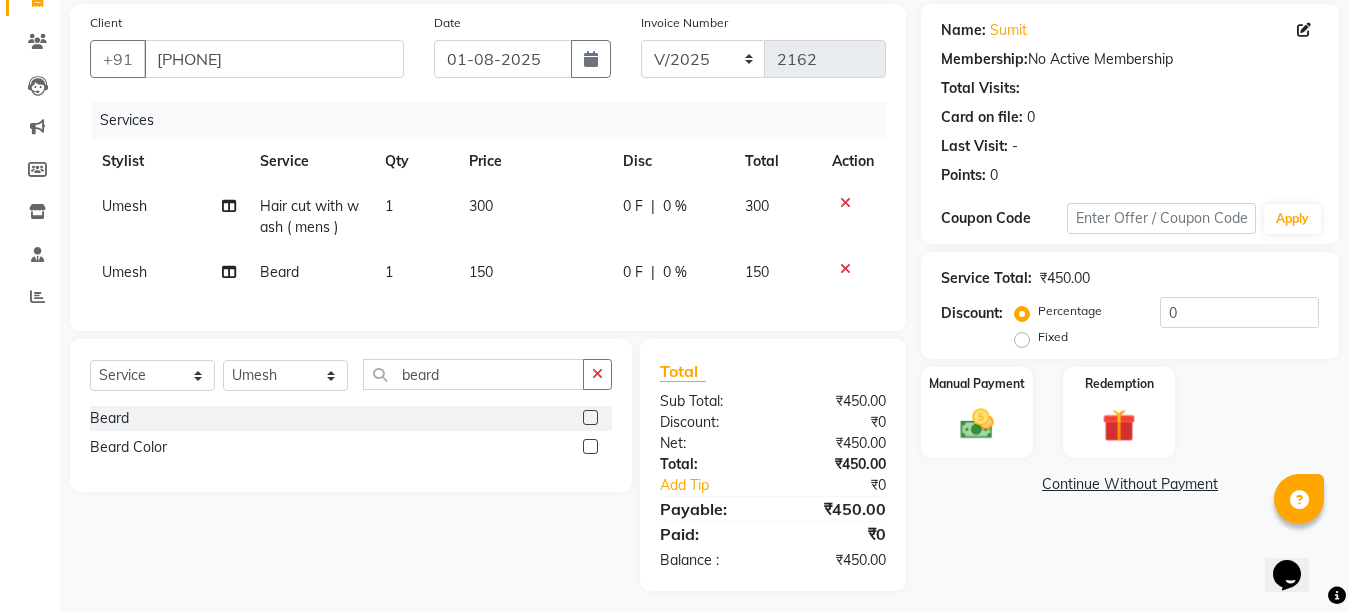 click on "300" 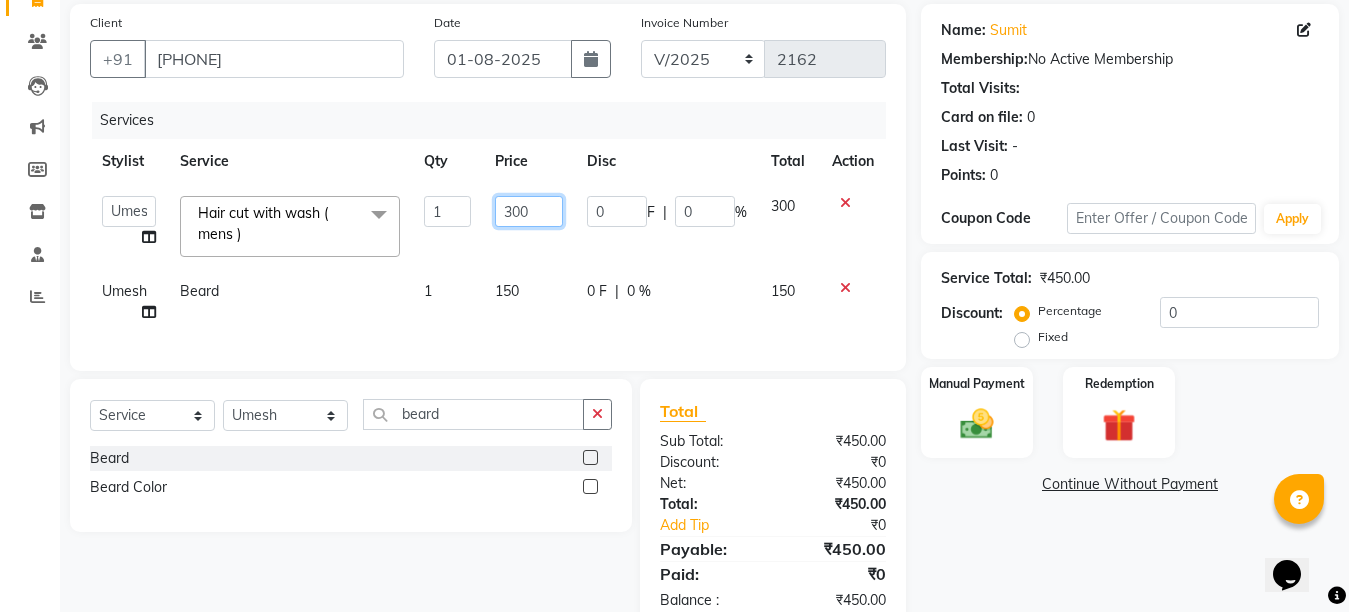 click on "300" 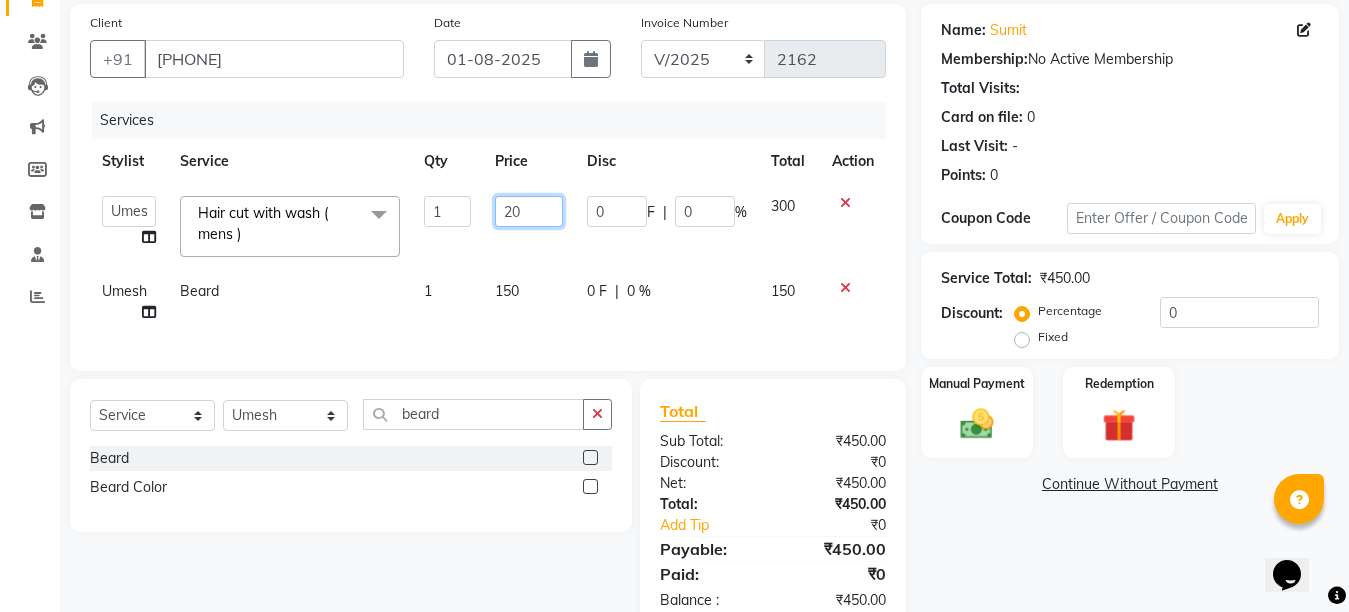 type on "250" 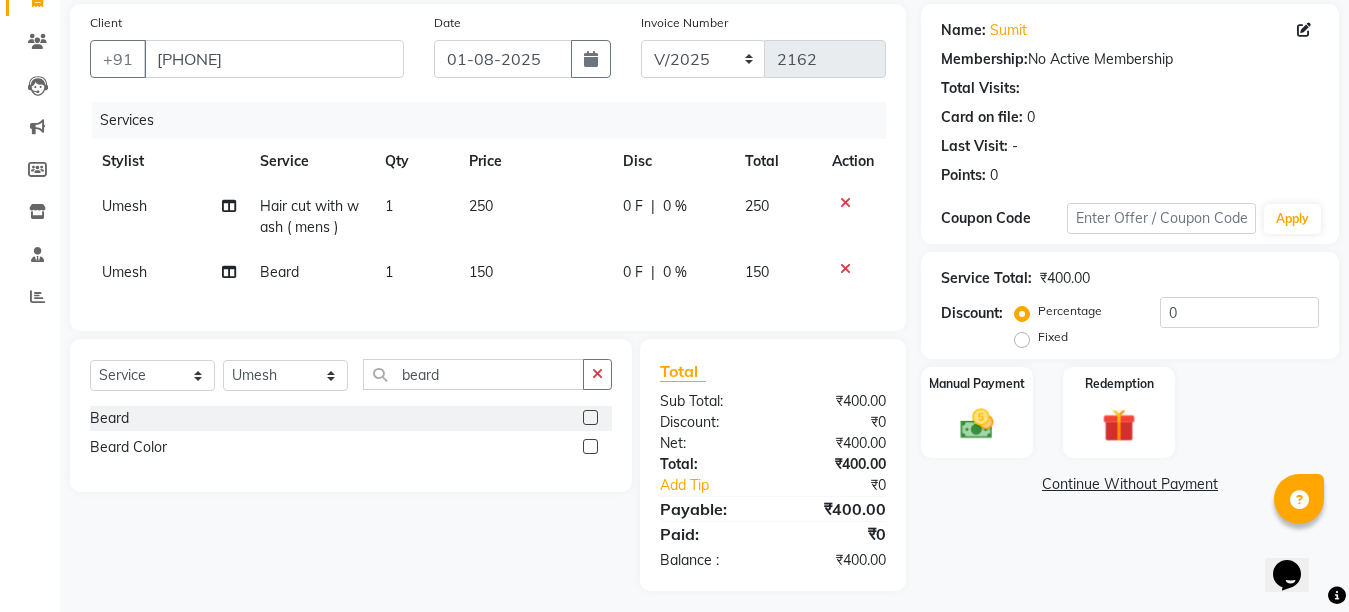 click on "250" 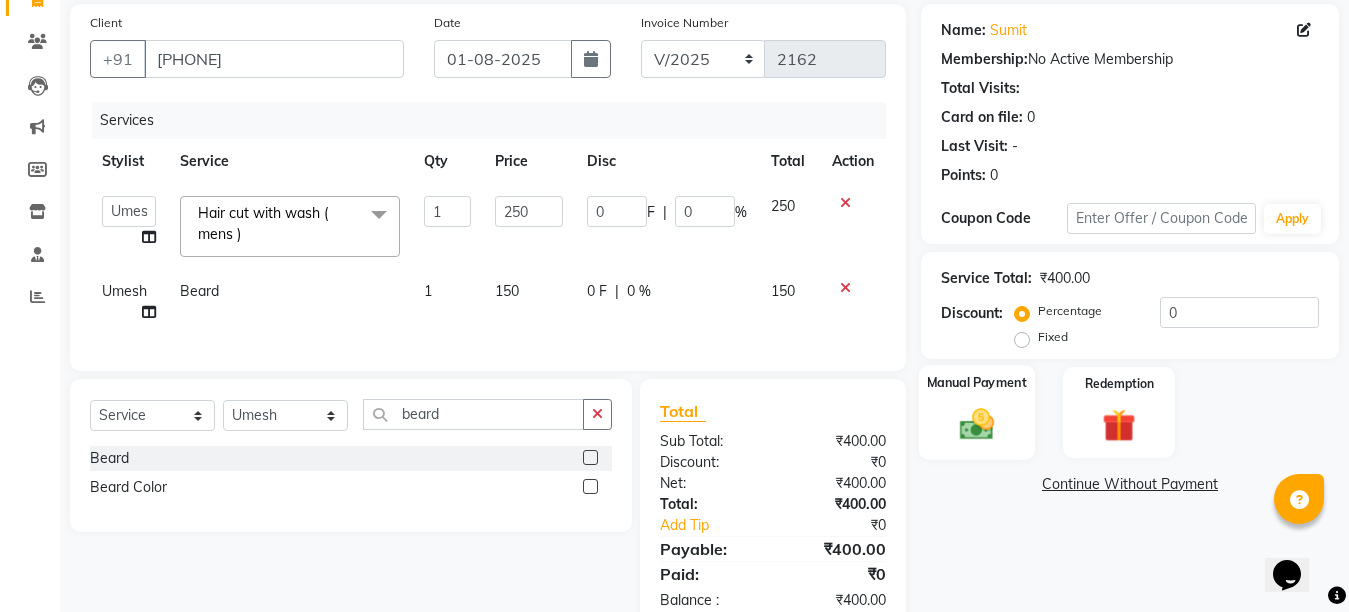 click 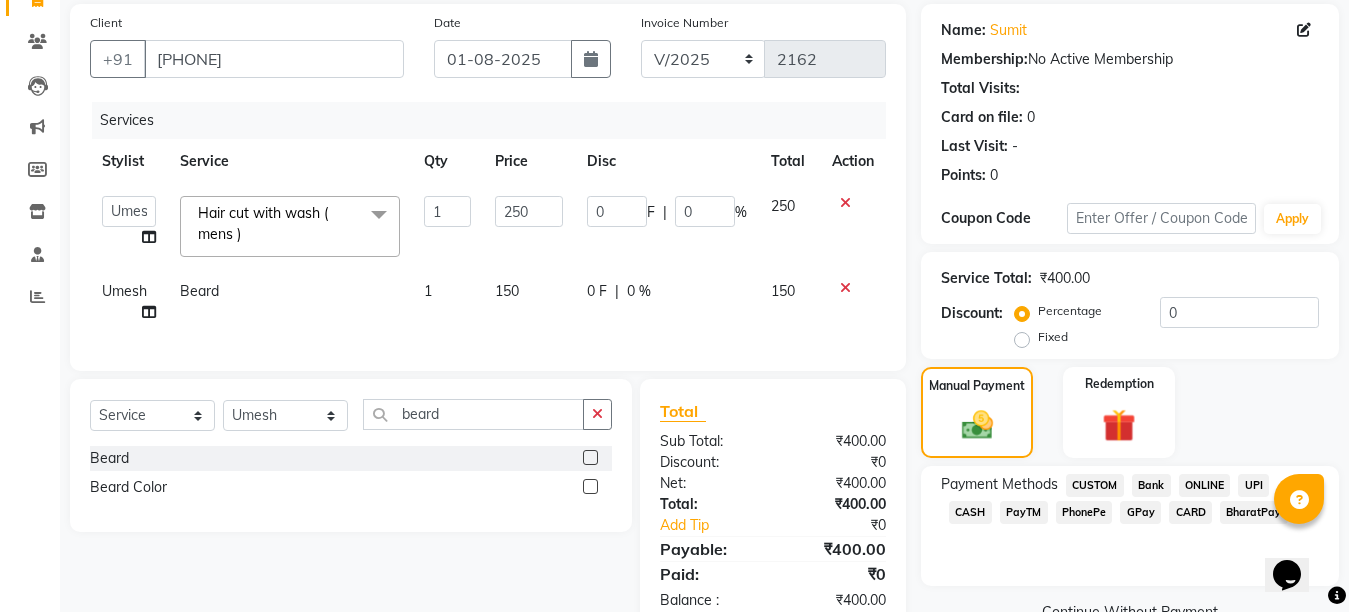 click on "GPay" 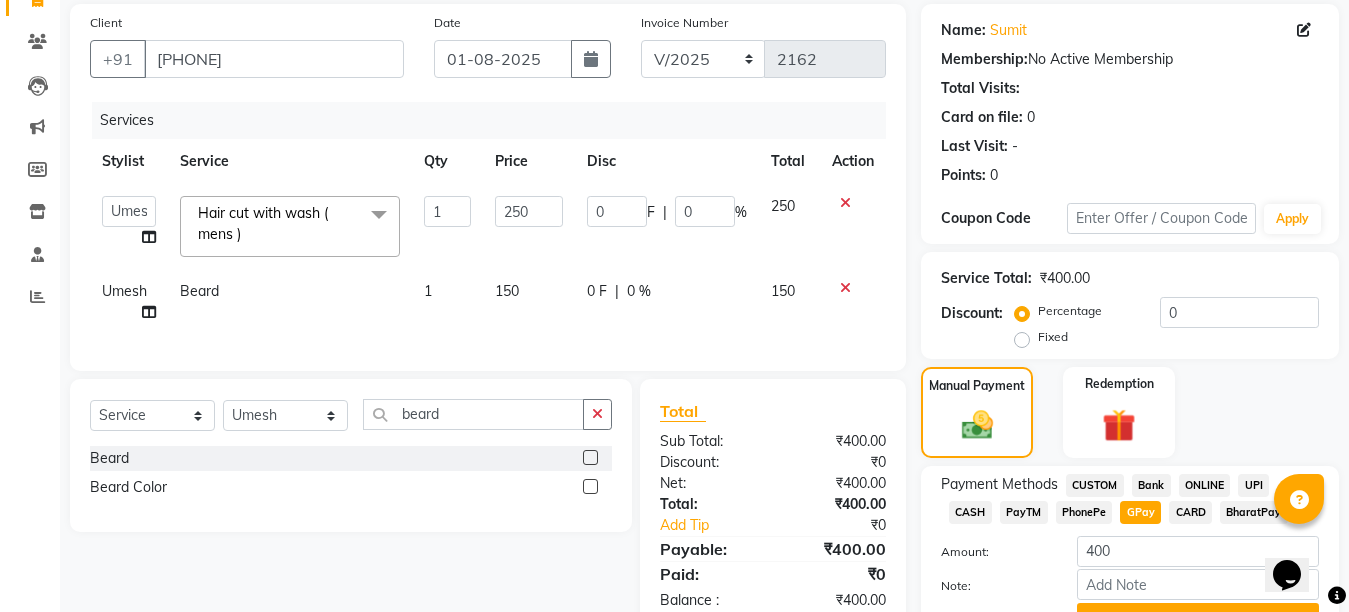 scroll, scrollTop: 247, scrollLeft: 0, axis: vertical 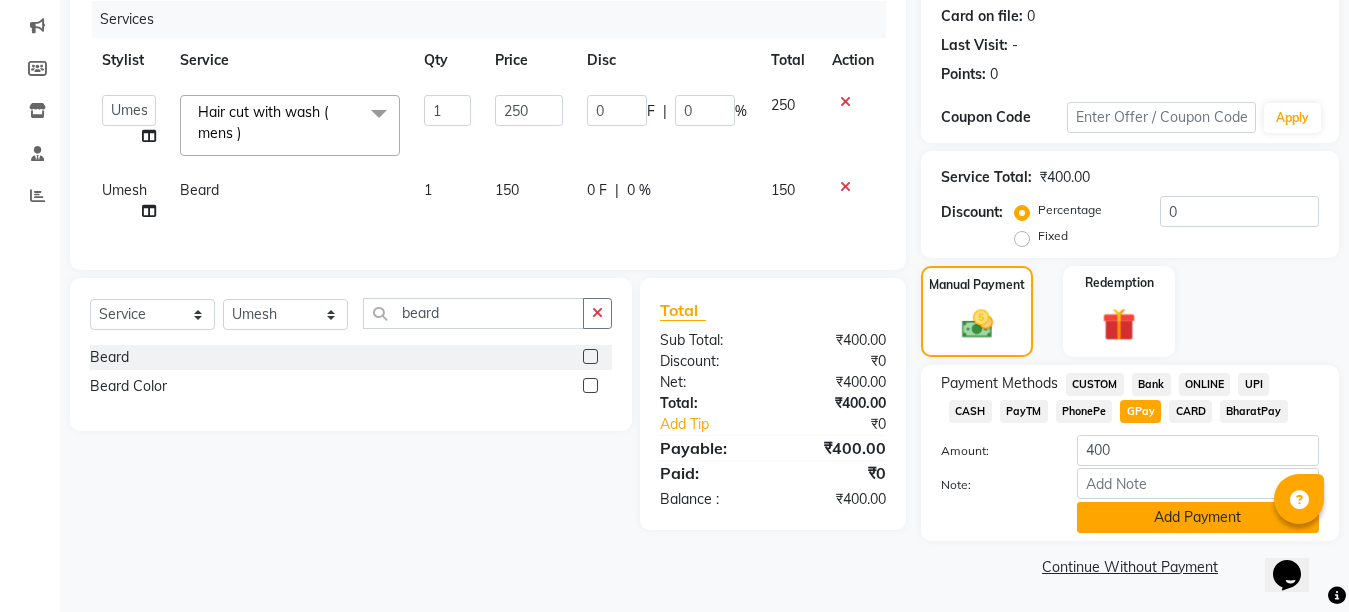 click on "Add Payment" 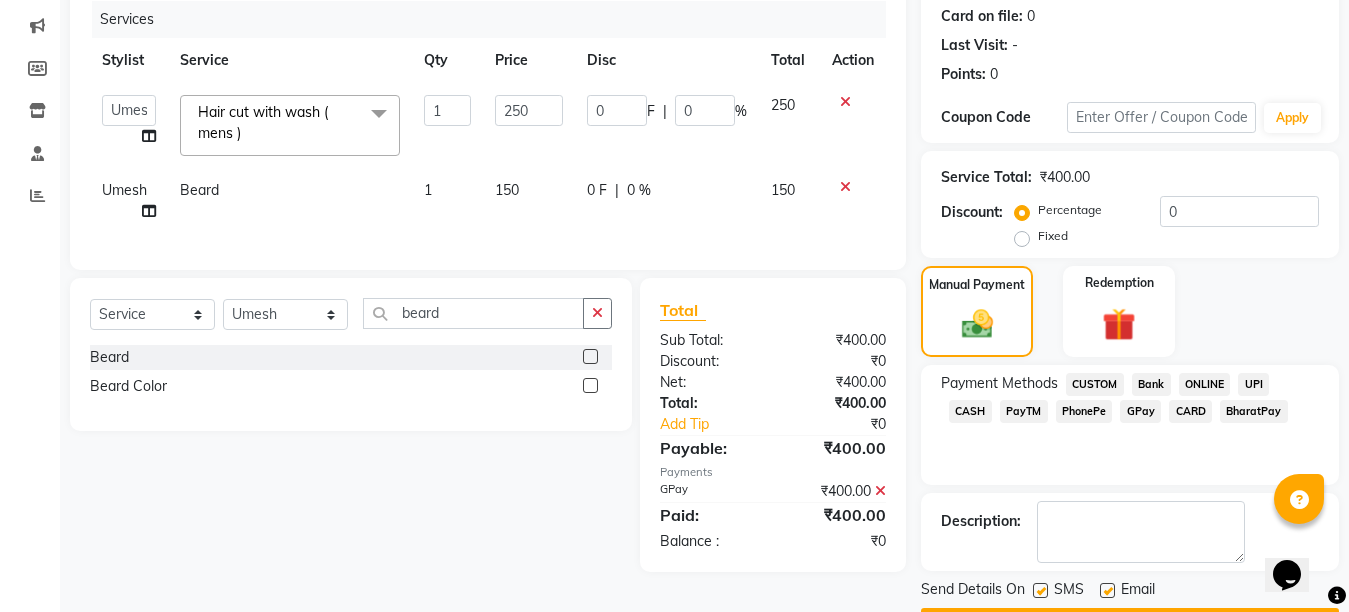 click 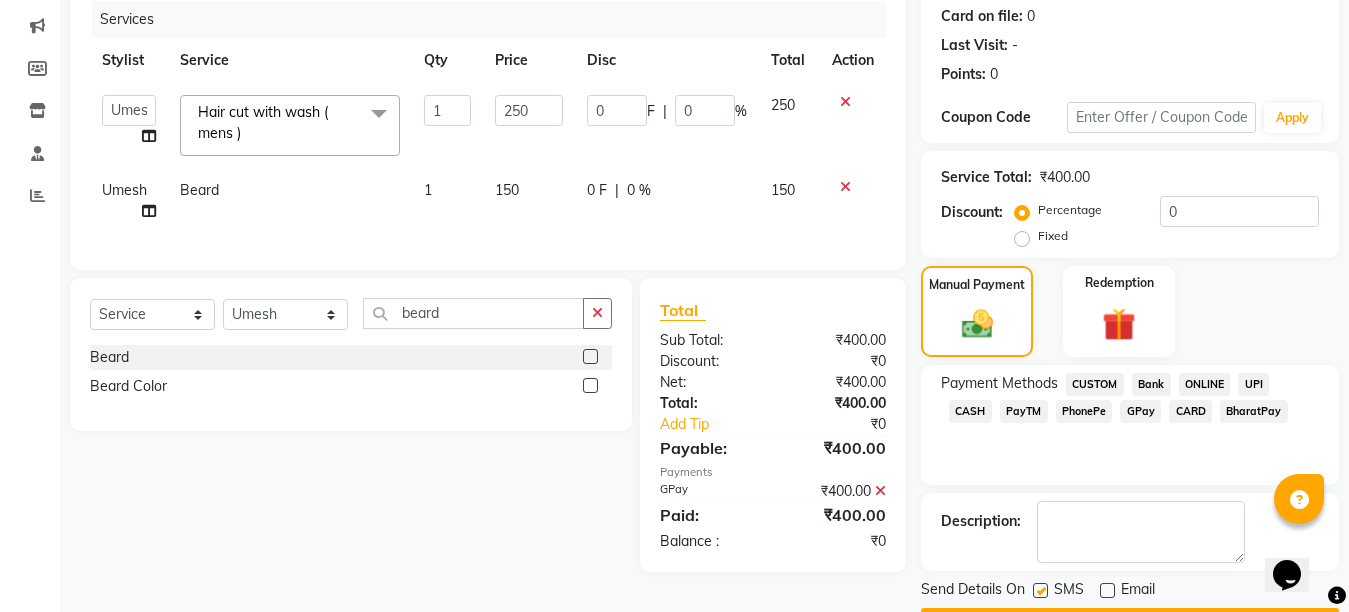 click 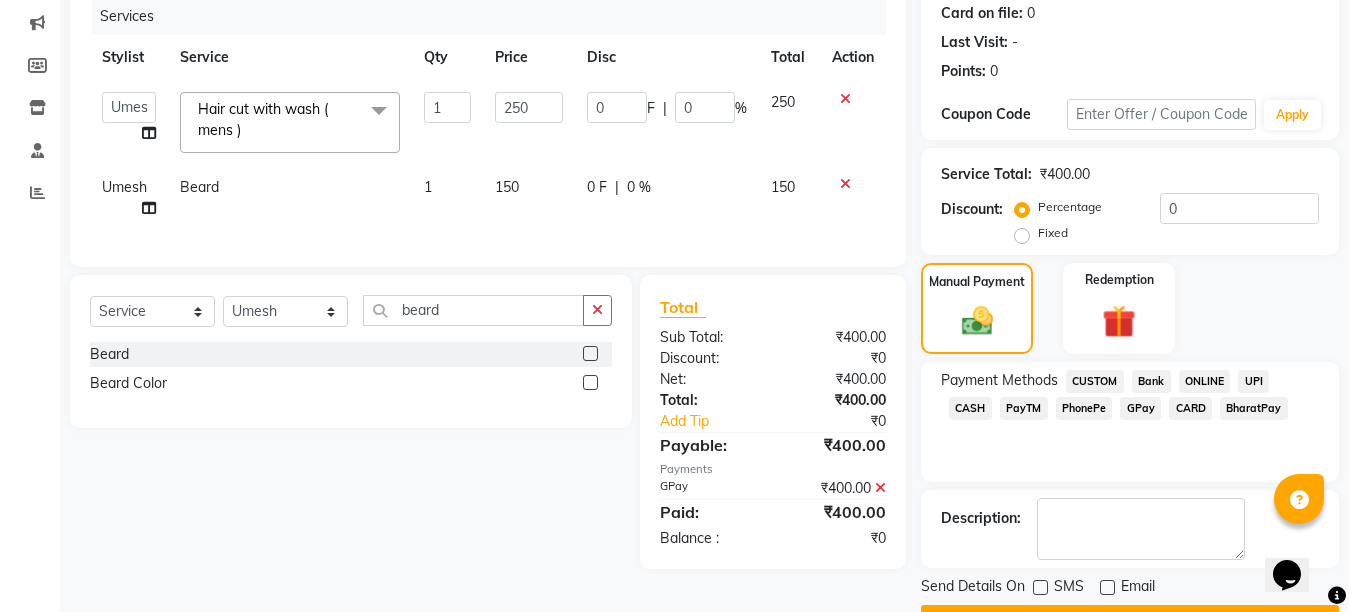 scroll, scrollTop: 304, scrollLeft: 0, axis: vertical 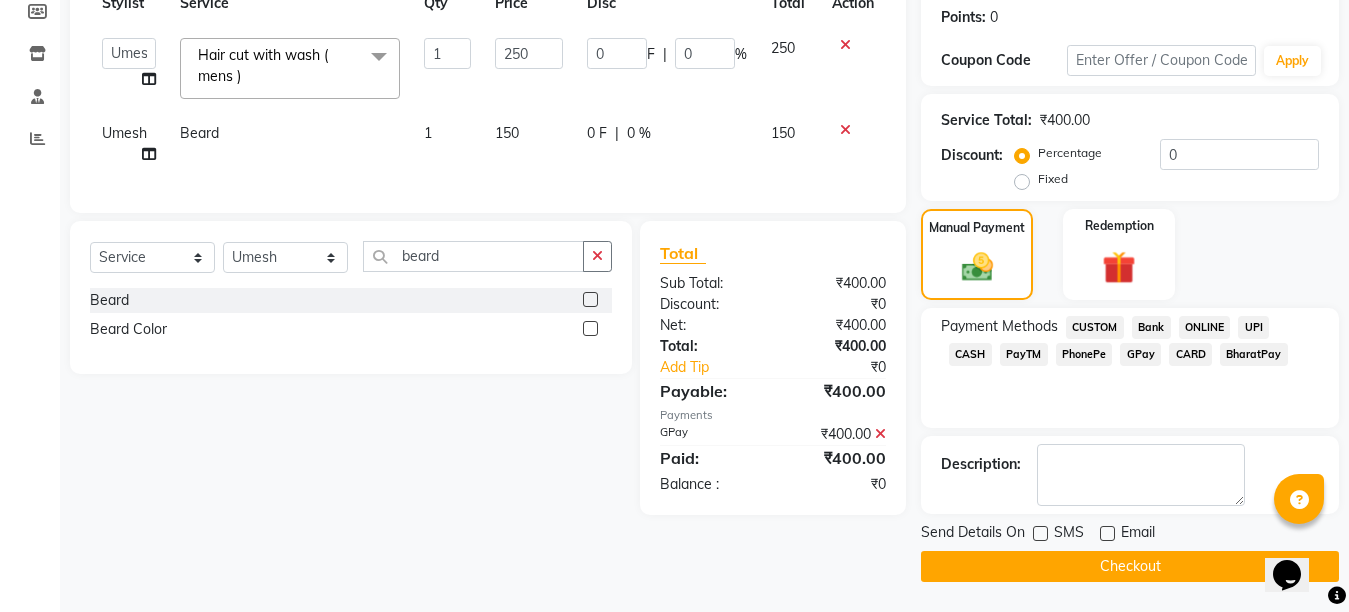 click on "Checkout" 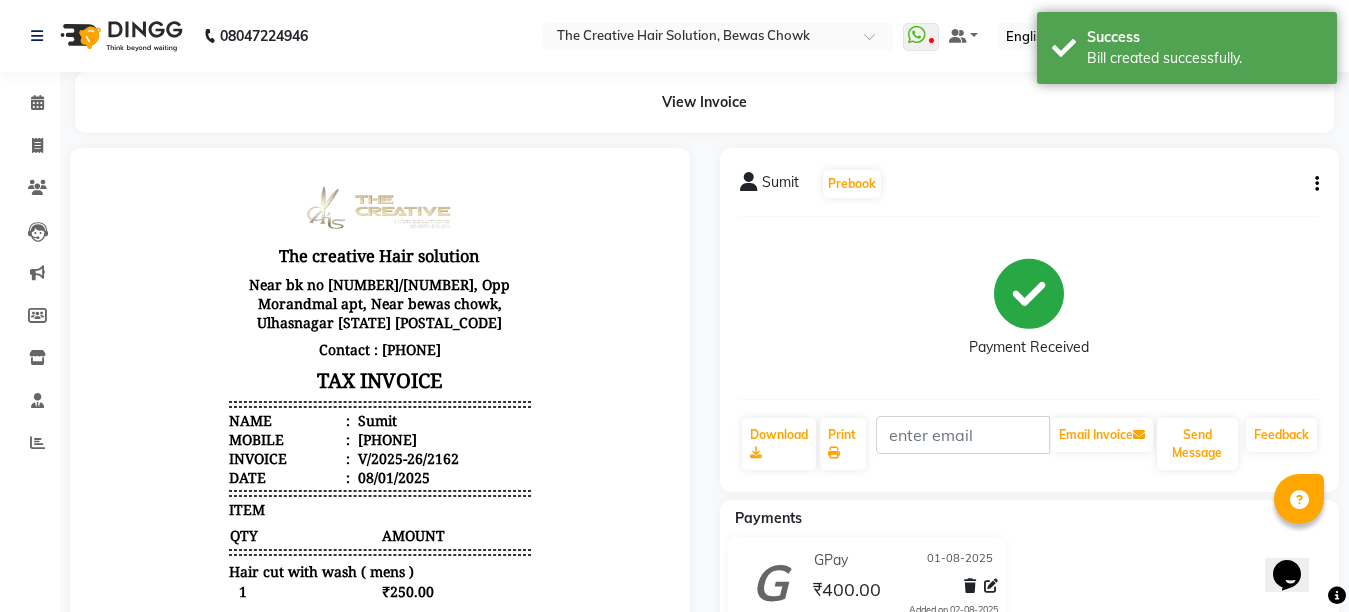 scroll, scrollTop: 0, scrollLeft: 0, axis: both 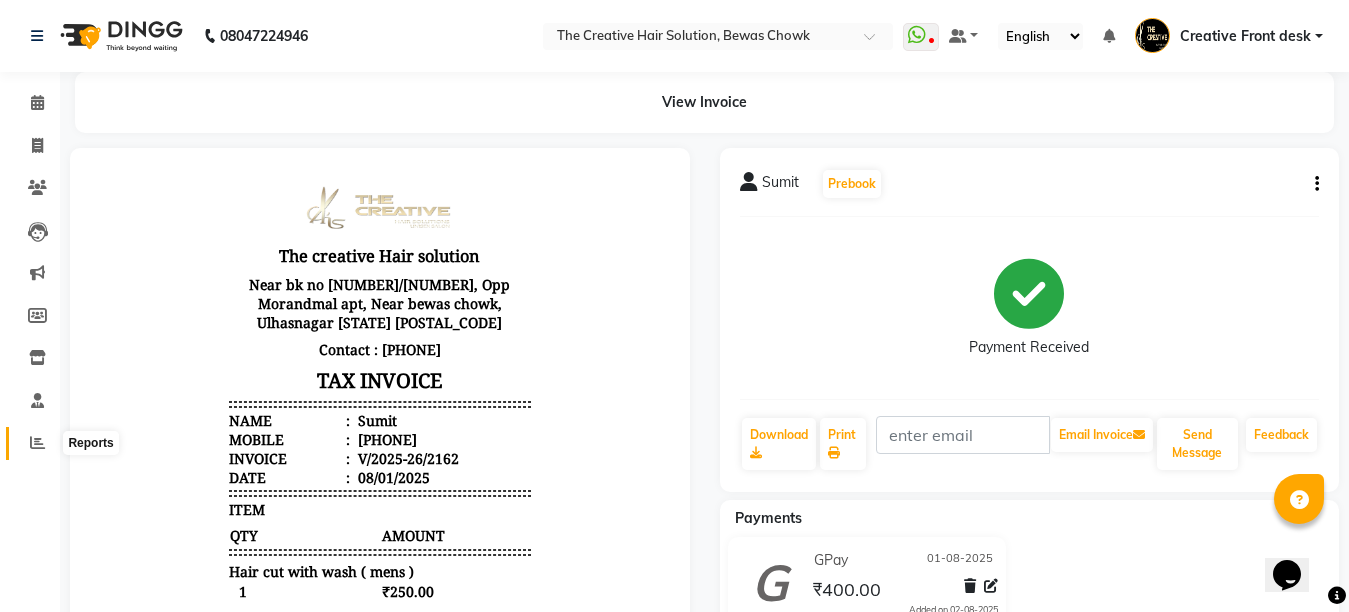 click 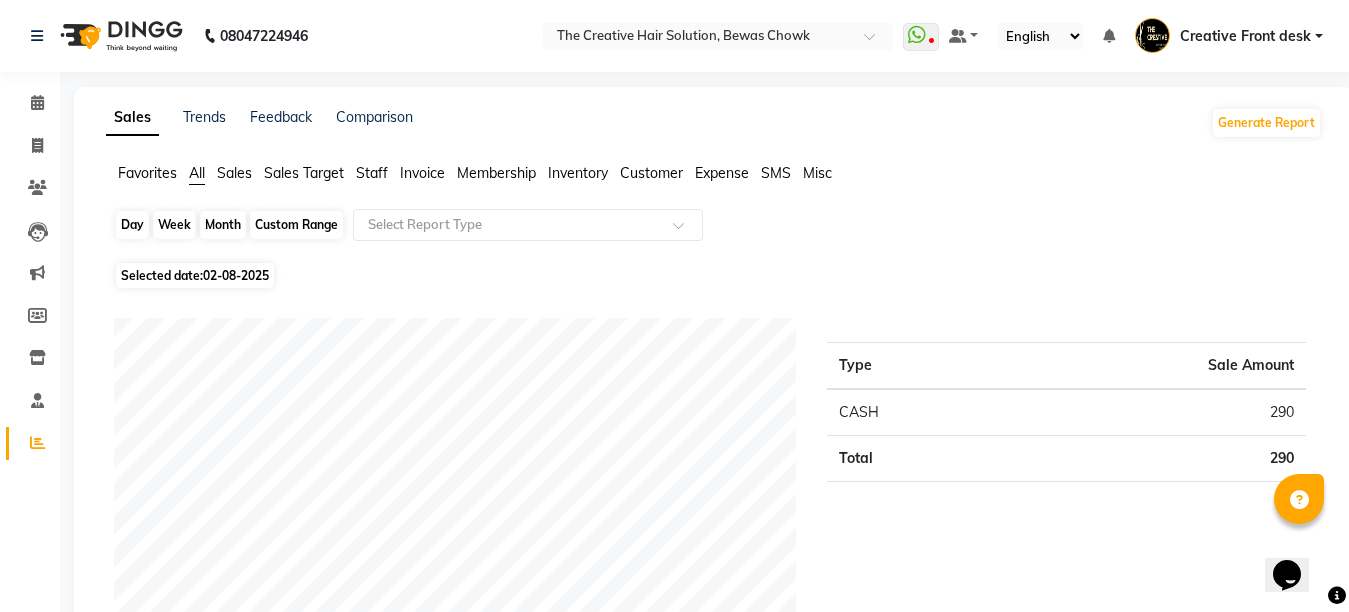 click on "Day" 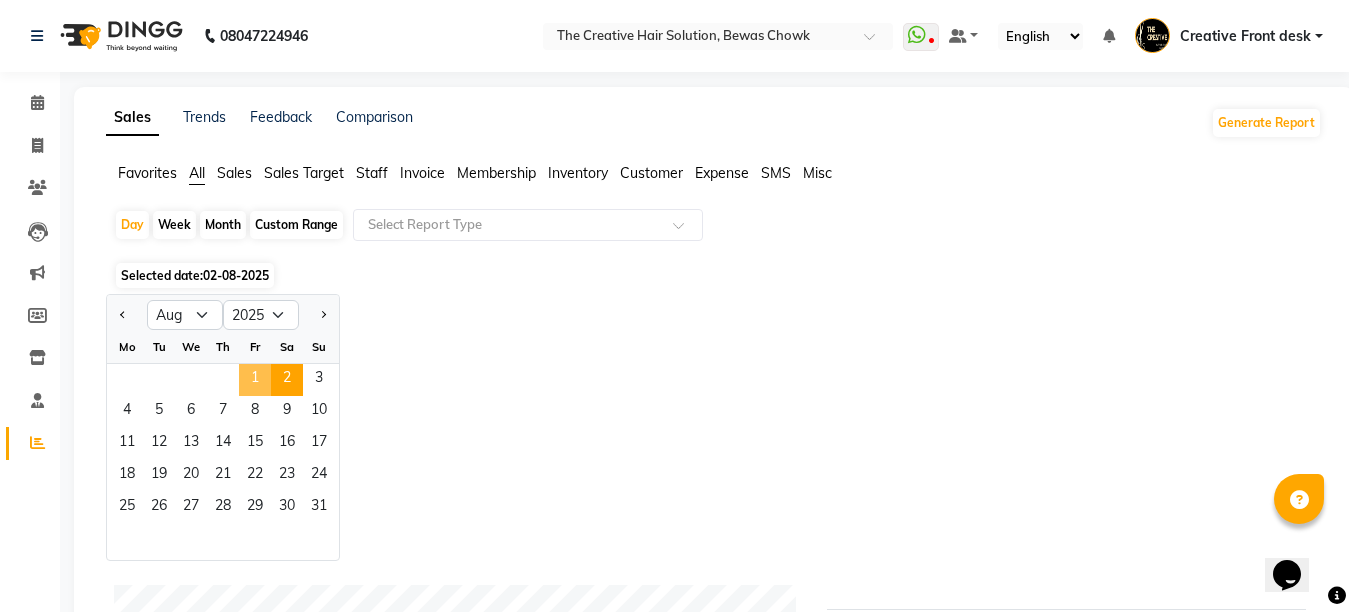 click on "1" 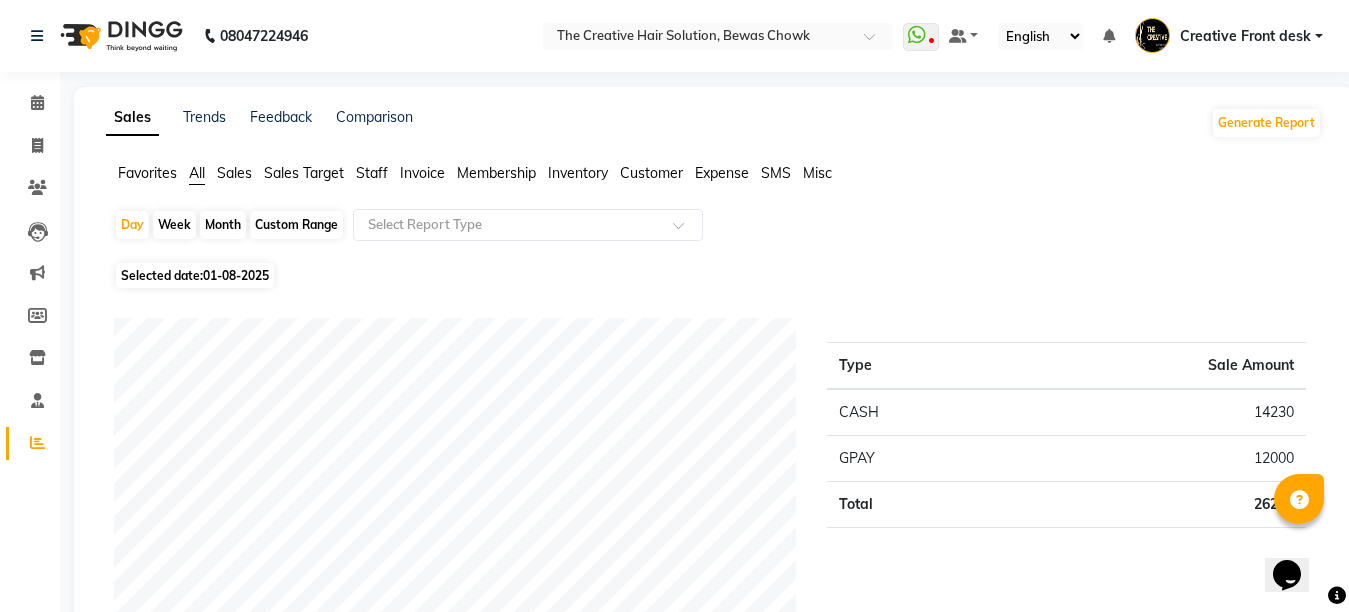 click on "Expense" 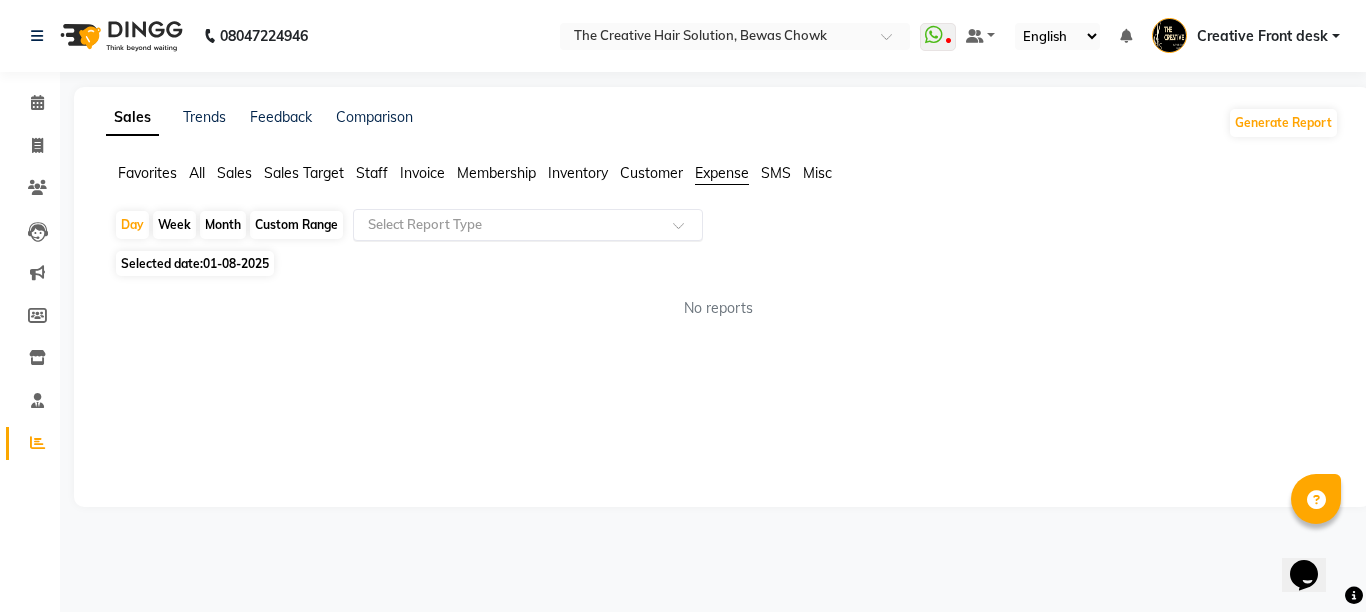click 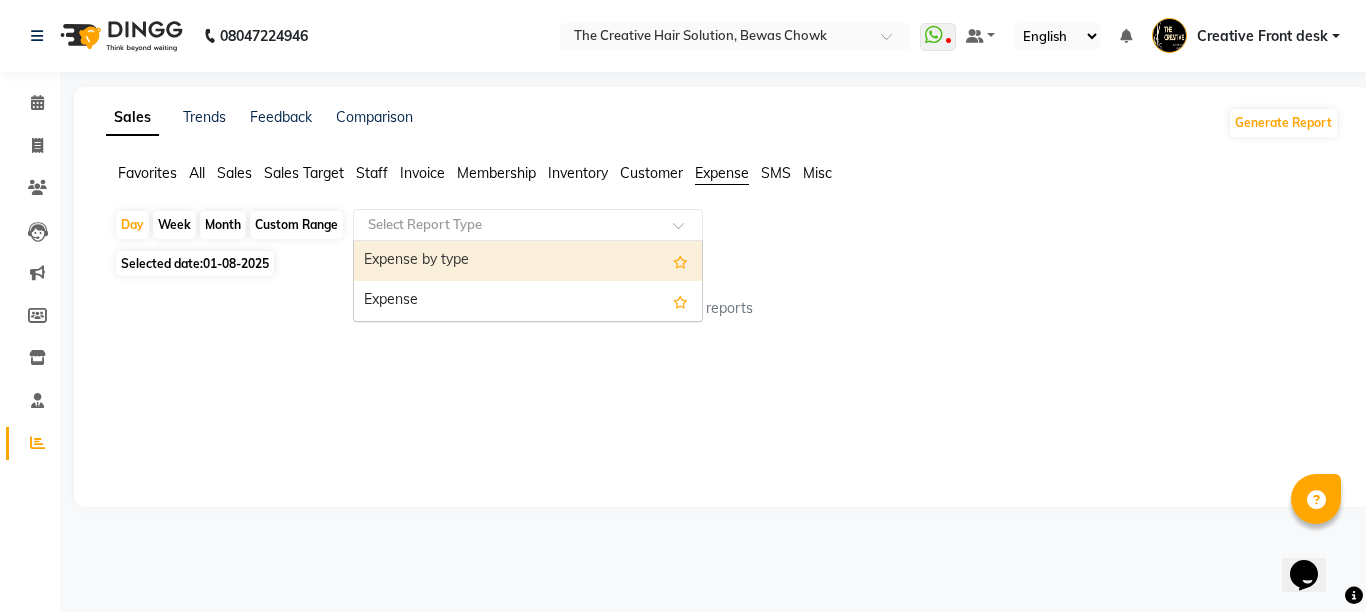 click on "Expense by type" at bounding box center [528, 261] 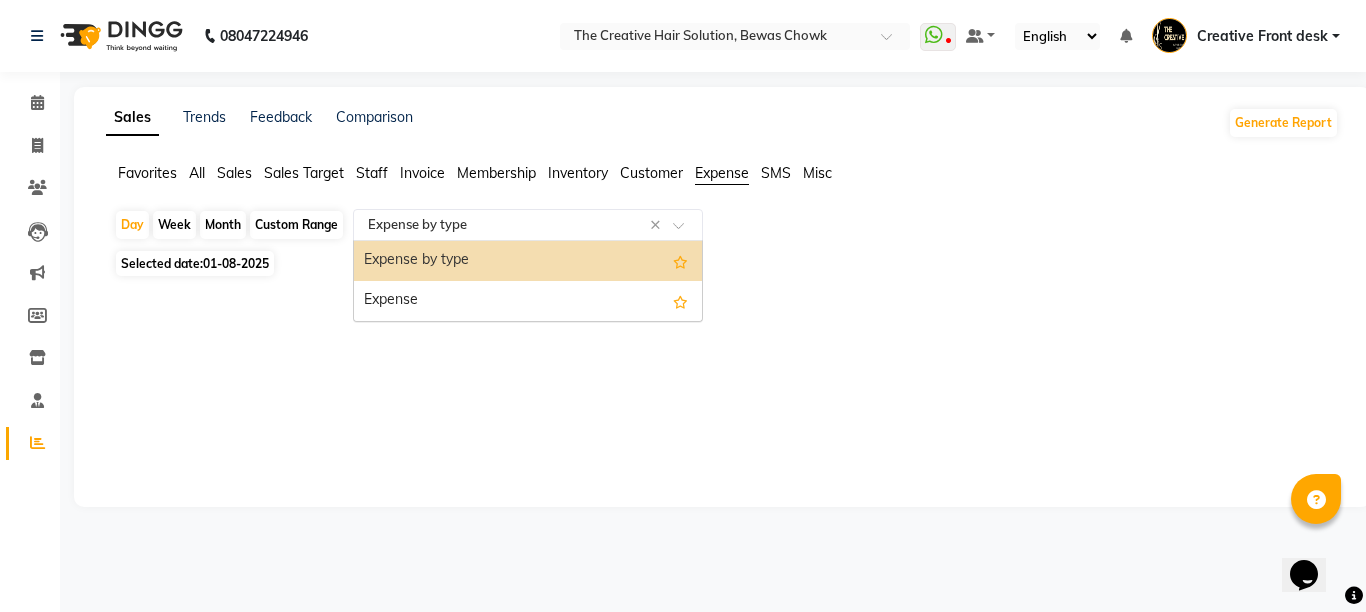 click 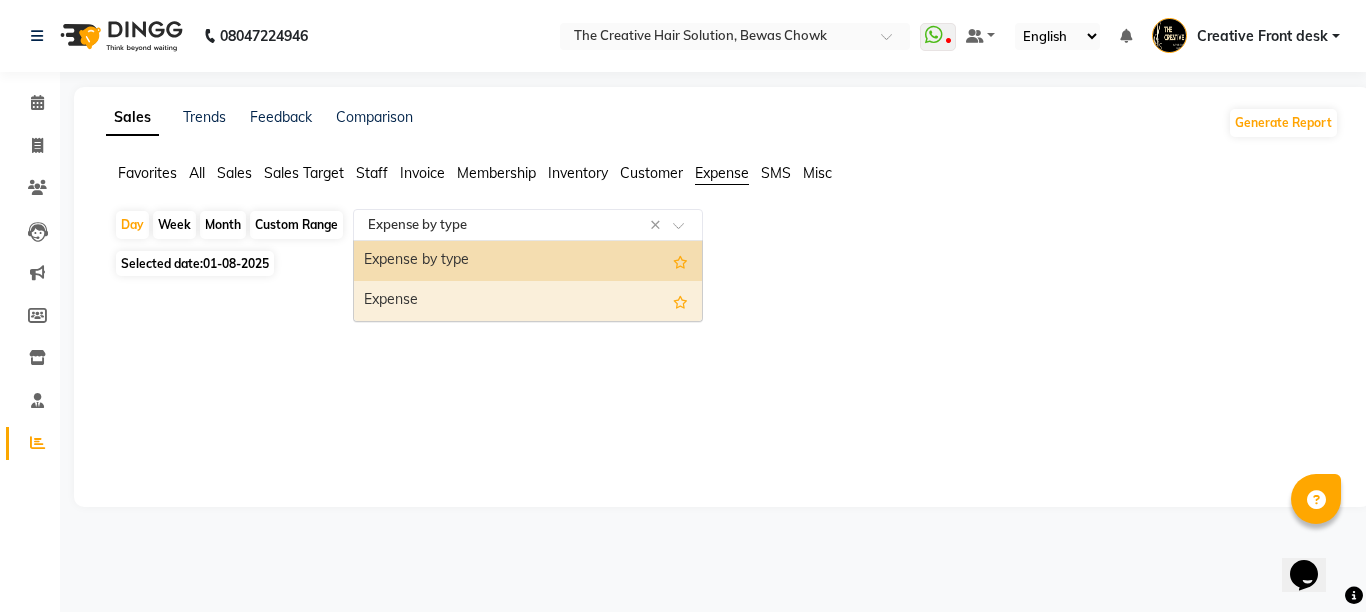 click on "Expense" at bounding box center (528, 301) 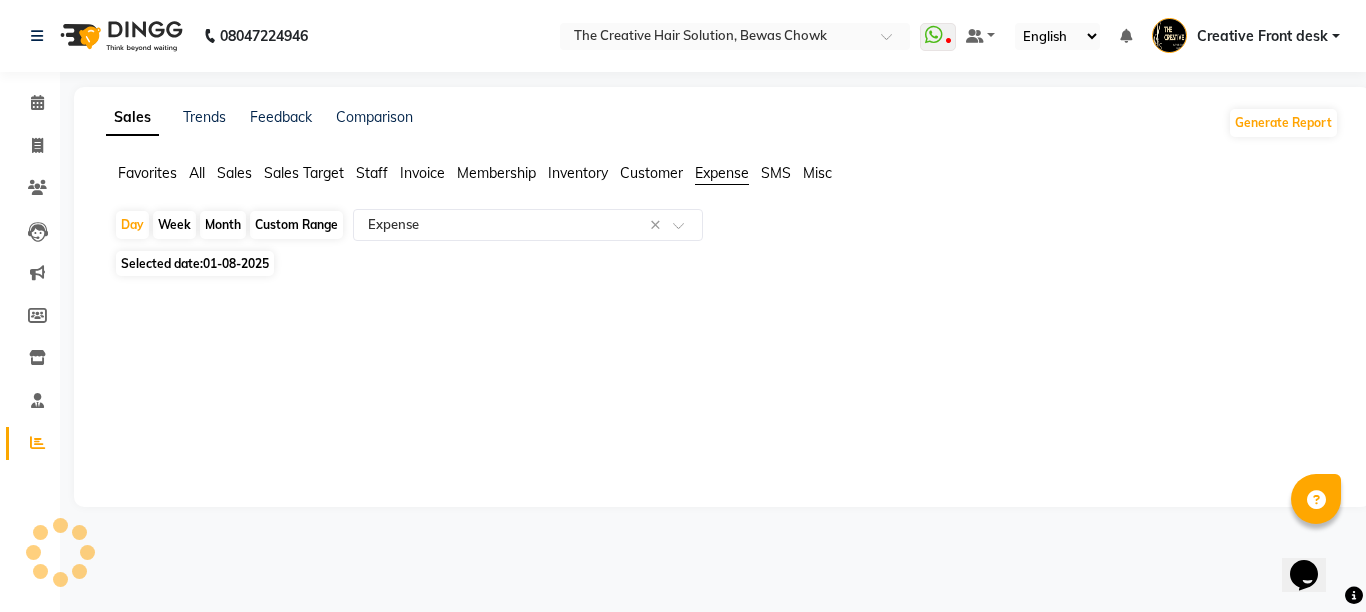 click 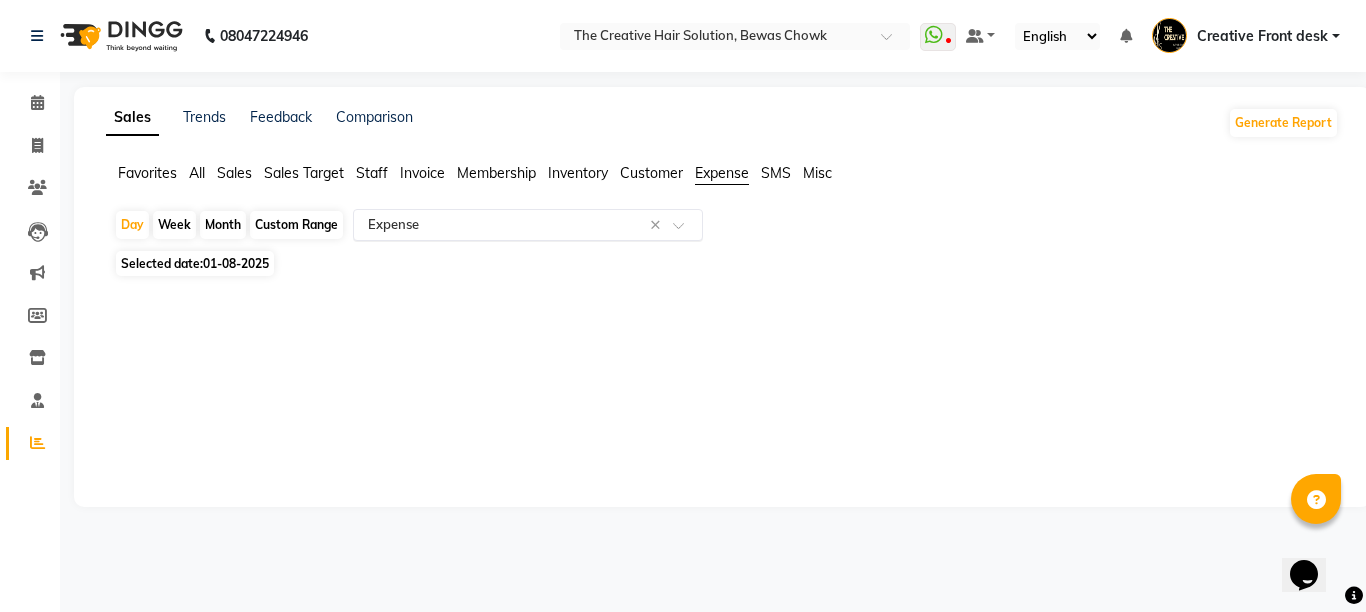 click on "Select Report Type × Expense ×" 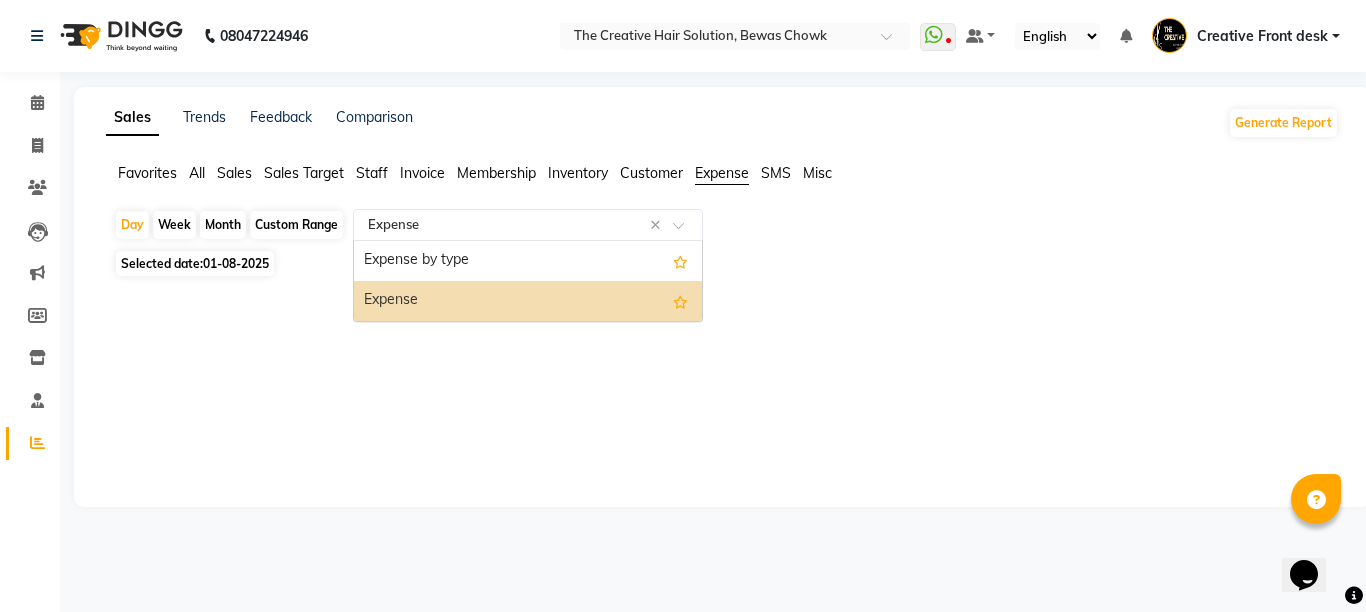 click on "Expense" at bounding box center (528, 301) 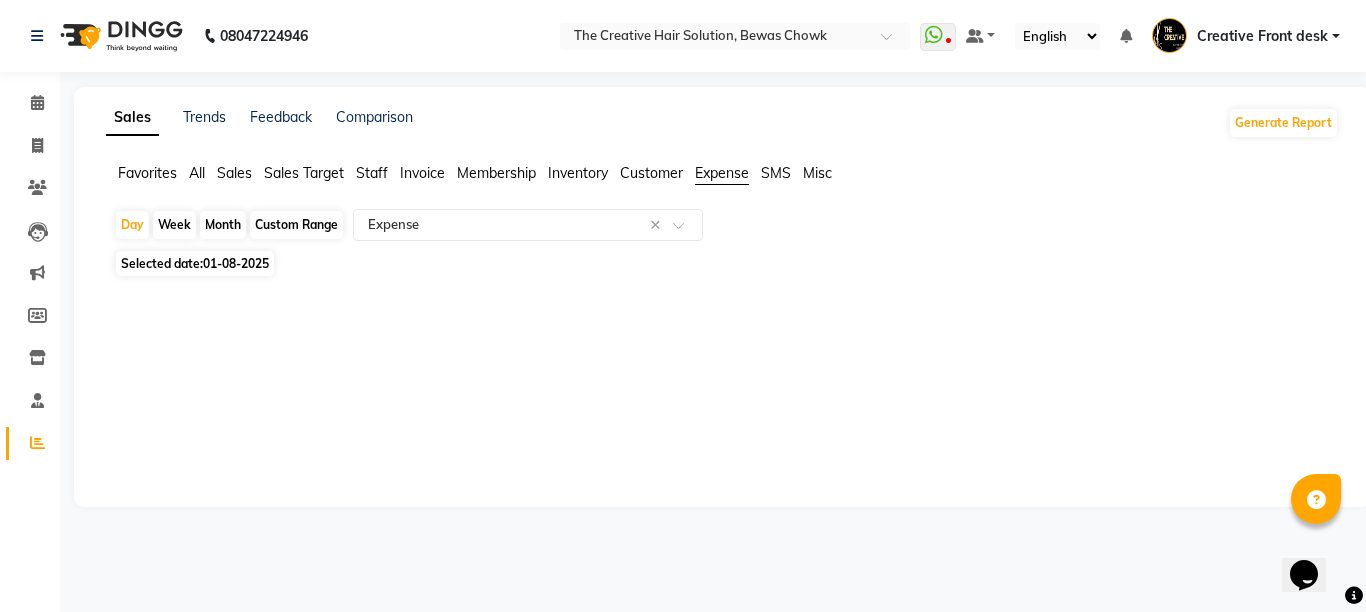 click 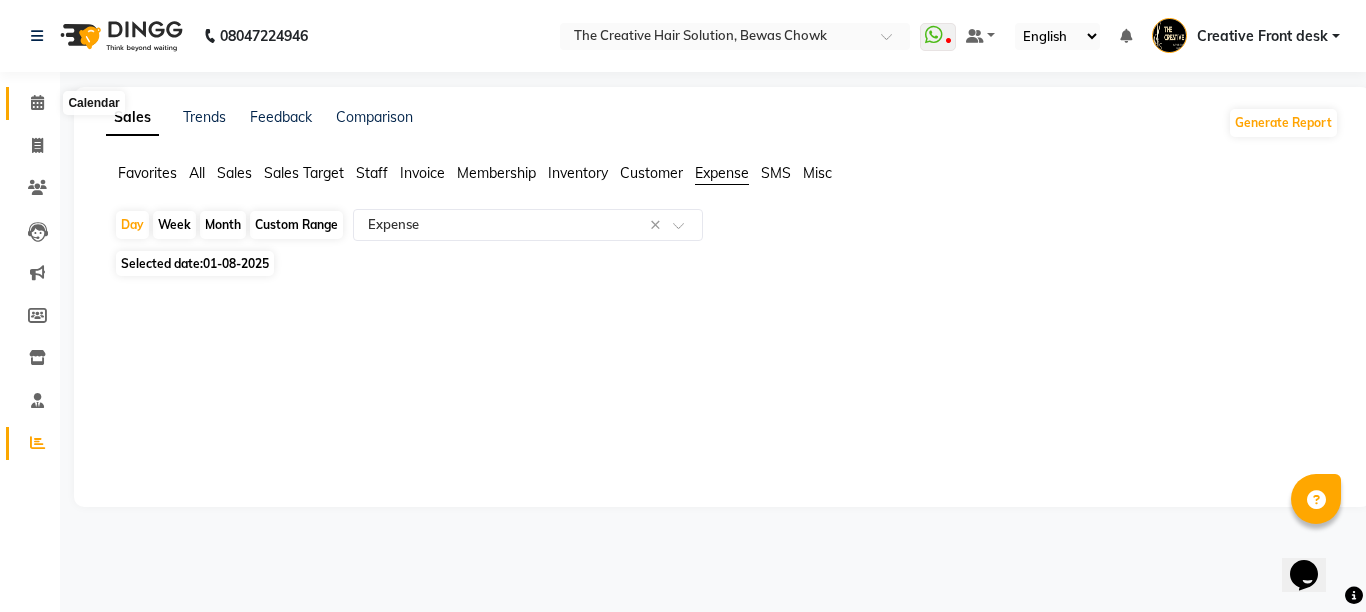 click 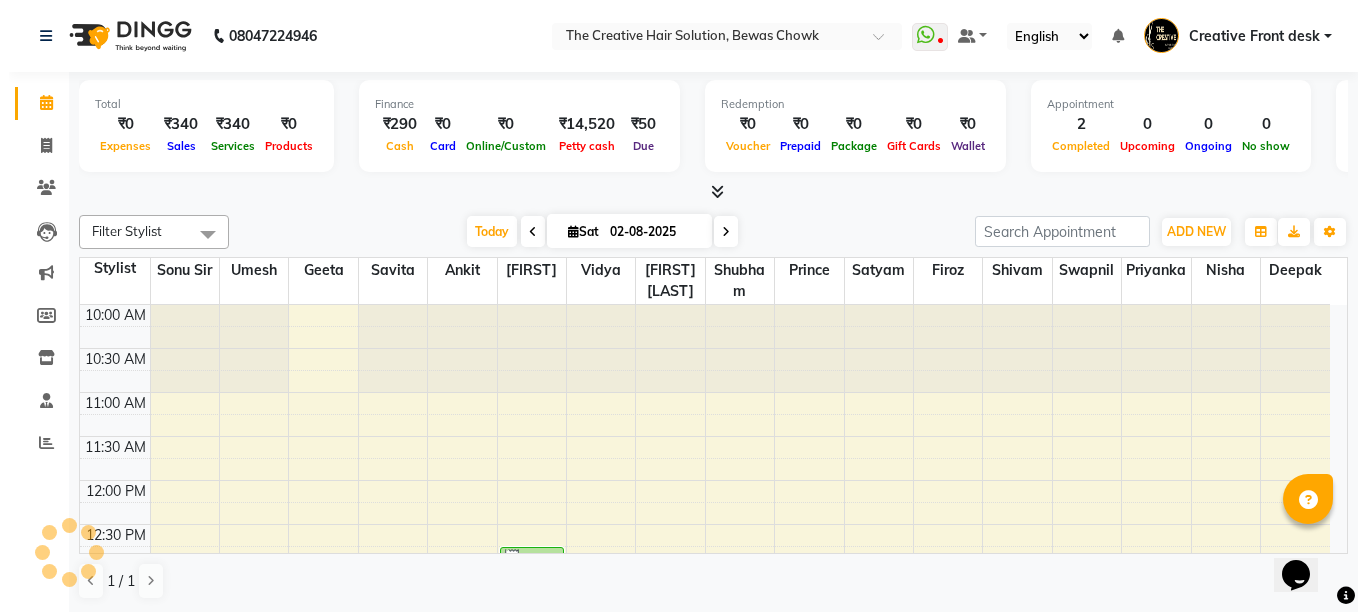 scroll, scrollTop: 0, scrollLeft: 0, axis: both 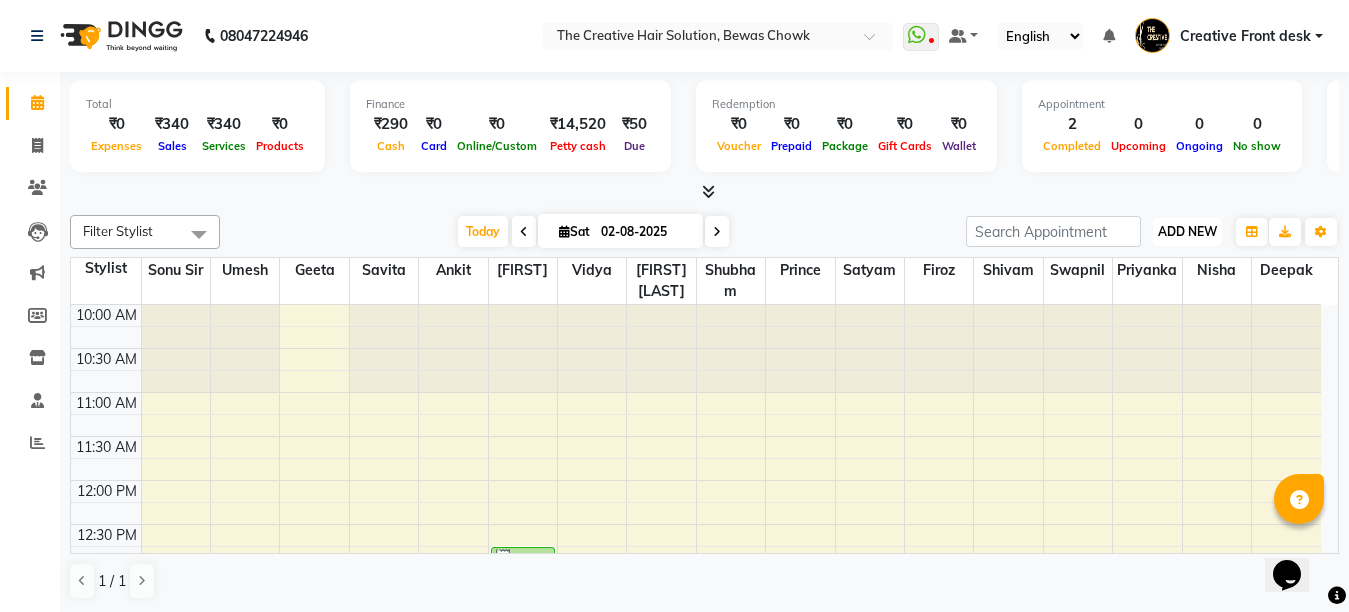 click on "ADD NEW" at bounding box center [1187, 231] 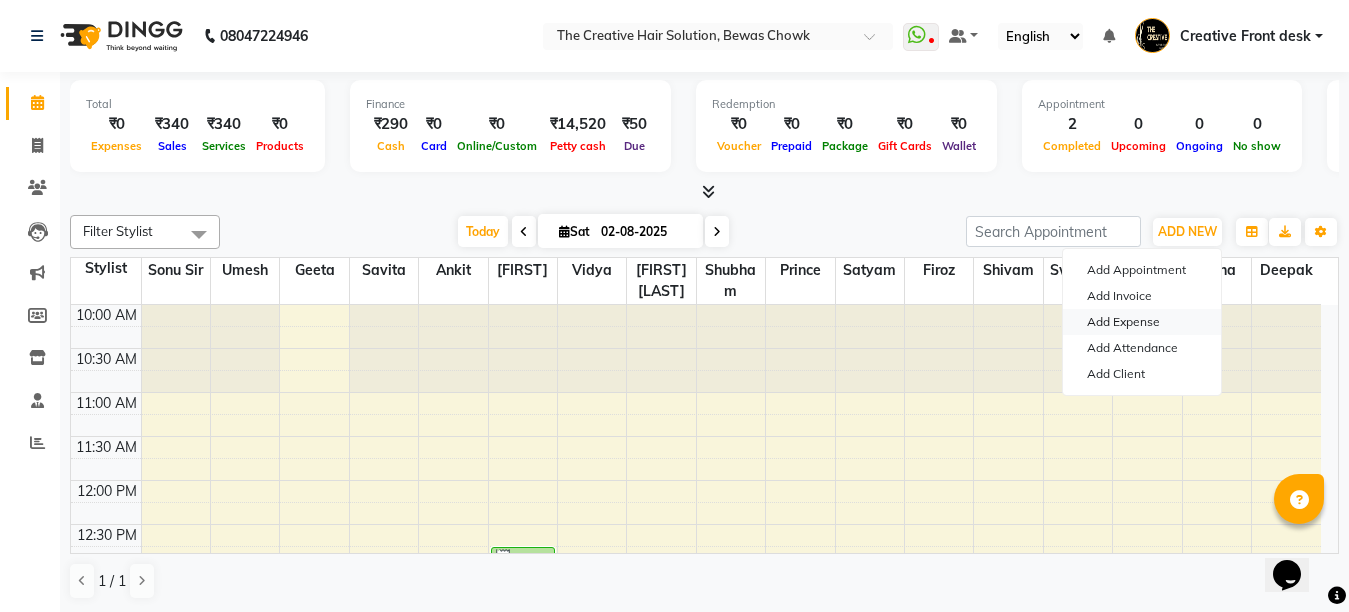 click on "Add Expense" at bounding box center [1142, 322] 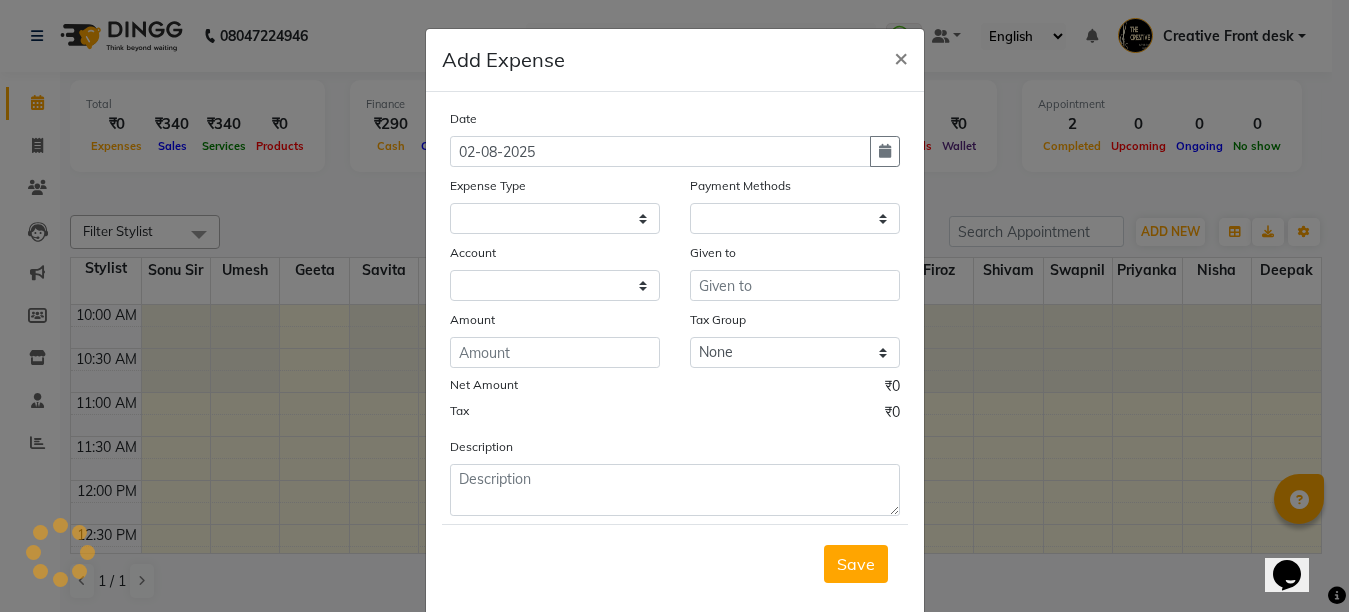 select 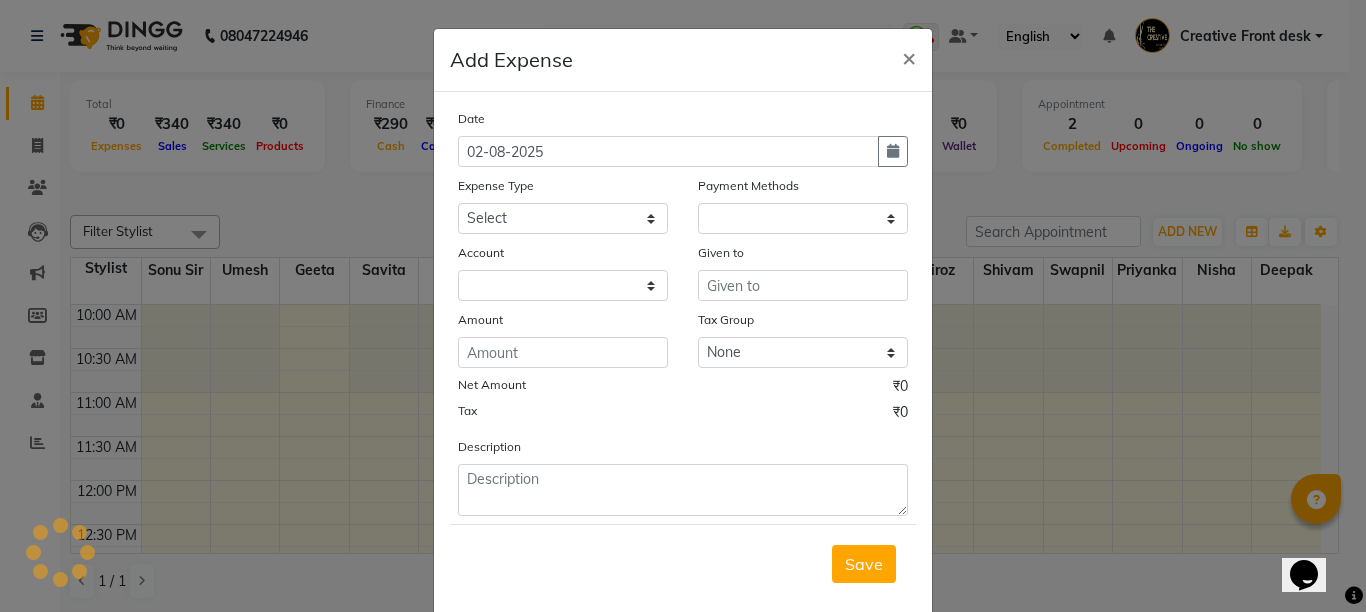 select on "1" 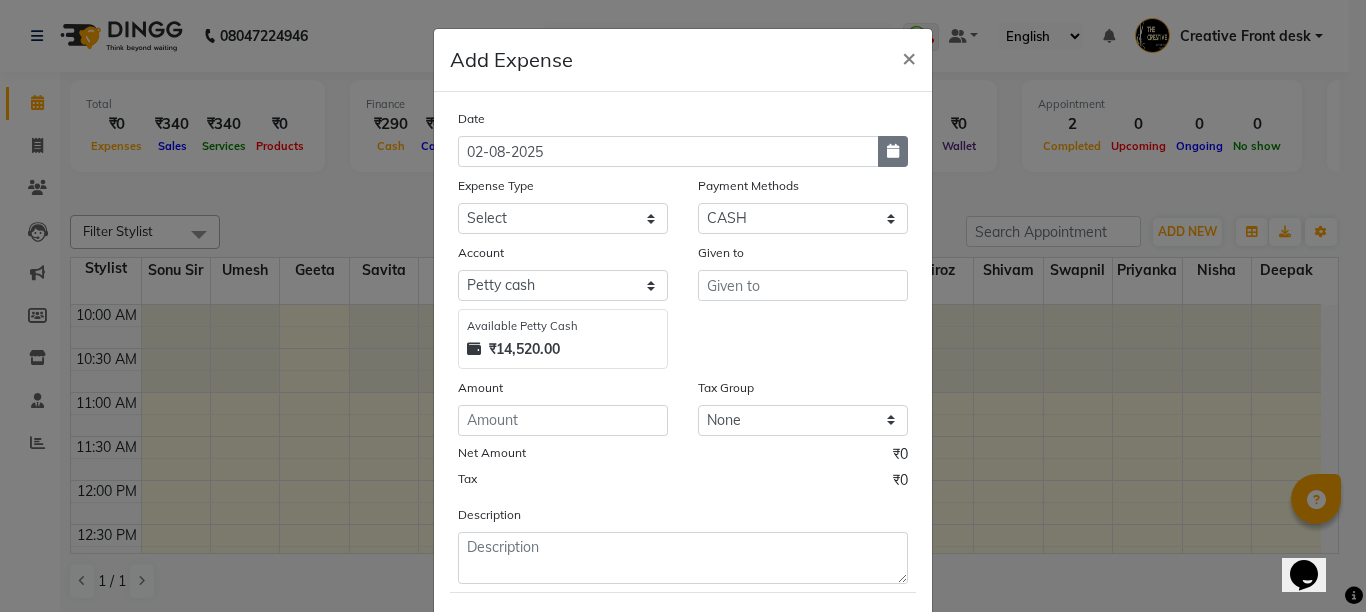 click 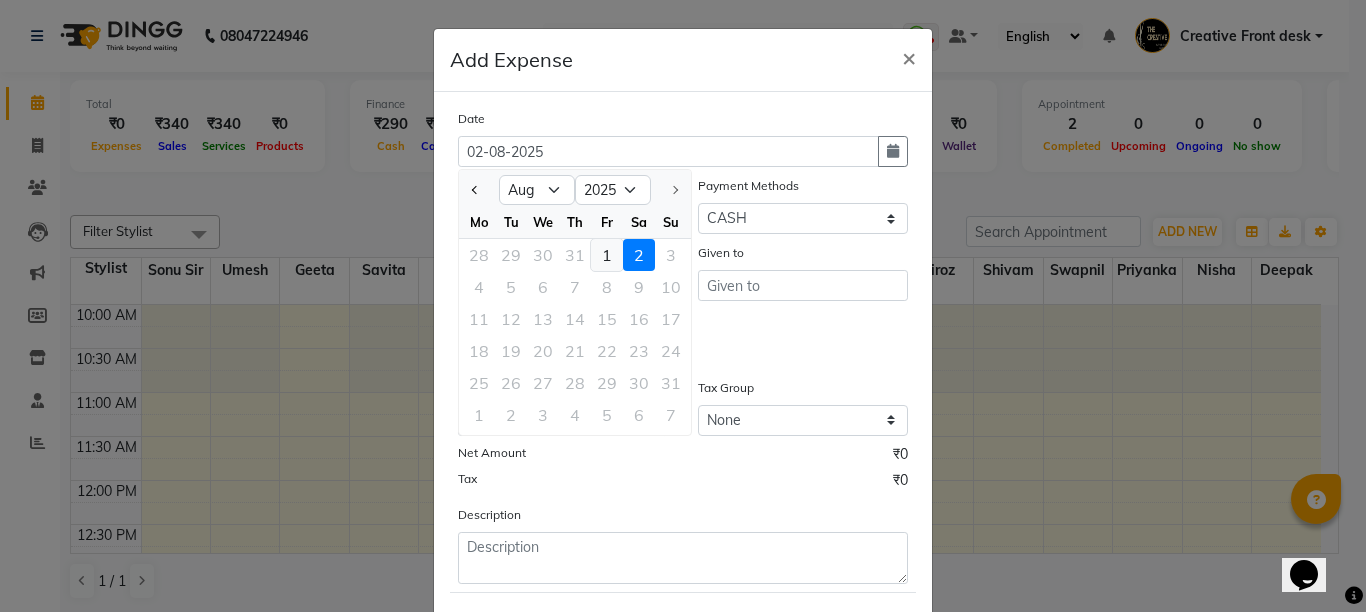 click on "1" 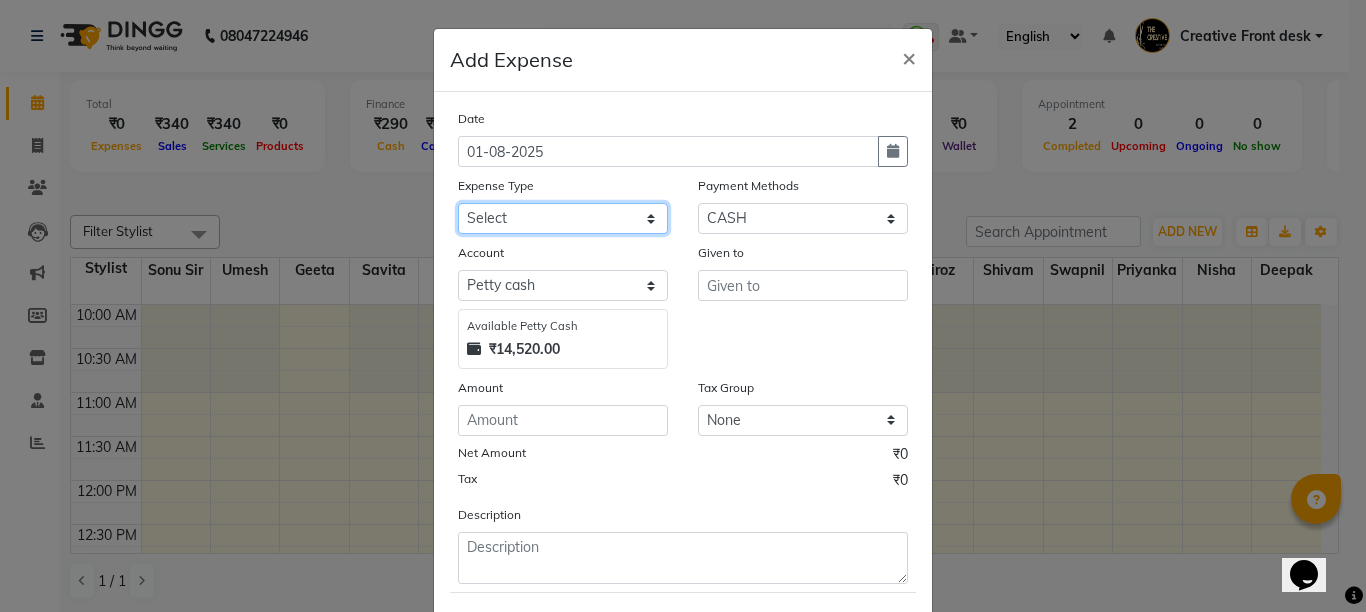 click on "Select Advance Salary Bank charges Cash Handed Over to Owner Cash transfer to bank Client Client Snacks Equipment Govt fee Incentive Kam wali salary Light Bill EXP Maintenance Marketing Miscellaneous New Product Buy Other Pantry Product Rent Salary Staff Snacks stationary Tax Tea & Refreshment tip Utilities Water" 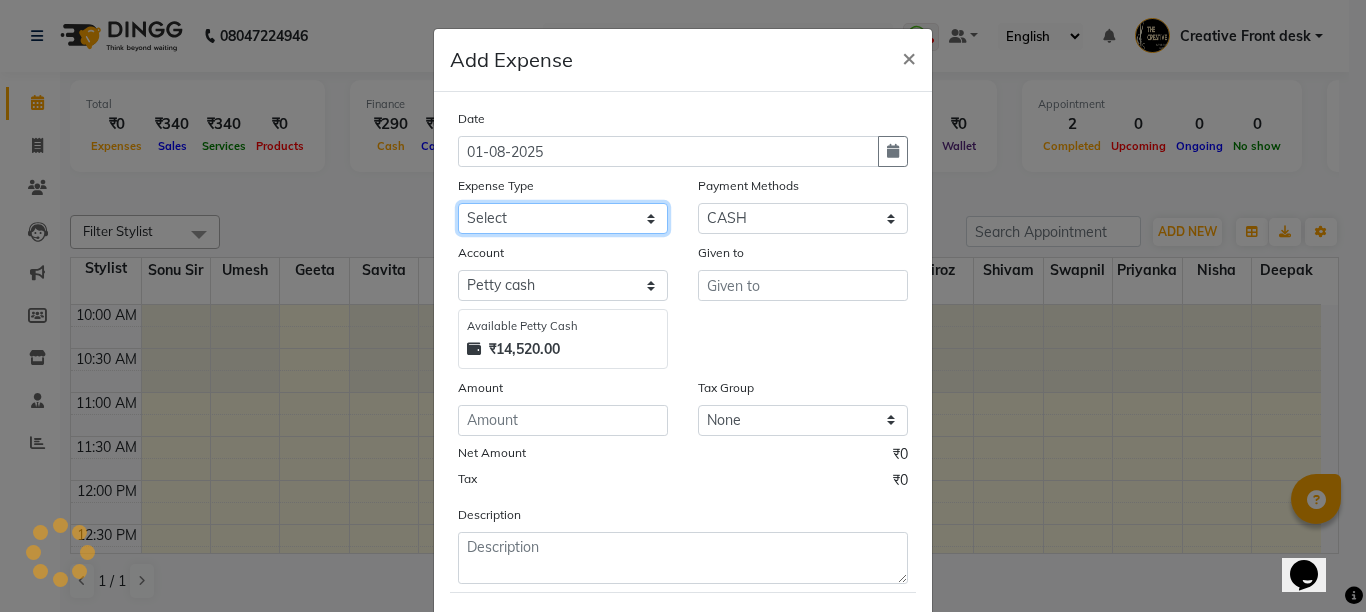 select on "12955" 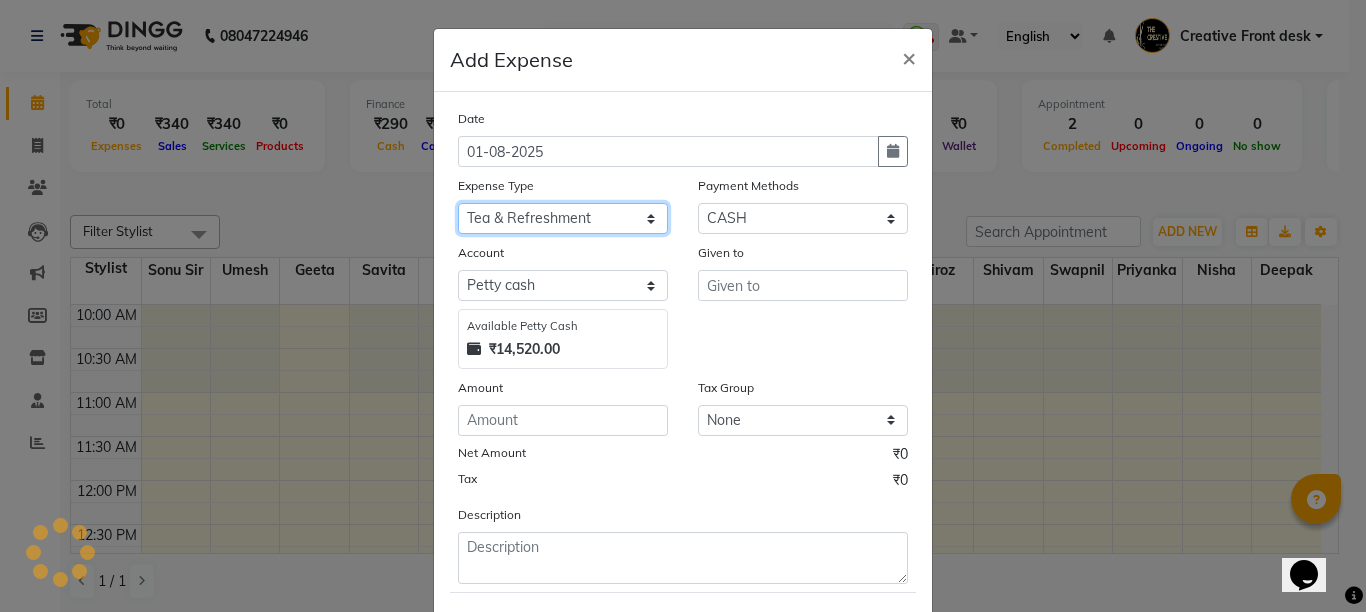 click on "Select Advance Salary Bank charges Cash Handed Over to Owner Cash transfer to bank Client Client Snacks Equipment Govt fee Incentive Kam wali salary Light Bill EXP Maintenance Marketing Miscellaneous New Product Buy Other Pantry Product Rent Salary Staff Snacks stationary Tax Tea & Refreshment tip Utilities Water" 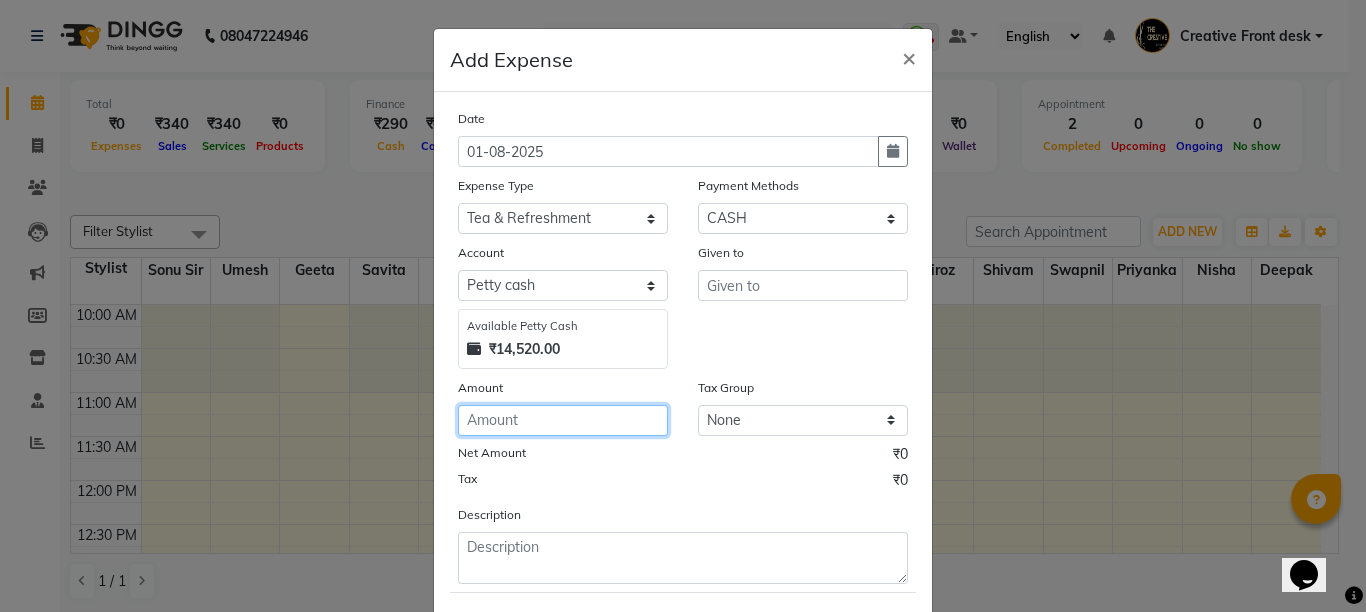 click 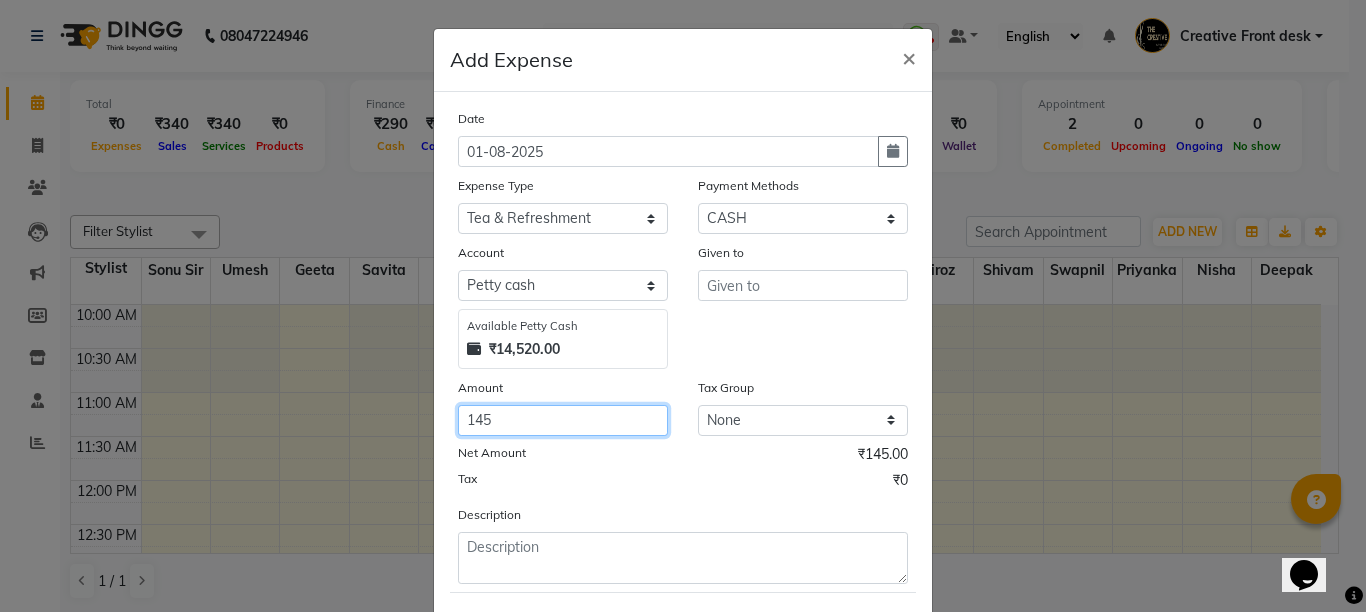 type on "145" 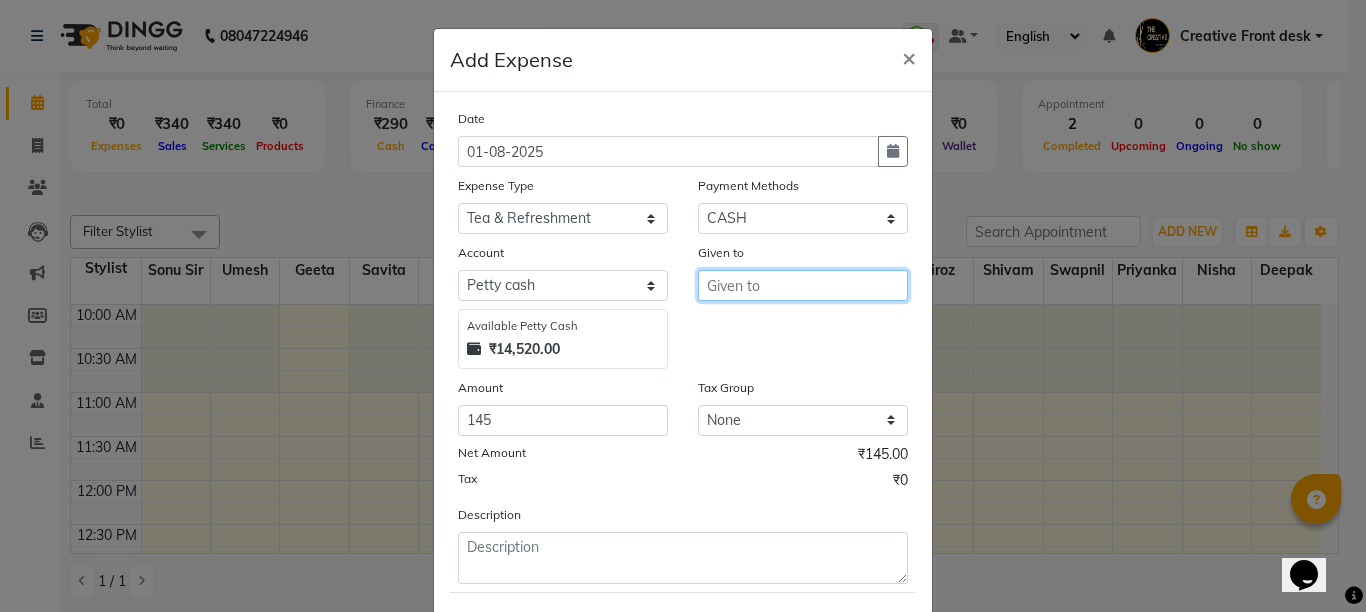 click at bounding box center [803, 285] 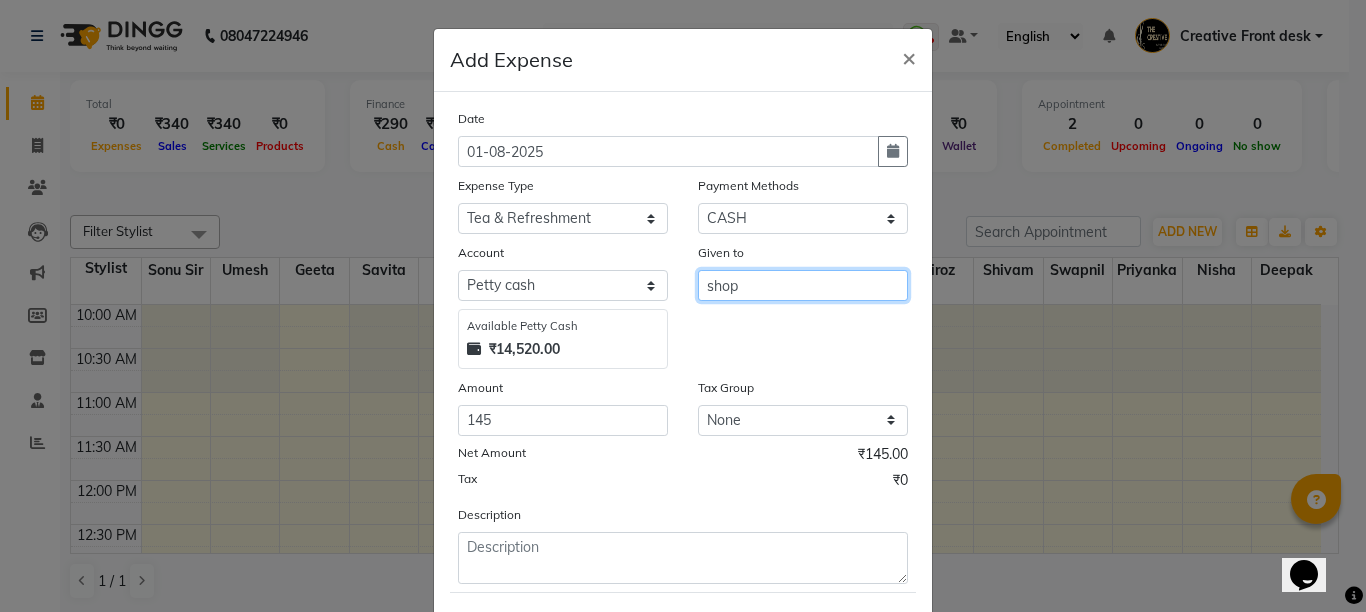 type on "shop" 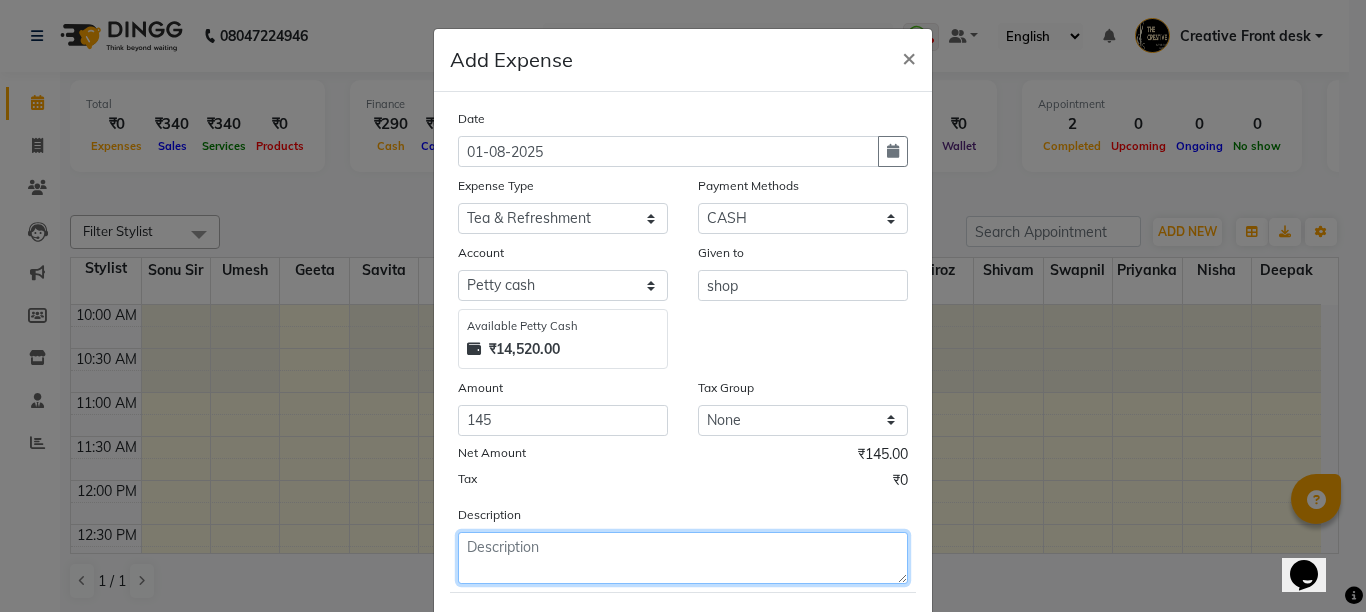 click 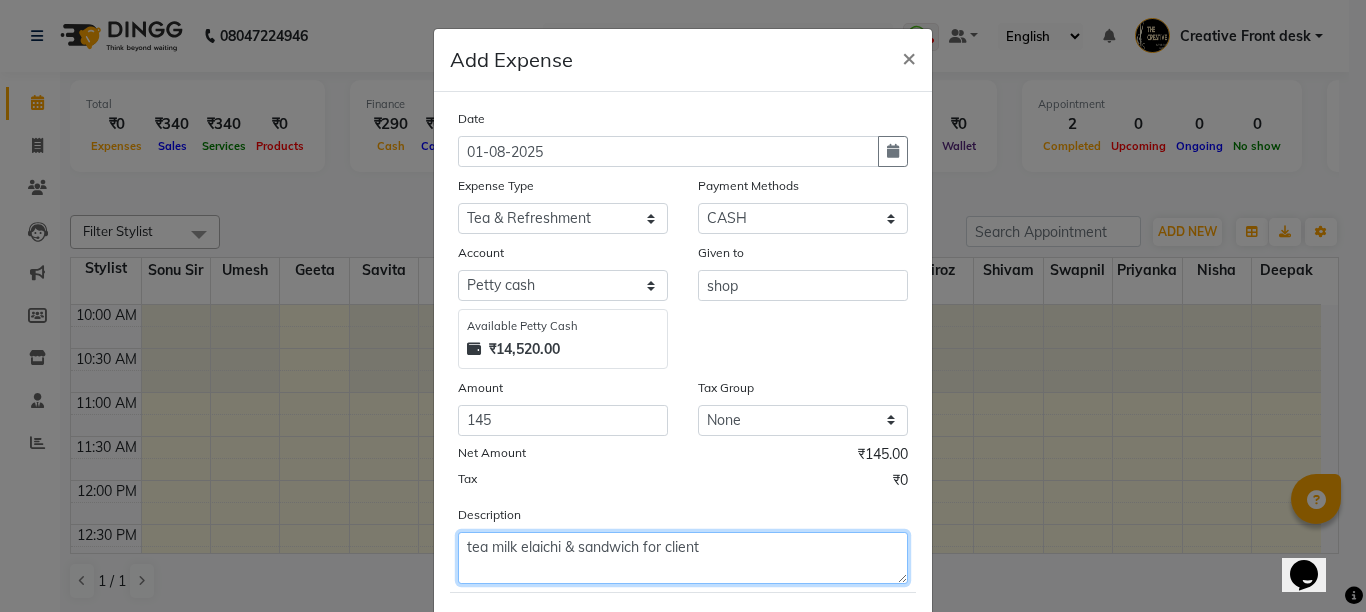 type on "tea milk elaichi & sandwich for client" 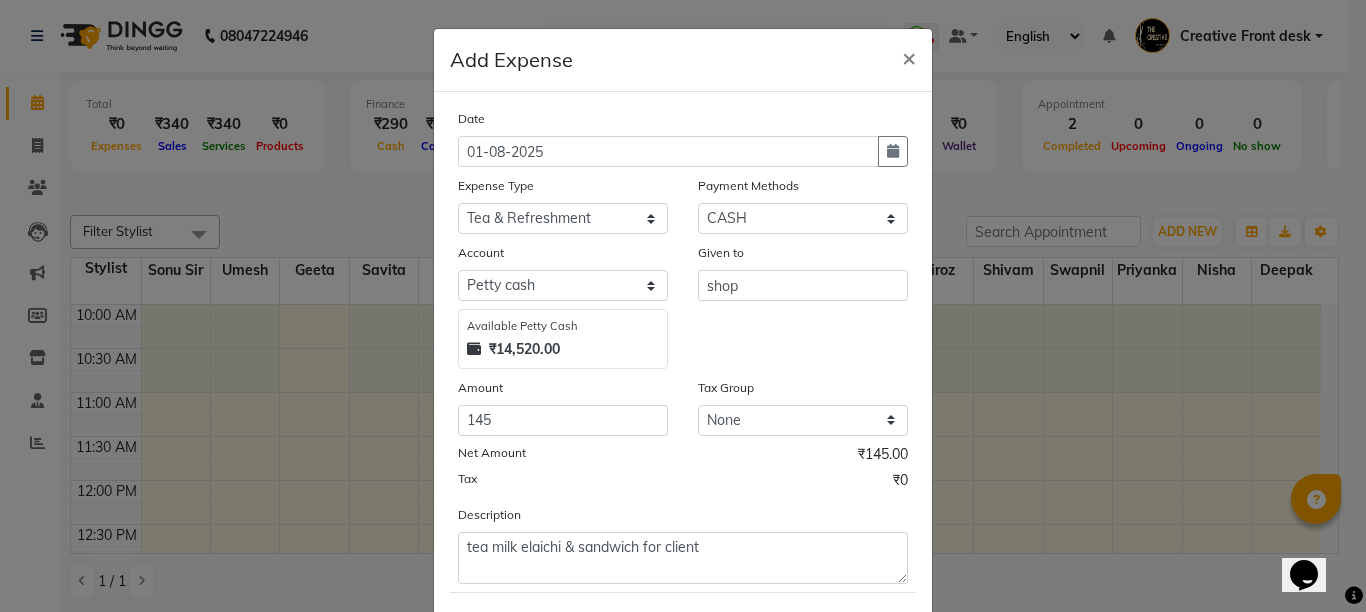 click on "Tax ₹0" 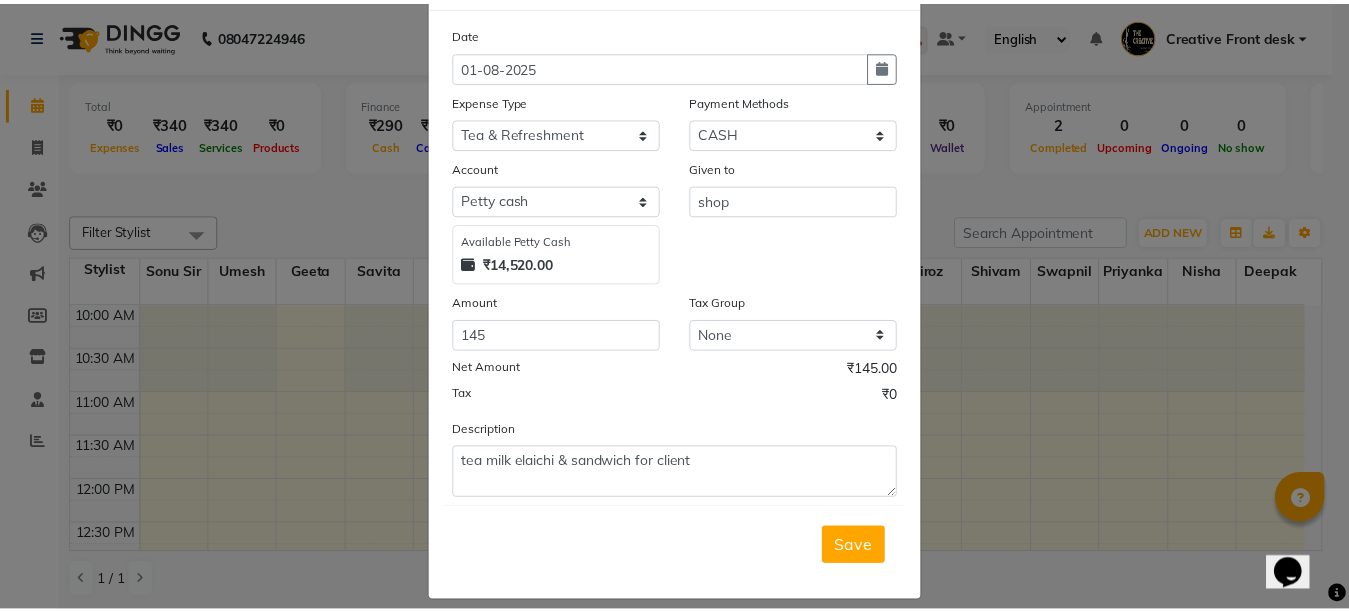 scroll, scrollTop: 104, scrollLeft: 0, axis: vertical 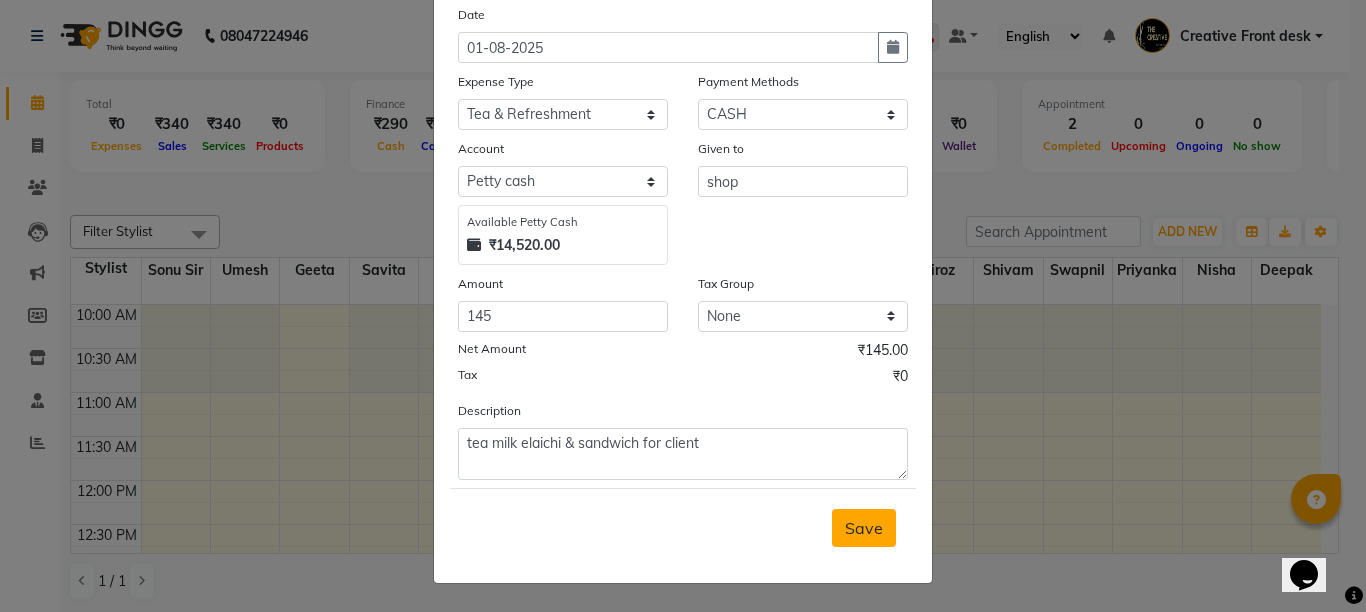 click on "Save" at bounding box center (864, 528) 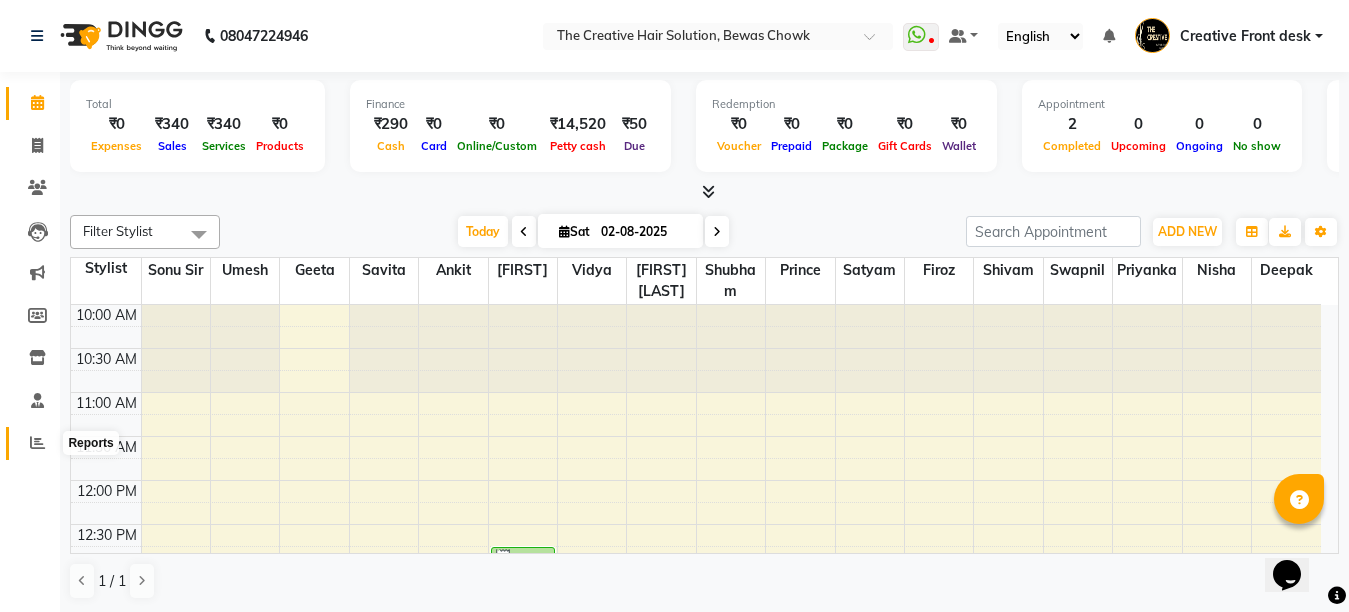 click 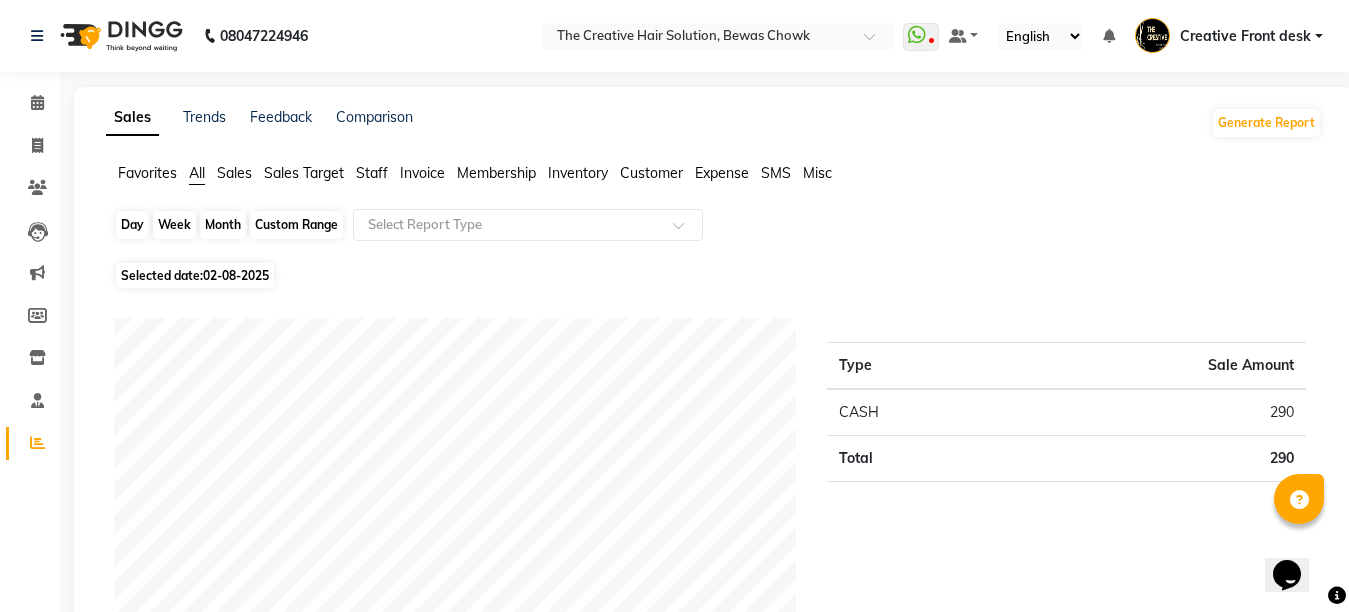 click on "Day" 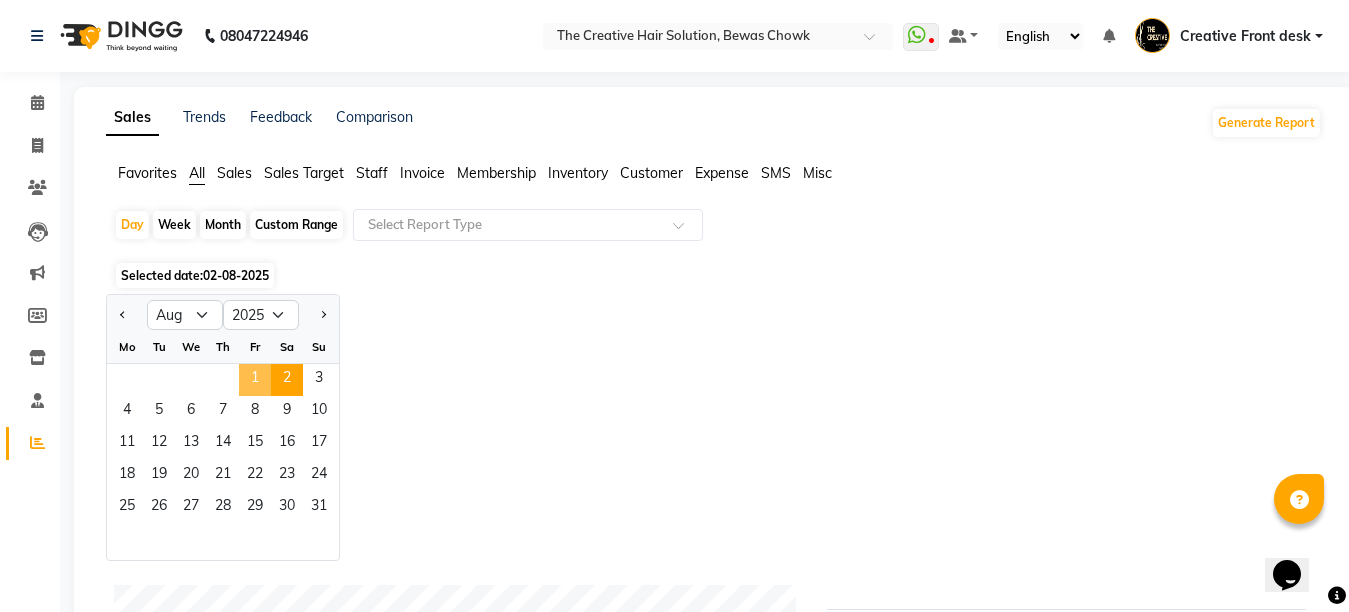 click on "1" 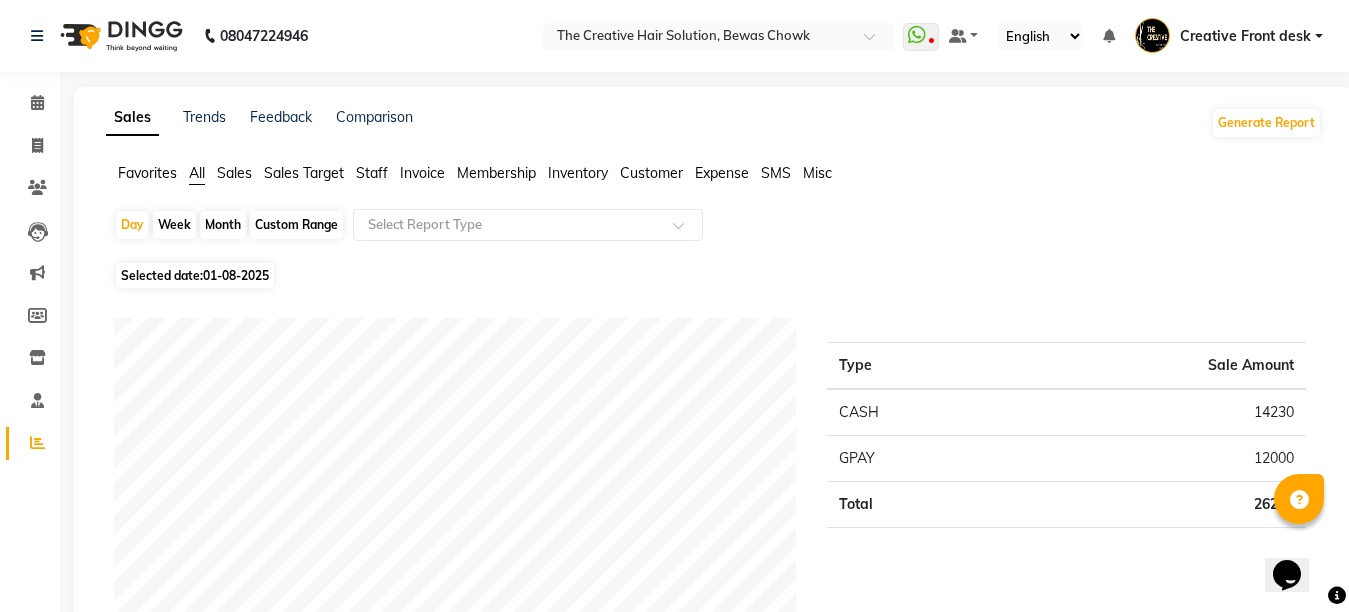 click on "Payment mode Type Sale Amount CASH [AMOUNT] GPAY [AMOUNT] Total [AMOUNT] Staff summary Type Sale Amount [NAME] [AMOUNT] [NAME] [AMOUNT] [NAME] [AMOUNT] [NAME] [AMOUNT] [NAME] [AMOUNT] [NAME] [AMOUNT] [NAME] [AMOUNT] Total [AMOUNT] Sales summary Type Sale Amount Memberships [AMOUNT] Vouchers [AMOUNT] Gift card [AMOUNT] Products [AMOUNT] Packages [AMOUNT] Tips [AMOUNT] Prepaid [AMOUNT] Services [AMOUNT] Fee [AMOUNT] Total [AMOUNT] Expense by type Type Sale Amount Tea & Refreshment [AMOUNT] Total [AMOUNT] Service by category Type Sale Amount Hair [AMOUNT] Hair Spa [AMOUNT] Hand & Feet [AMOUNT] Total [AMOUNT] Service sales Type Sale Amount Anti -Dandruff treatment [AMOUNT] Nano Plastia - Below Sholder [AMOUNT] Schwarzkopf Global Color ( Below shoulder ) [AMOUNT] Hair cut with wash ( mens ) [AMOUNT] Root Touch Up ( 1 inch ) [AMOUNT] Hair - Hair Wash Regular [AMOUNT] Women - Spa Pedicure [AMOUNT] Hair cut Female [AMOUNT] Root Touch Up ( 2 inch ) [AMOUNT] Hair Spa - Keratin Spa - Mid Waist (Female) [AMOUNT] Others [AMOUNT] Total [AMOUNT]" 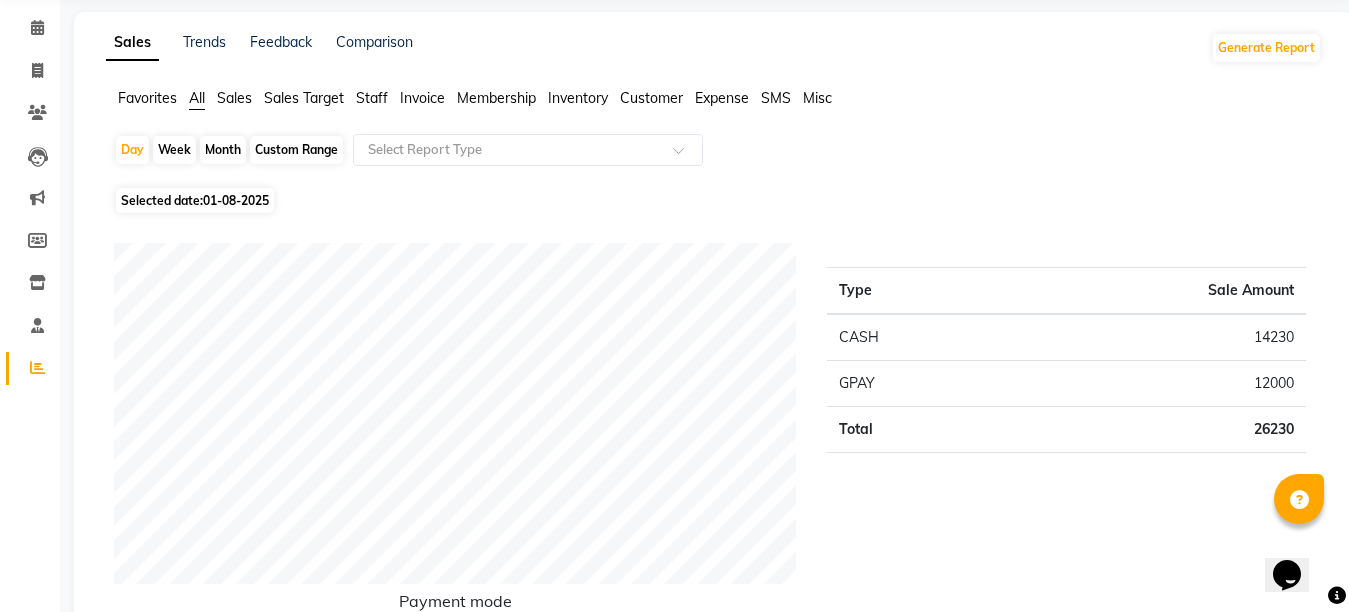 scroll, scrollTop: 80, scrollLeft: 0, axis: vertical 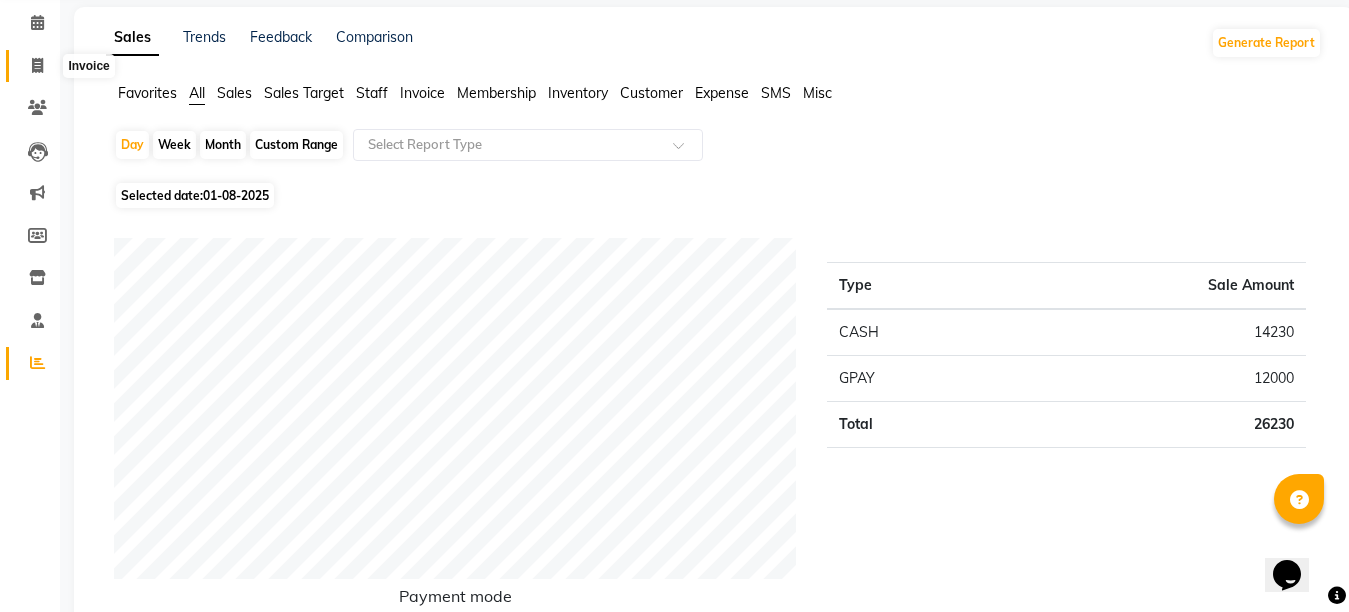 click 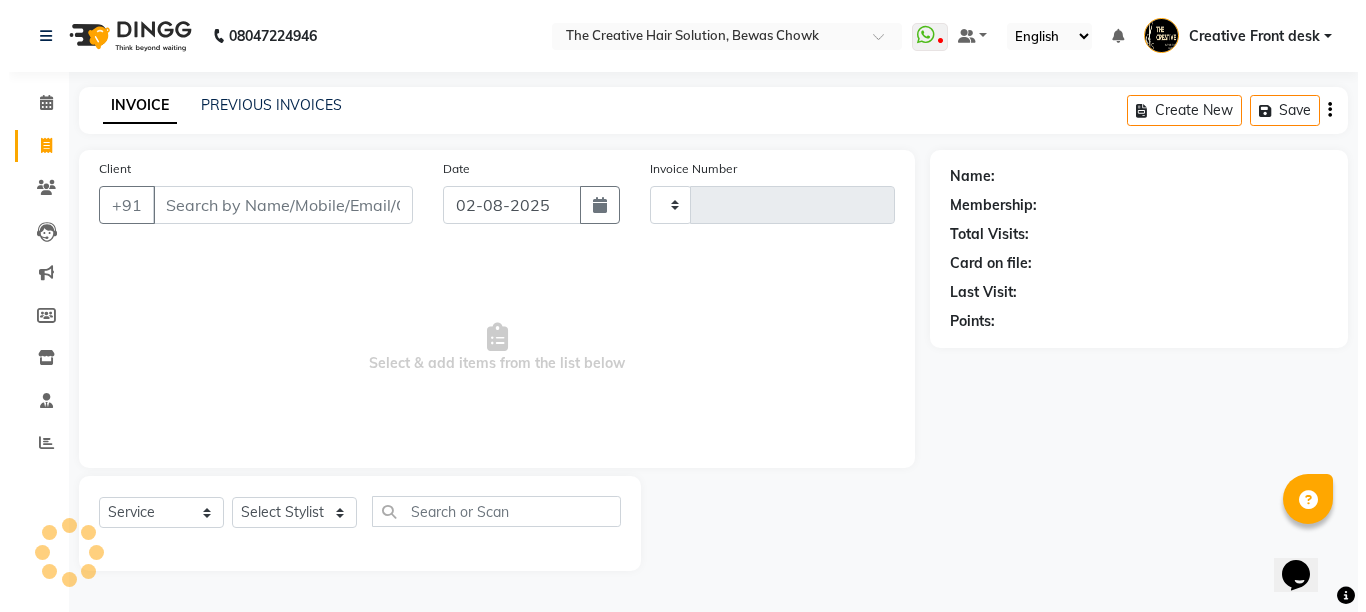 scroll, scrollTop: 0, scrollLeft: 0, axis: both 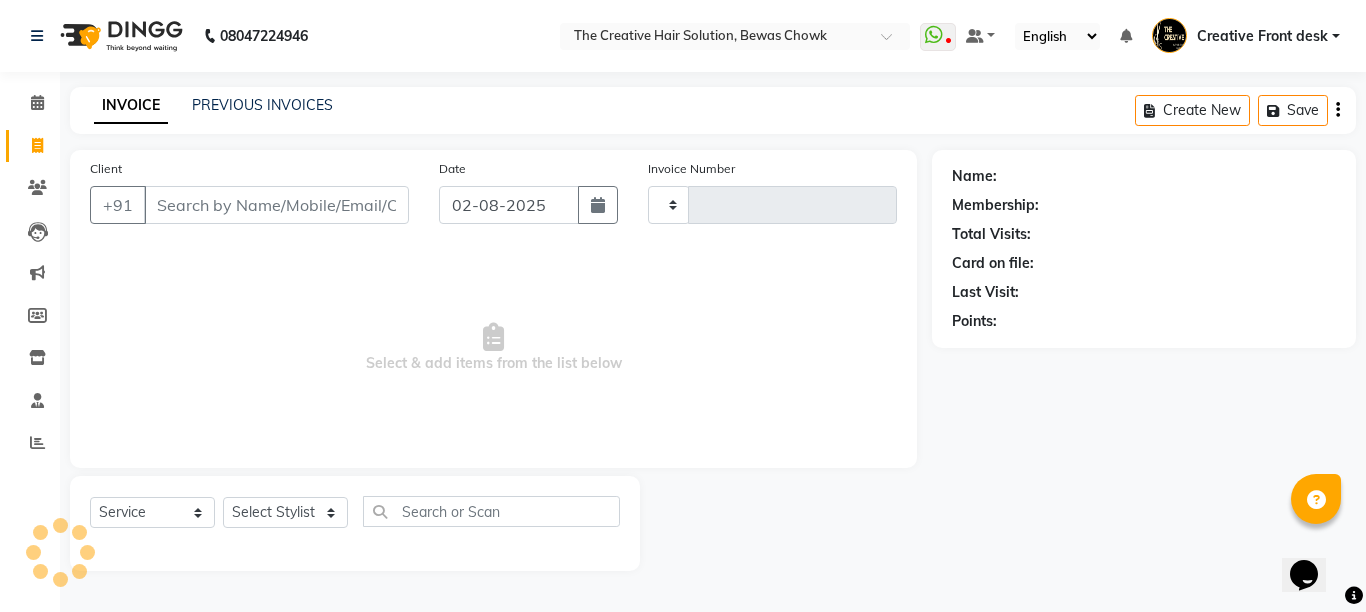 type on "2163" 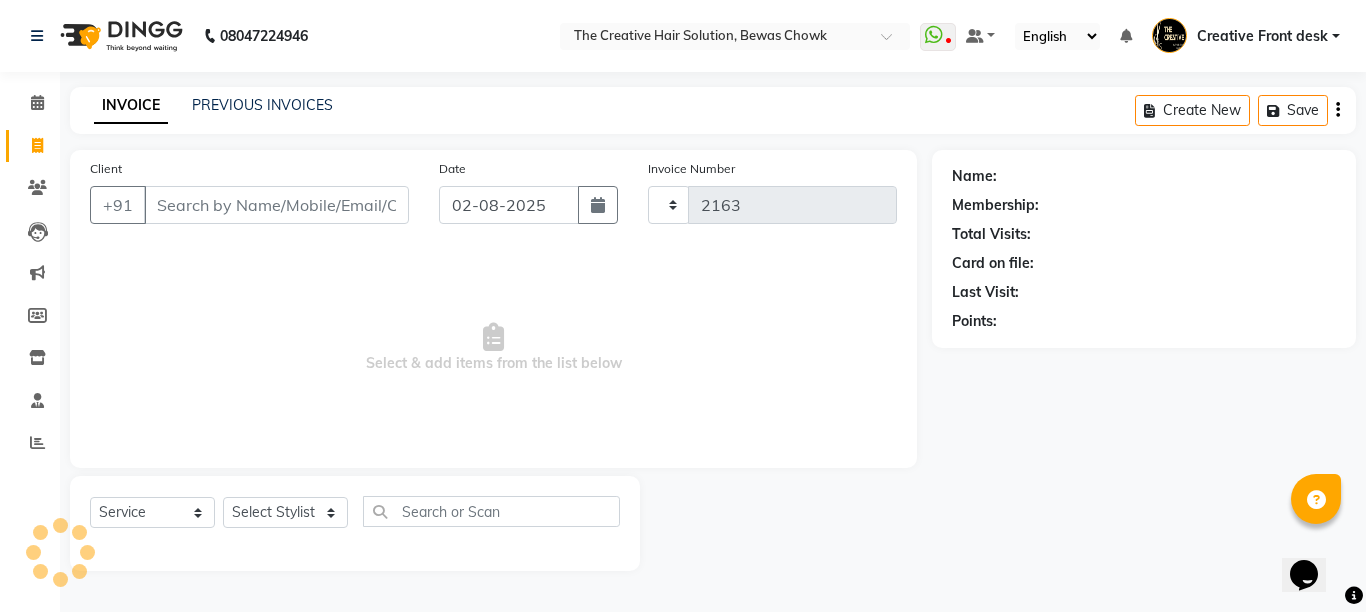select on "146" 